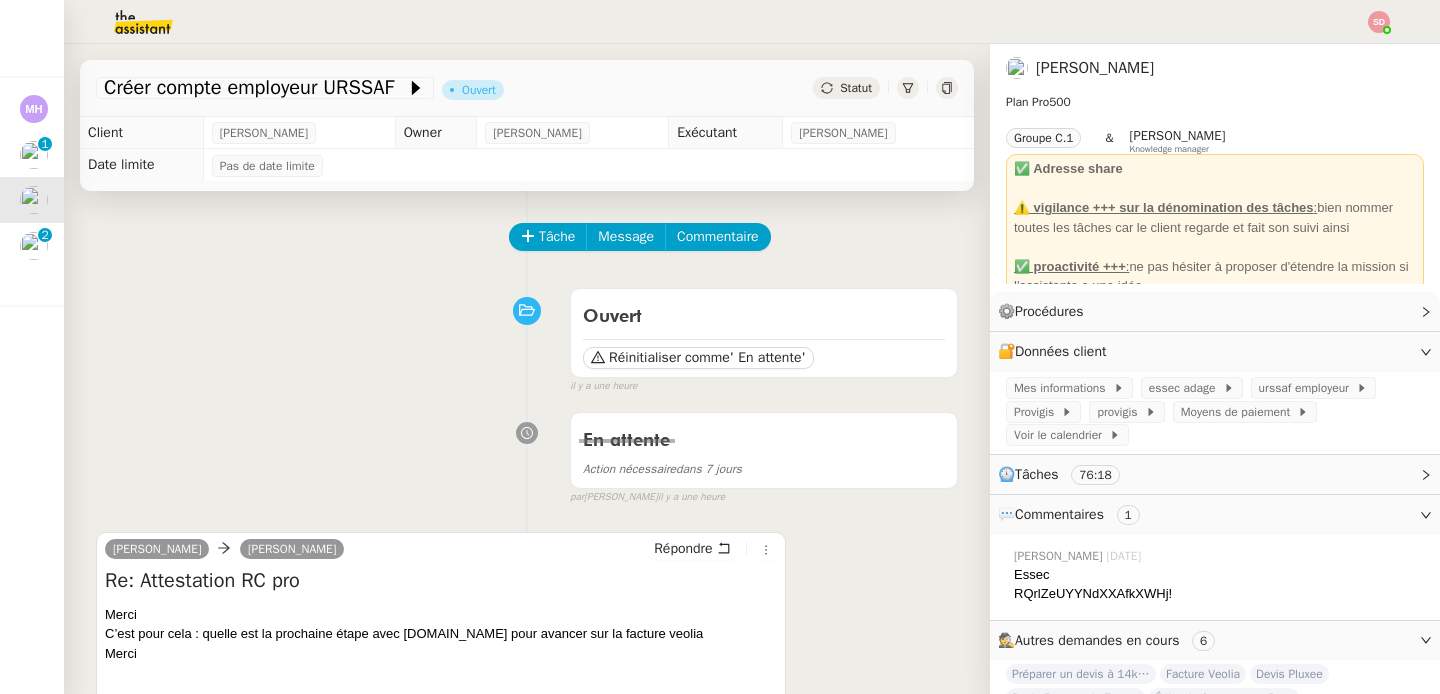 scroll, scrollTop: 0, scrollLeft: 0, axis: both 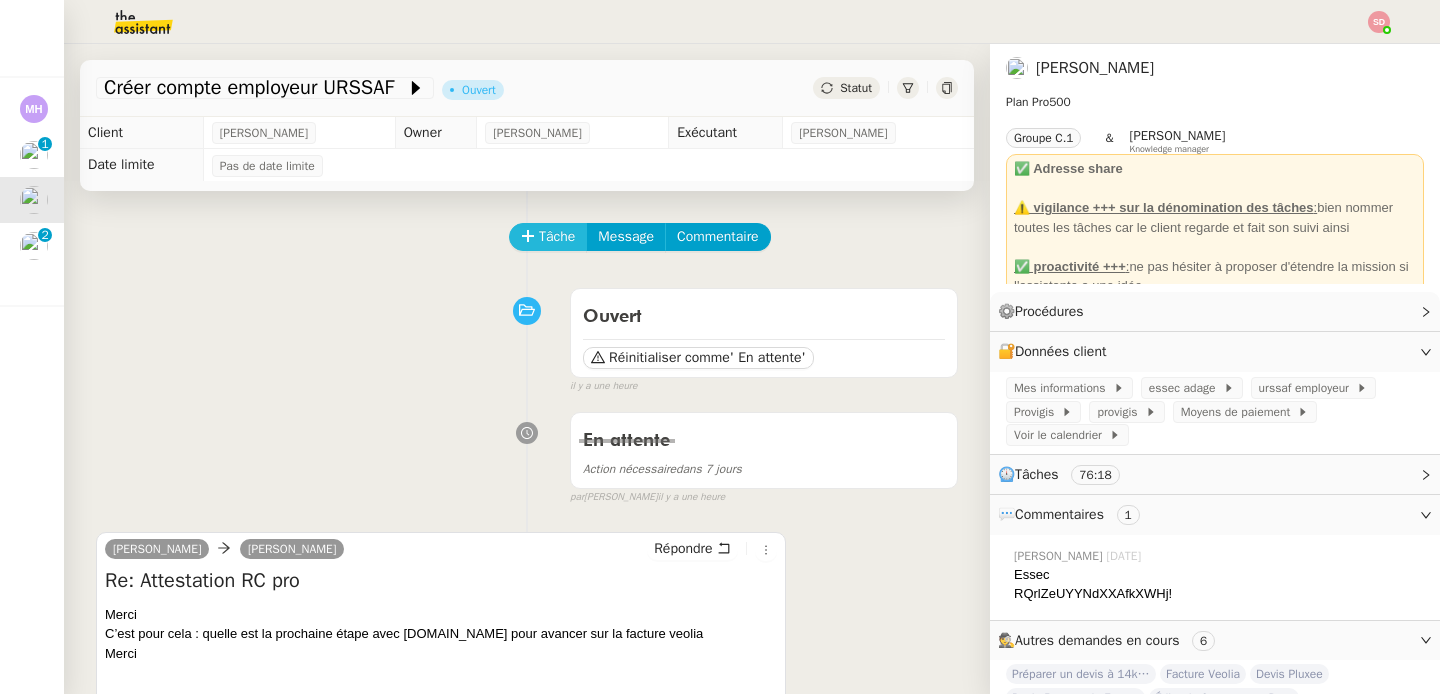 click on "Tâche" 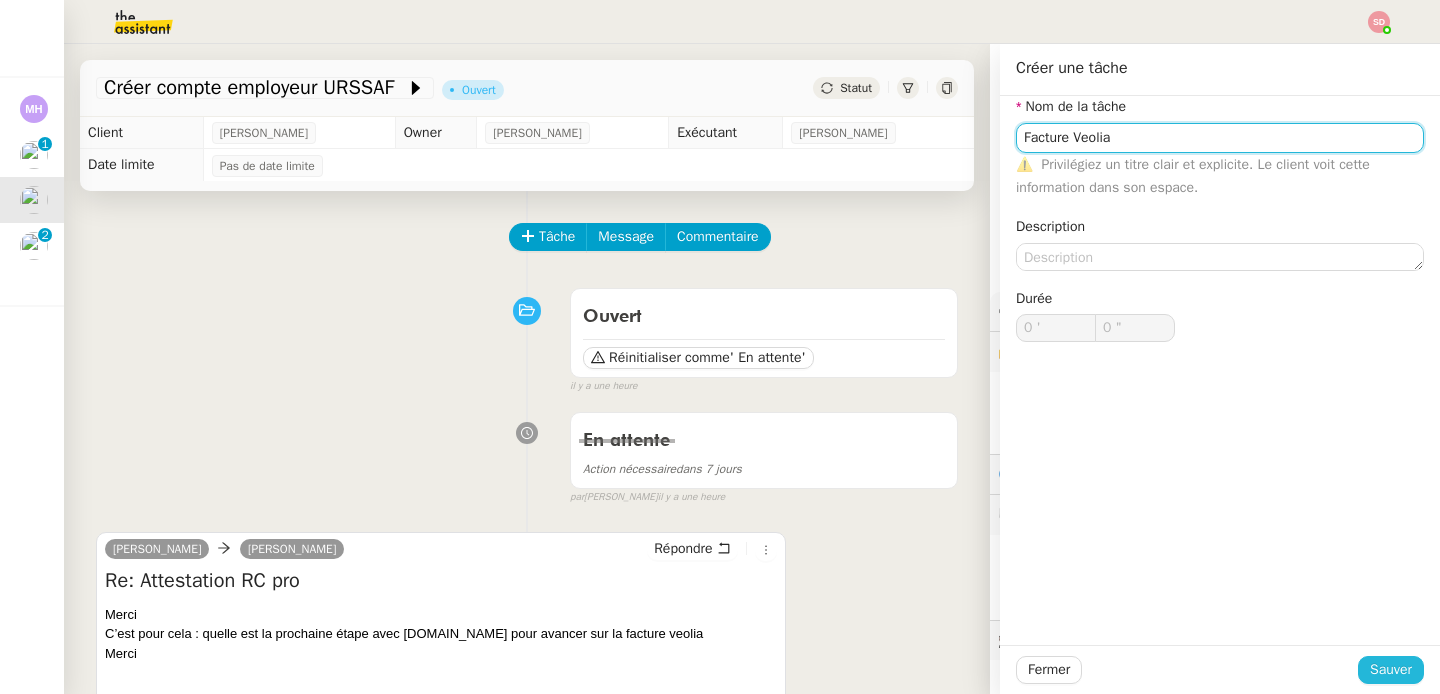 type on "Facture Veolia" 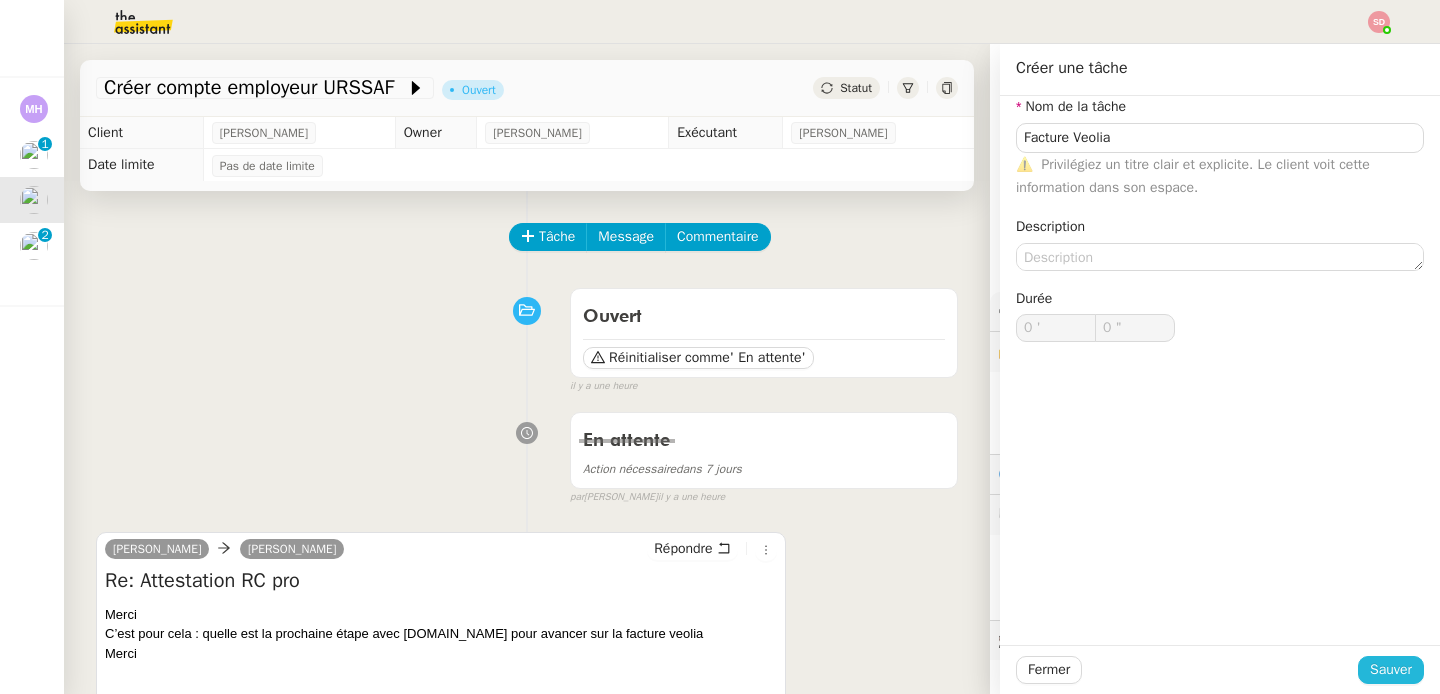 click on "Sauver" 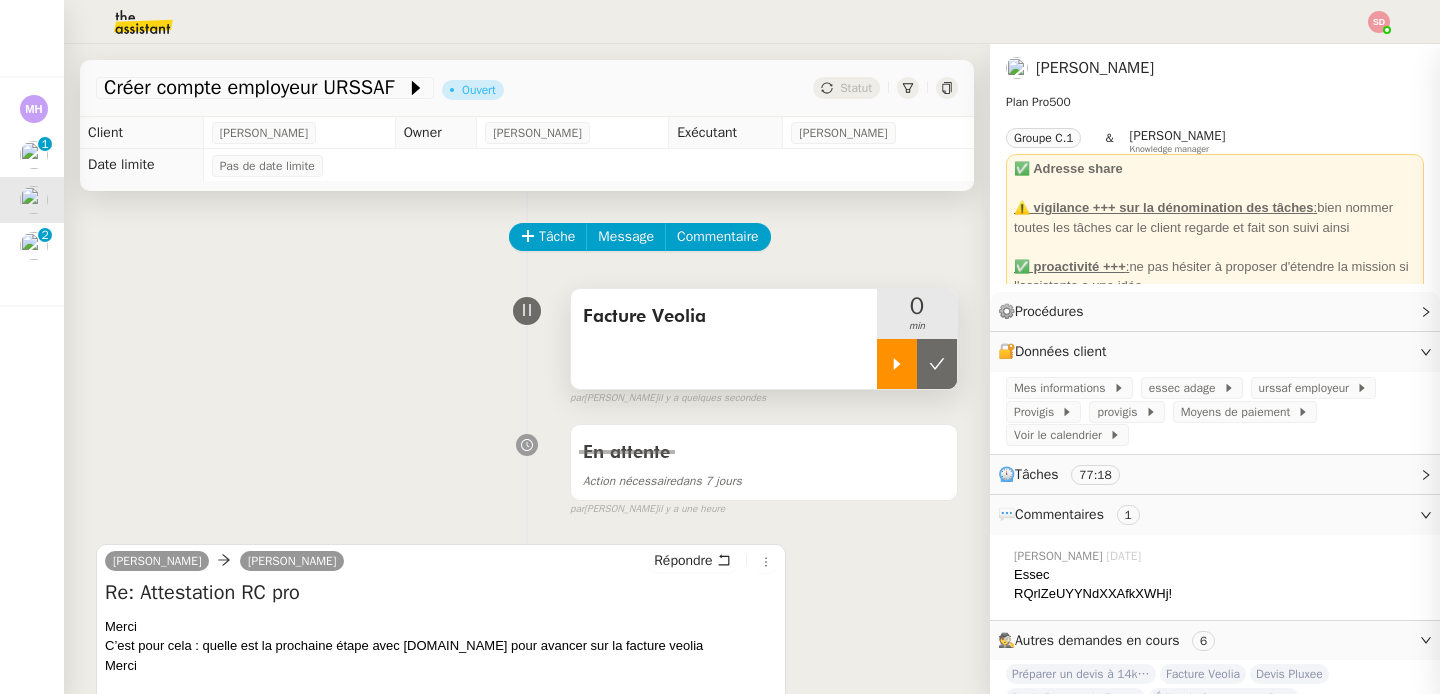 click 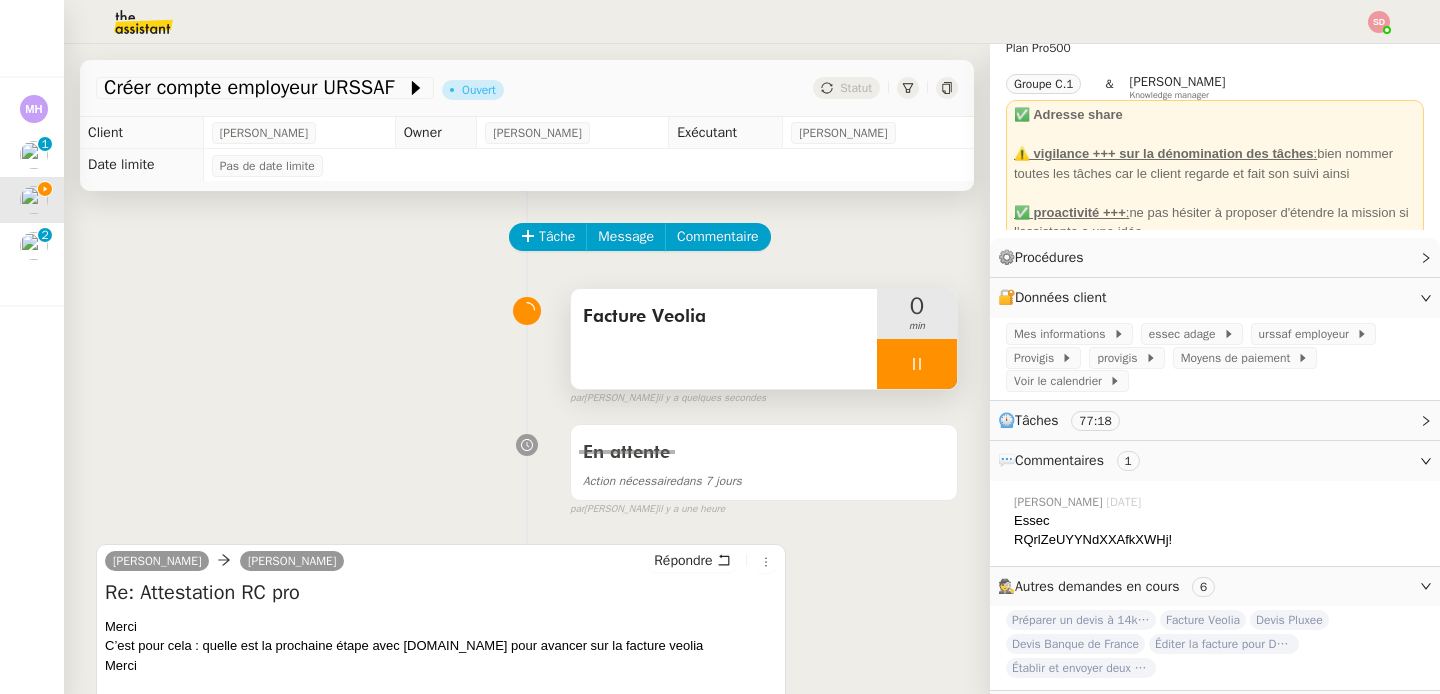 scroll, scrollTop: 101, scrollLeft: 0, axis: vertical 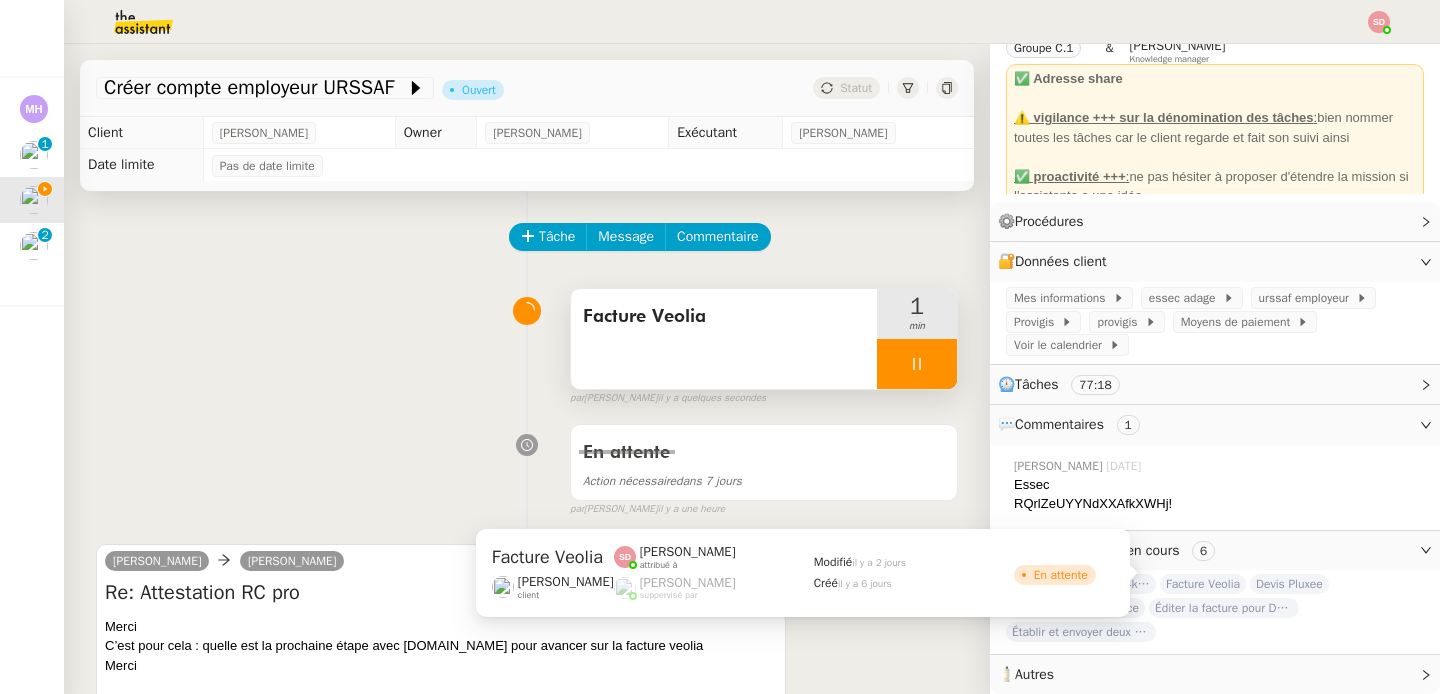 click on "Facture Veolia" 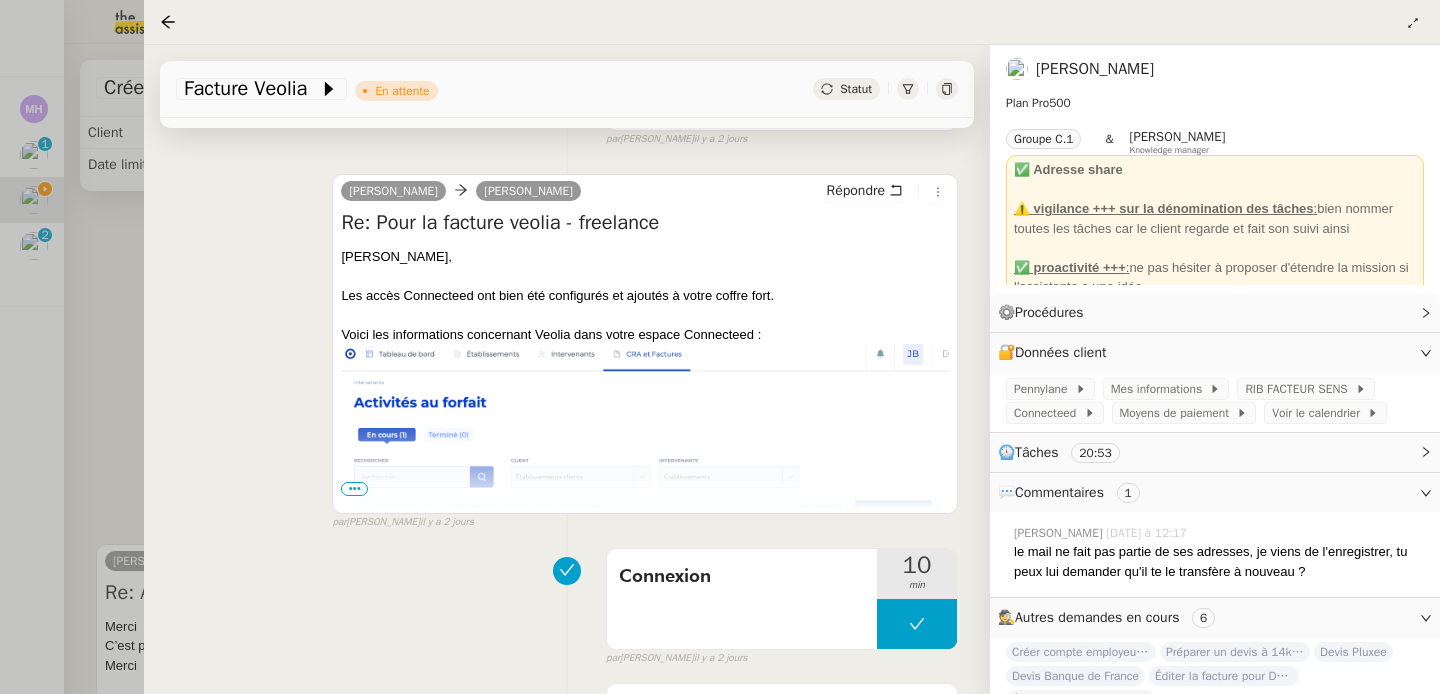 scroll, scrollTop: 305, scrollLeft: 0, axis: vertical 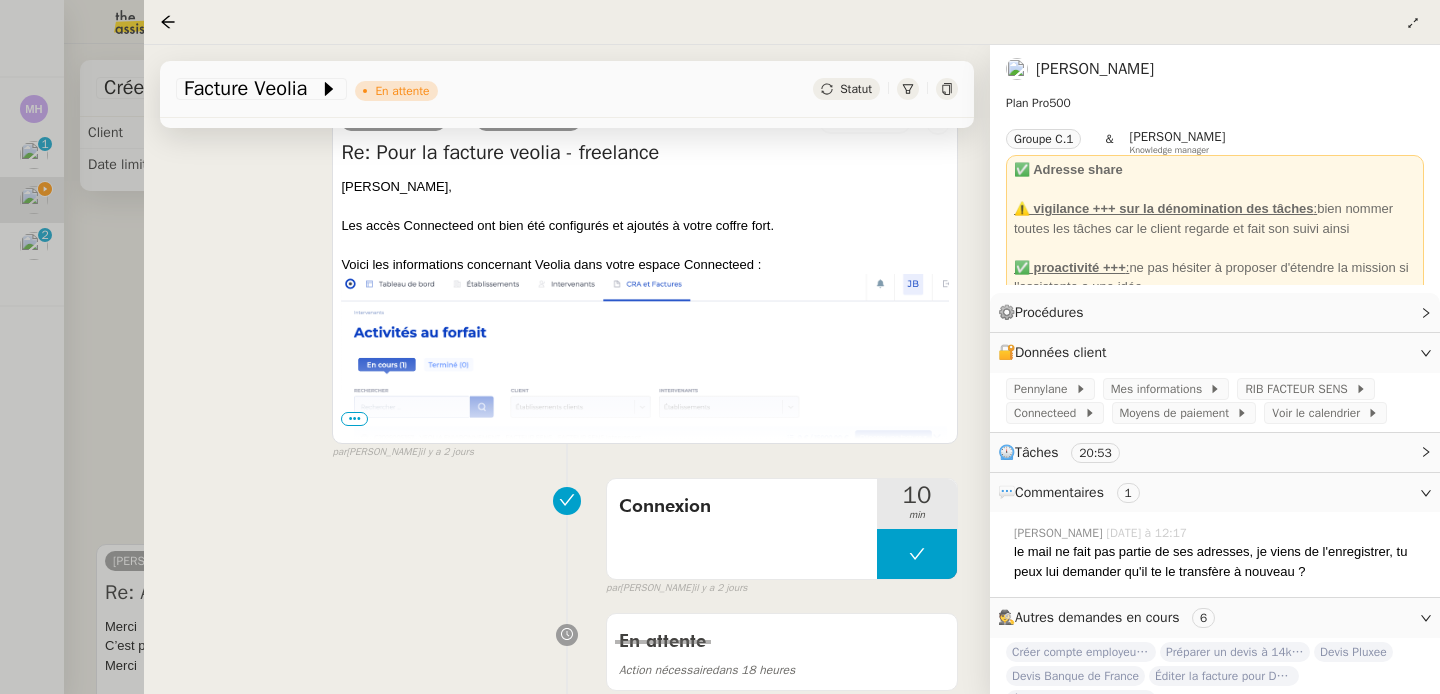 click on "•••" at bounding box center (354, 419) 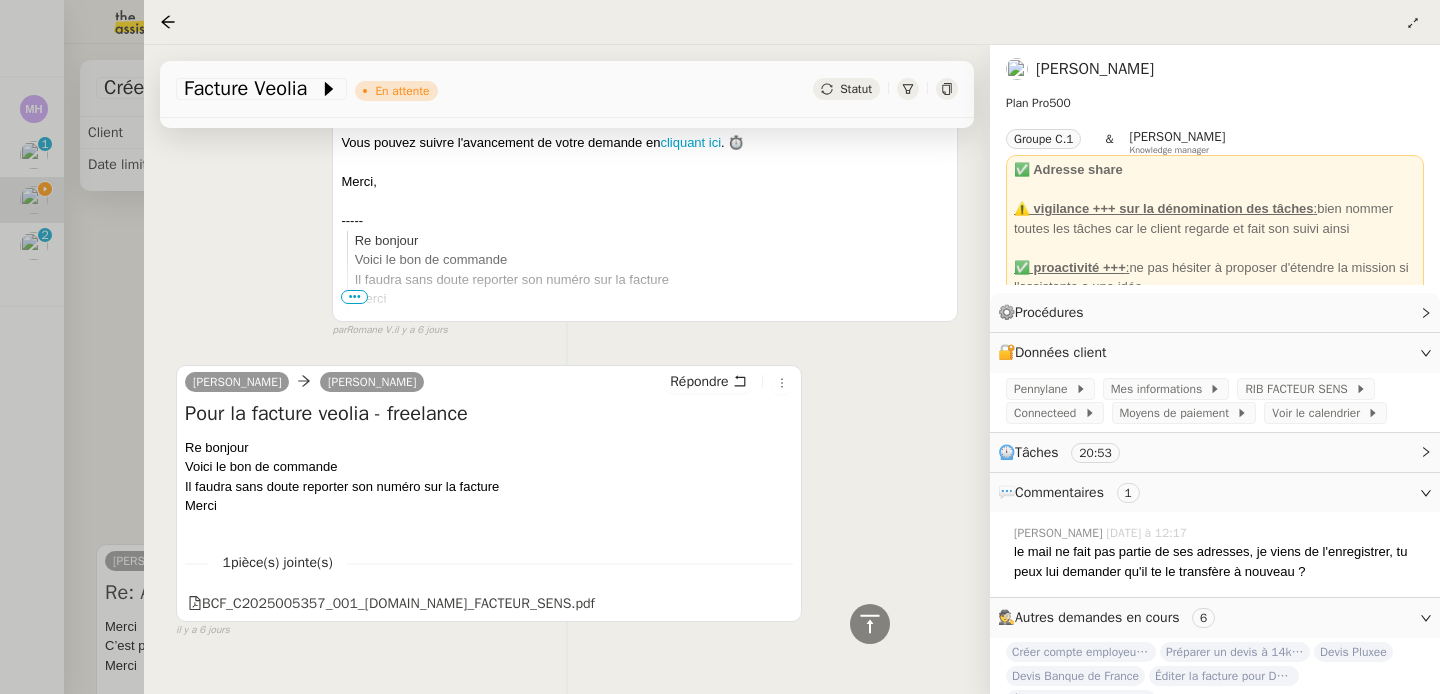 scroll, scrollTop: 5101, scrollLeft: 0, axis: vertical 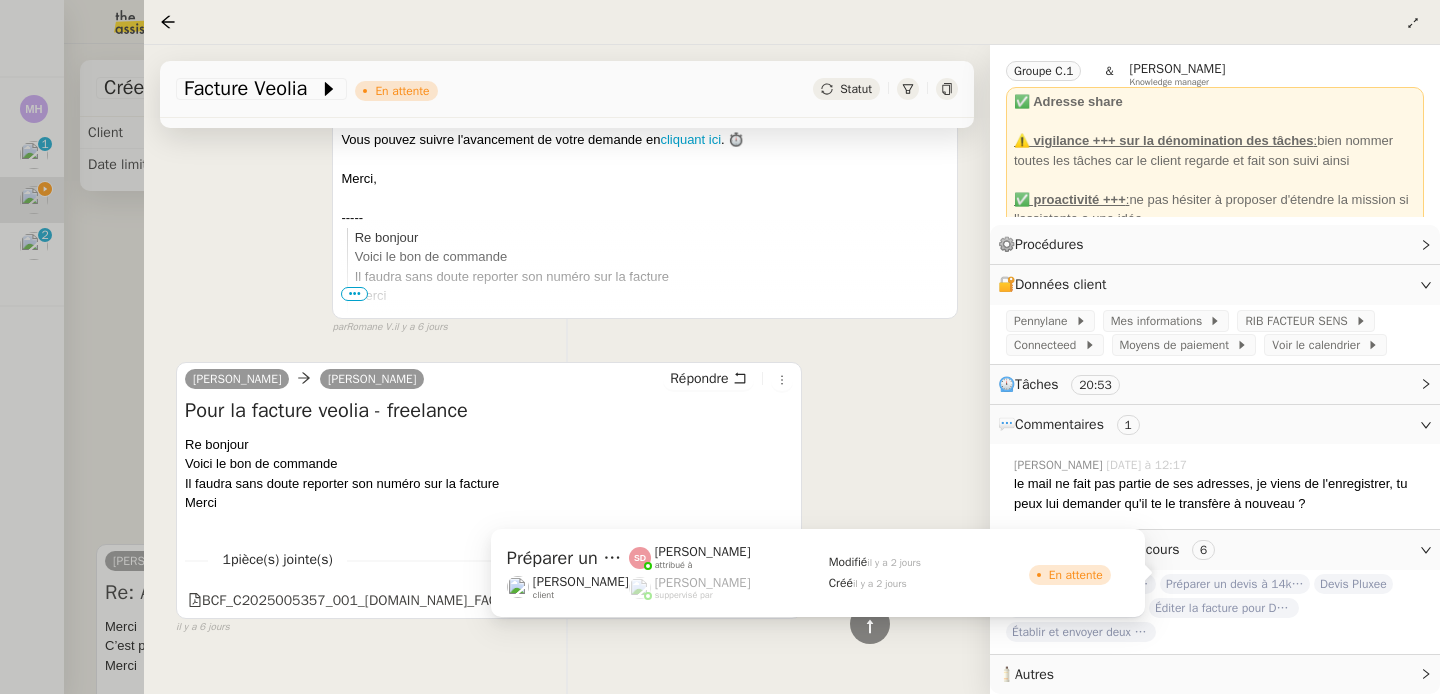 click on "Préparer un devis à 14k€ HT" 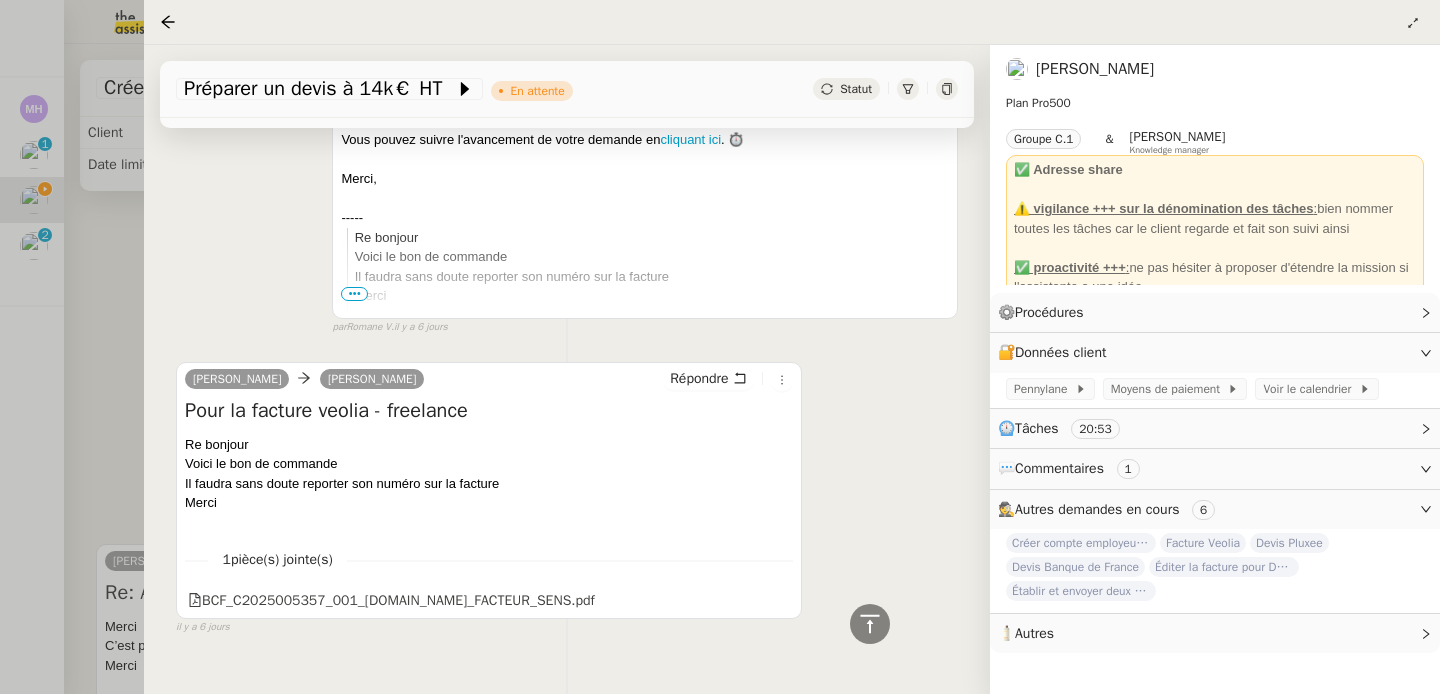 scroll, scrollTop: 267, scrollLeft: 0, axis: vertical 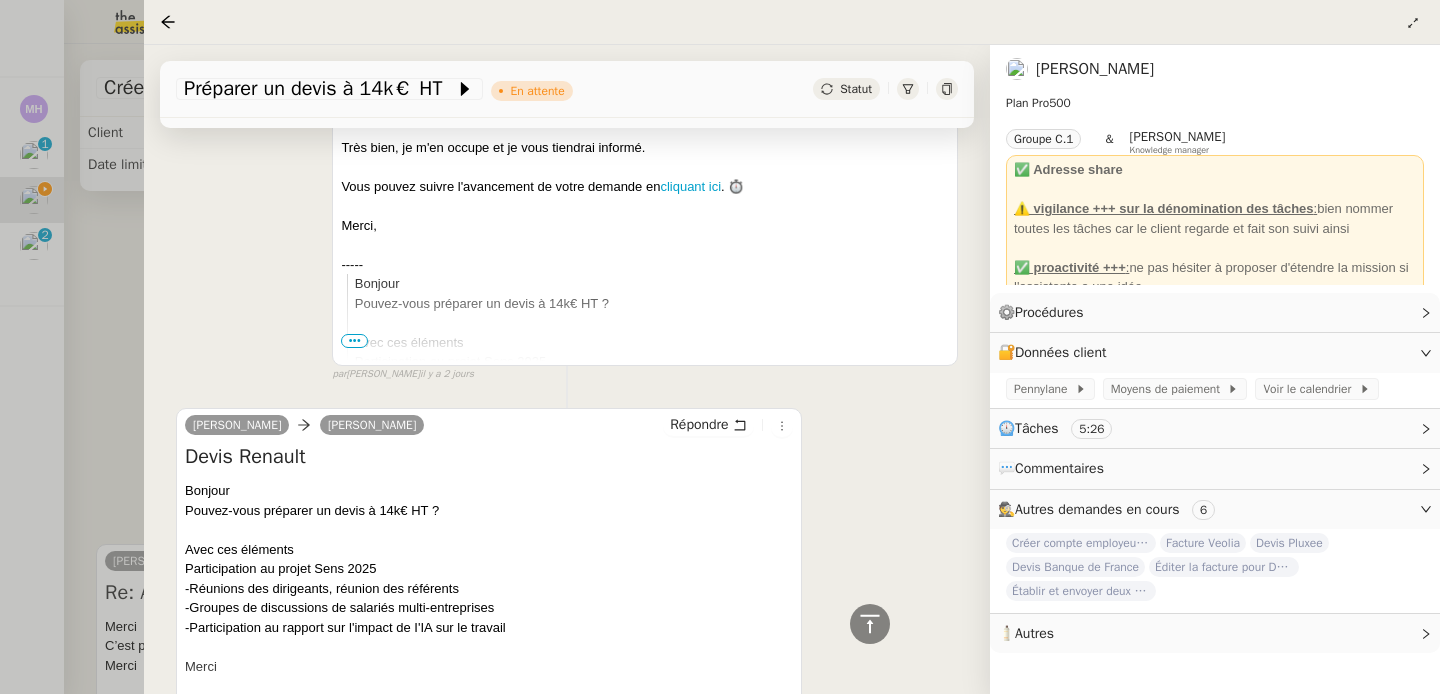 click on "Devis Renault" at bounding box center [489, 457] 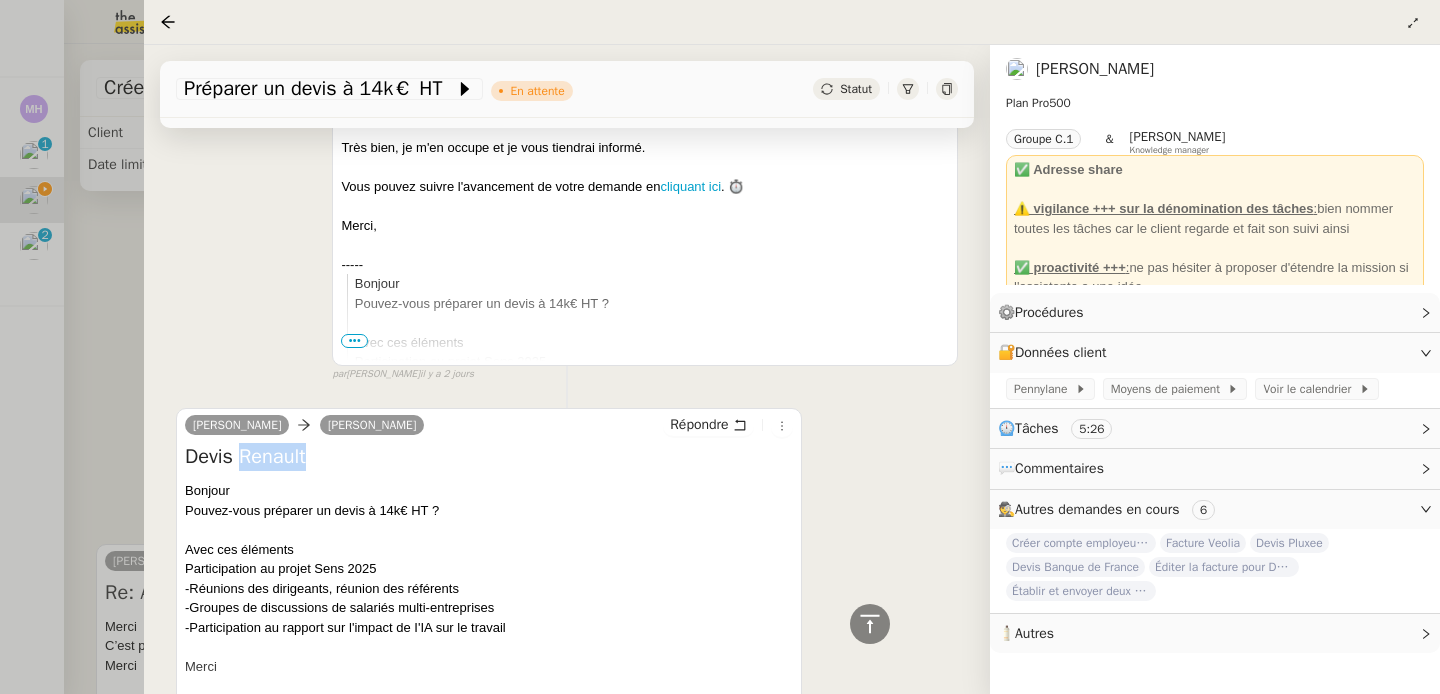 click on "Devis Renault" at bounding box center [489, 457] 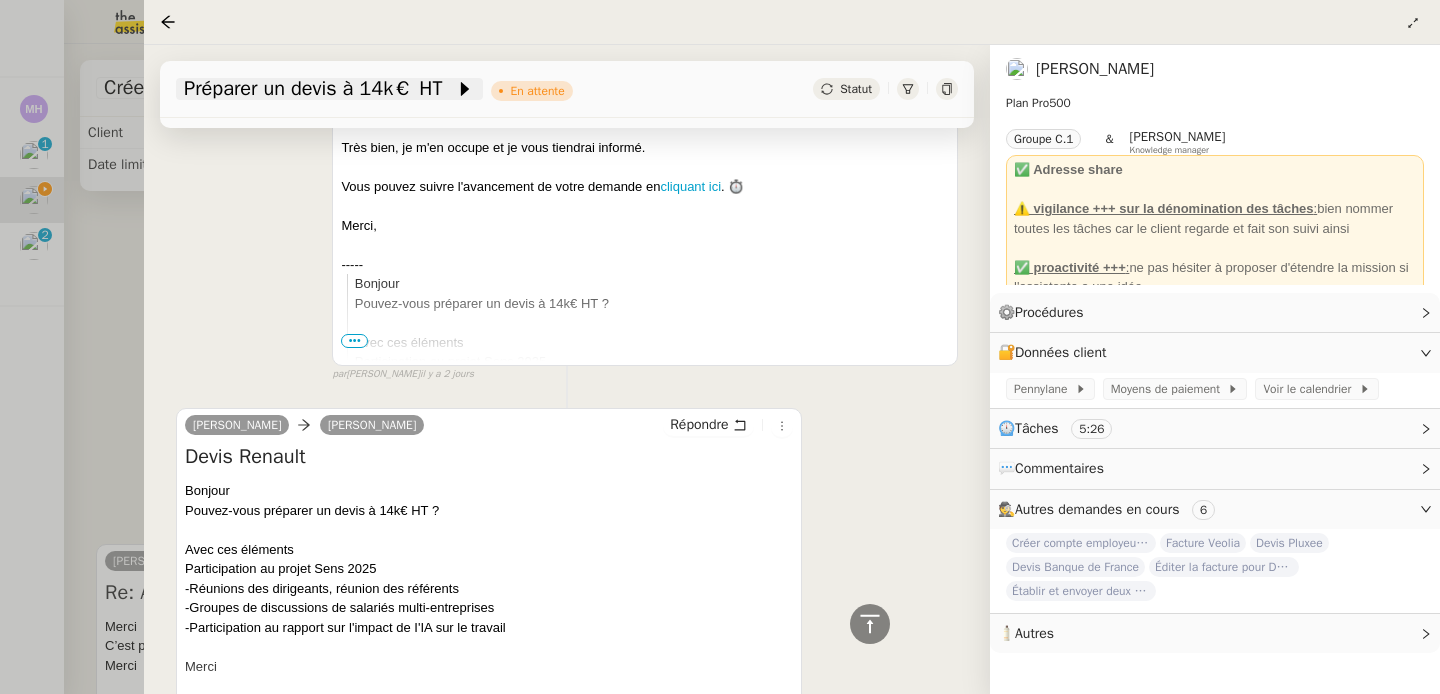 click on "Préparer un devis à 14k€ HT" 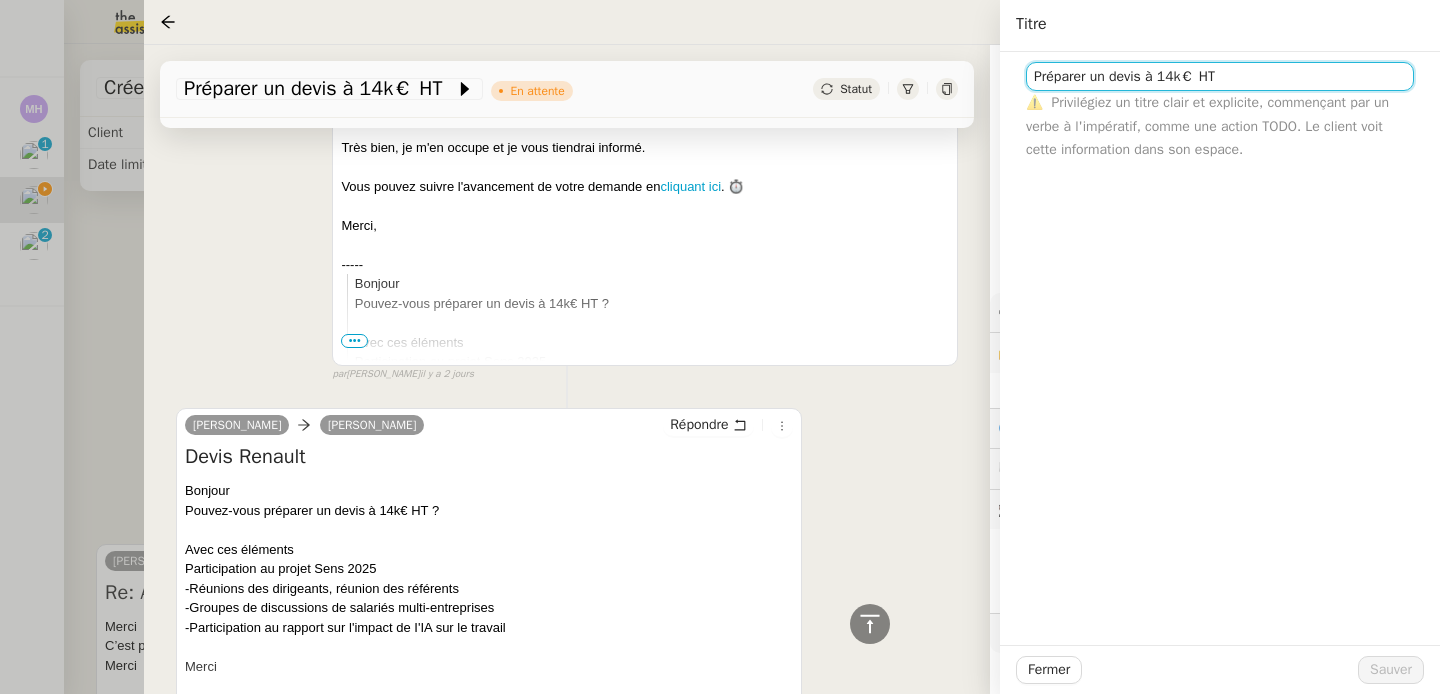 click on "Préparer un devis à 14k€ HT" 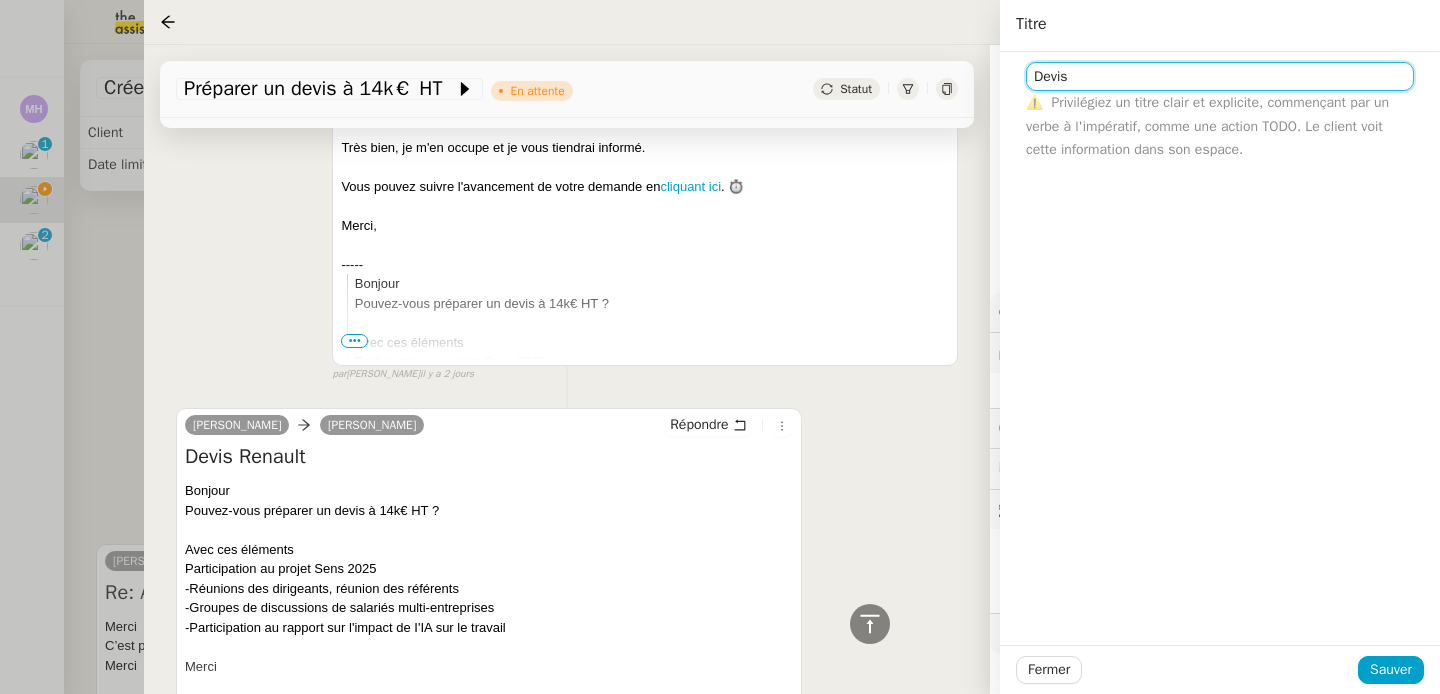 paste on "Renault" 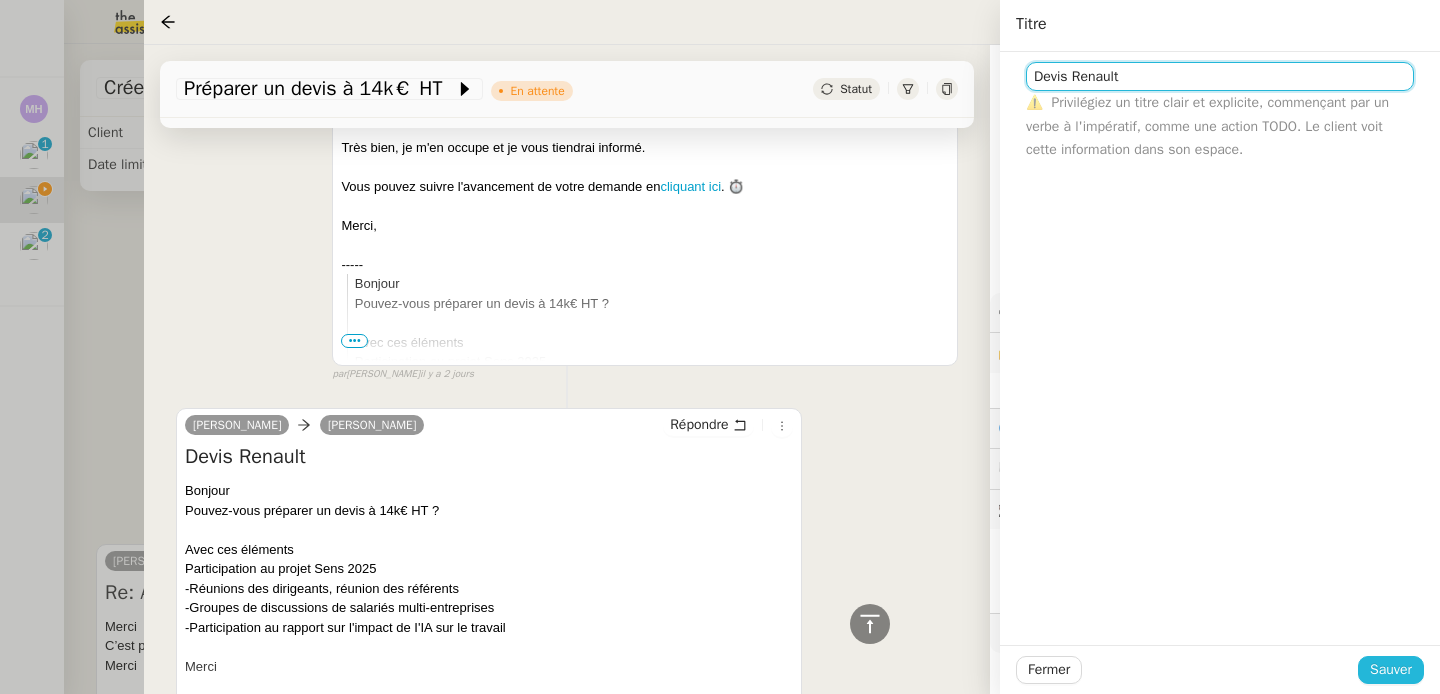 type on "Devis Renault" 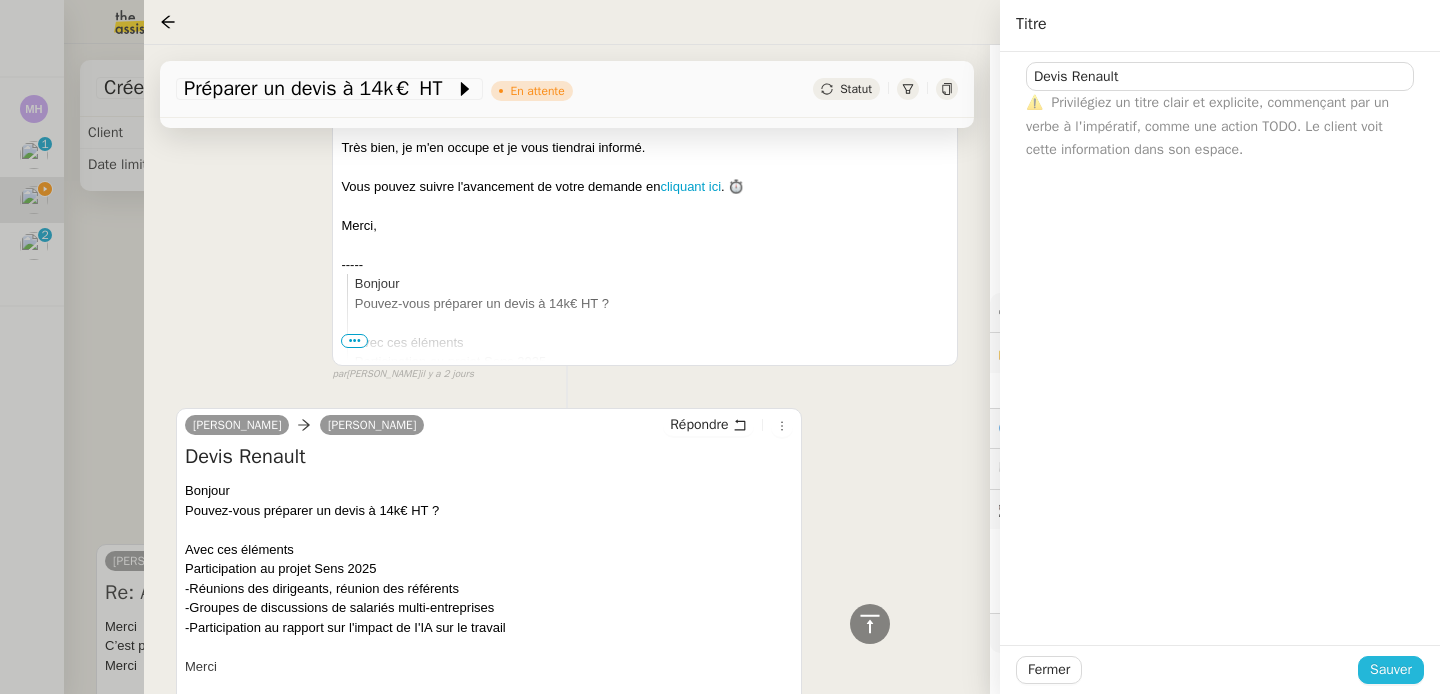 click on "Sauver" 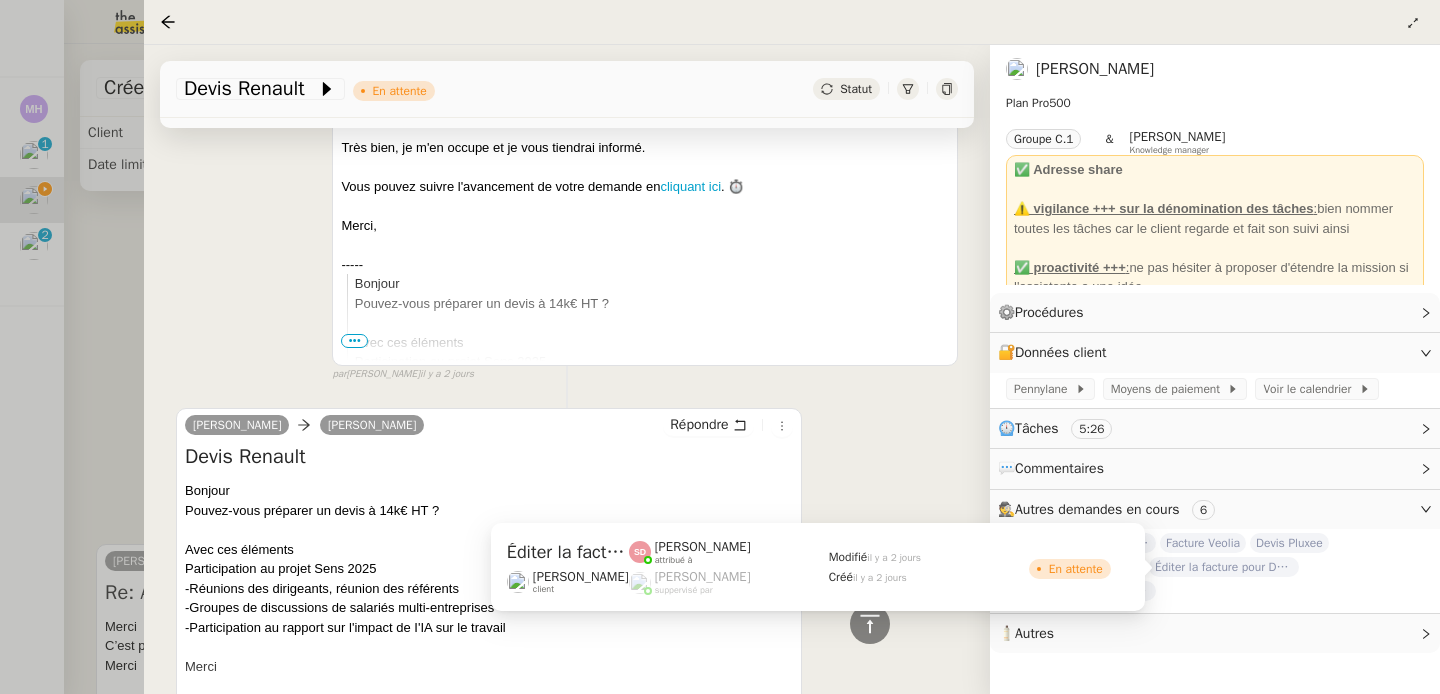 click on "Éditer la facture pour Dassault Systèmes" 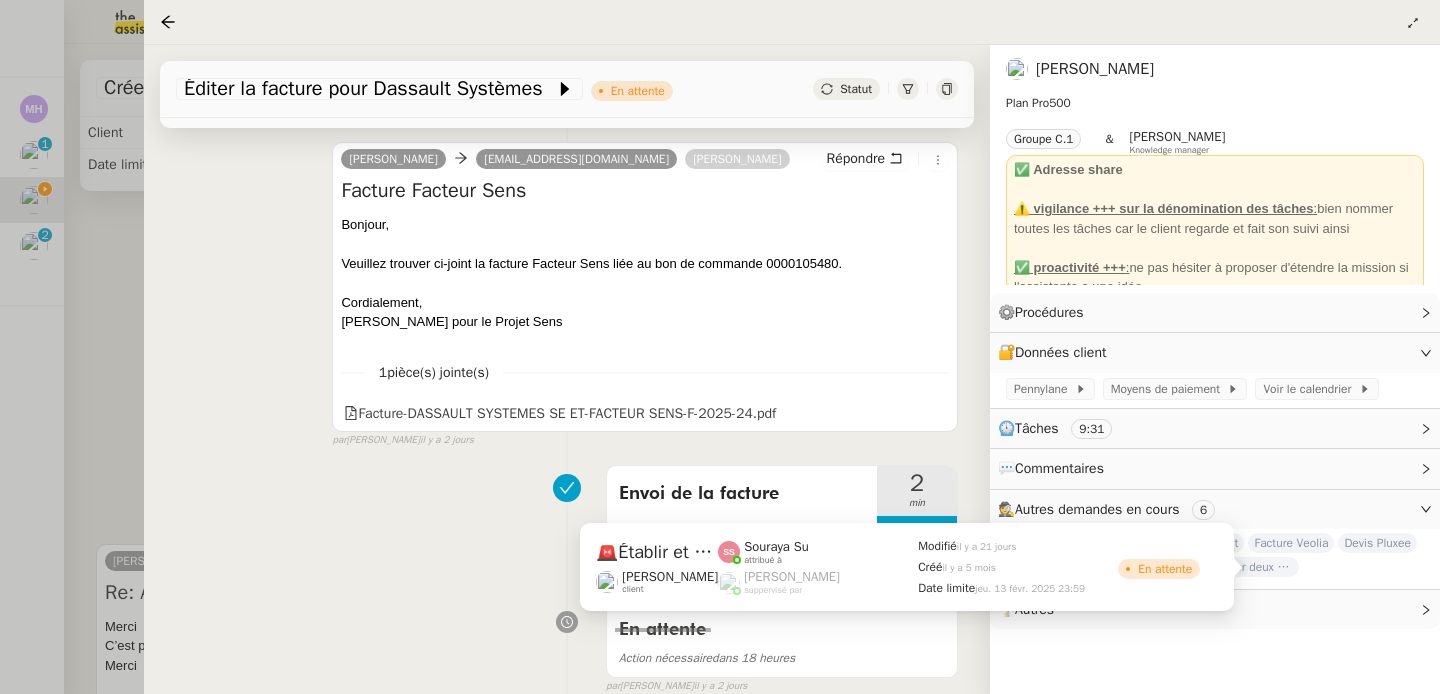 scroll, scrollTop: 983, scrollLeft: 0, axis: vertical 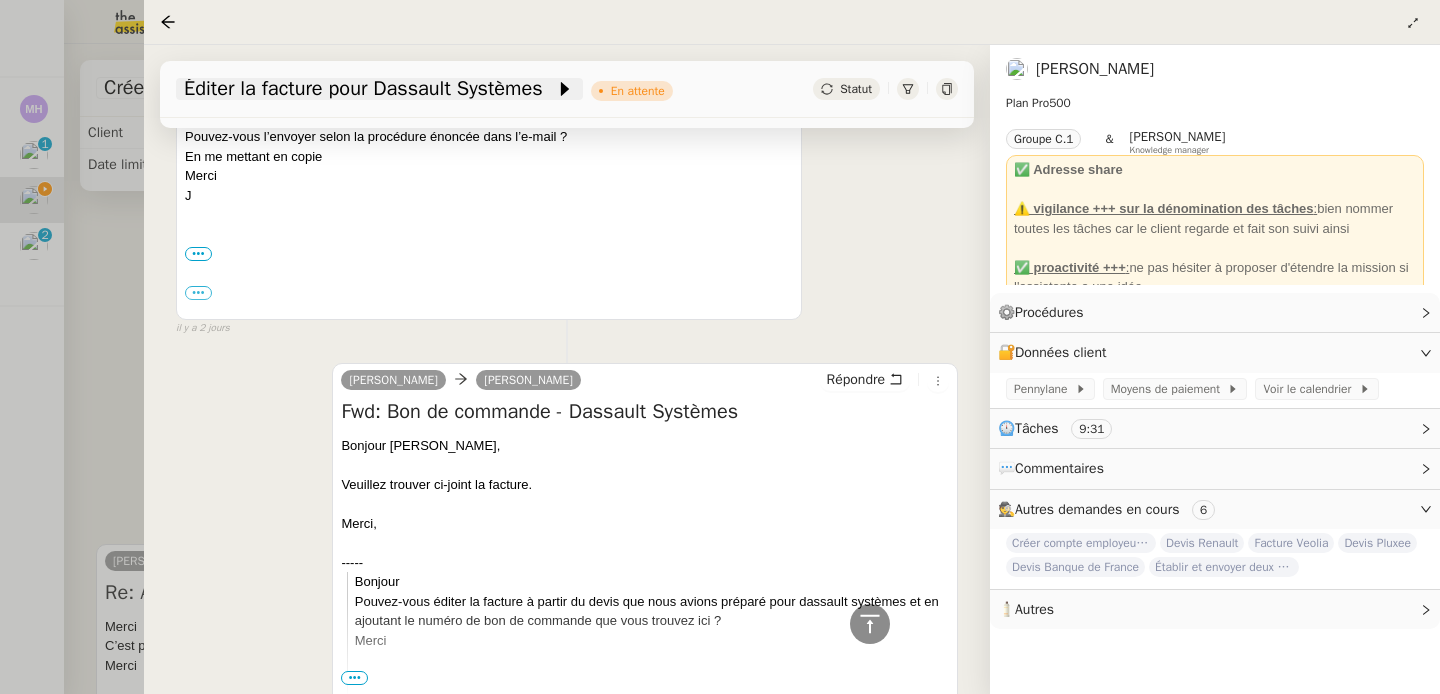 click on "Éditer la facture pour Dassault Systèmes" 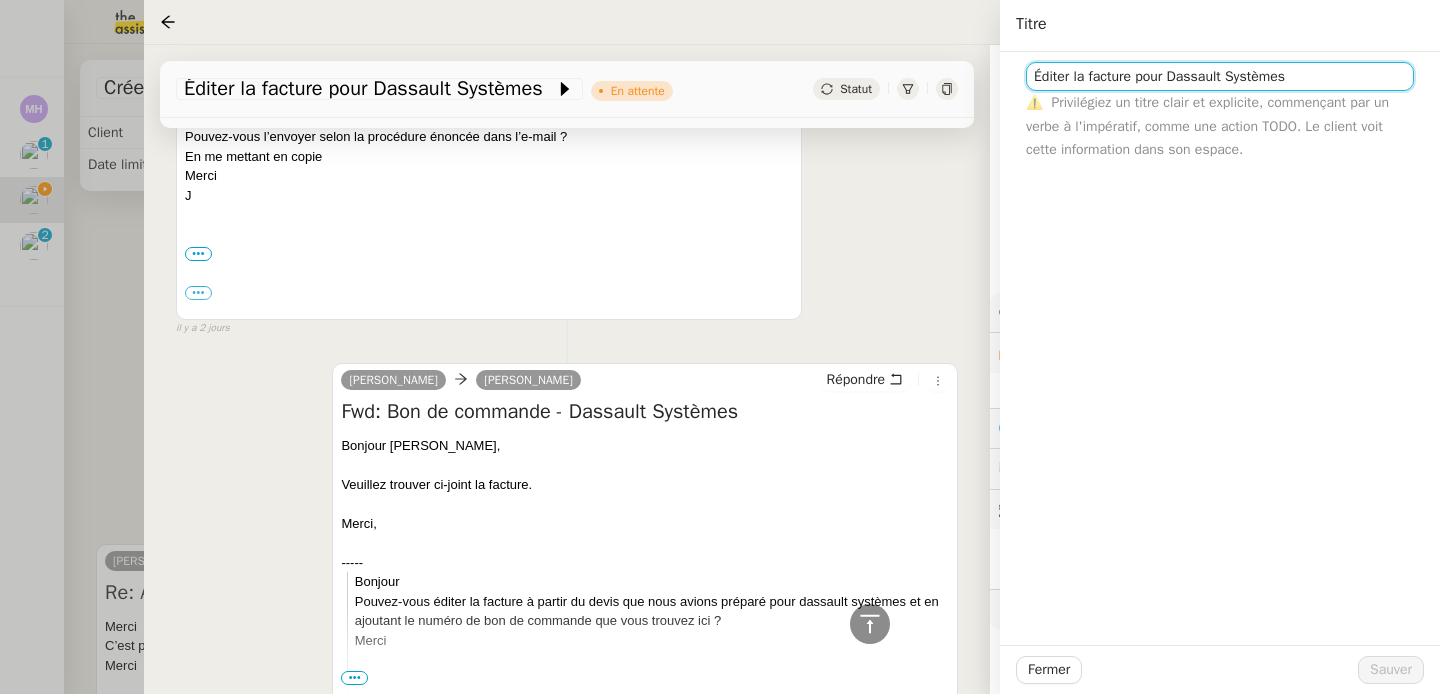 drag, startPoint x: 1173, startPoint y: 74, endPoint x: 1004, endPoint y: 77, distance: 169.02663 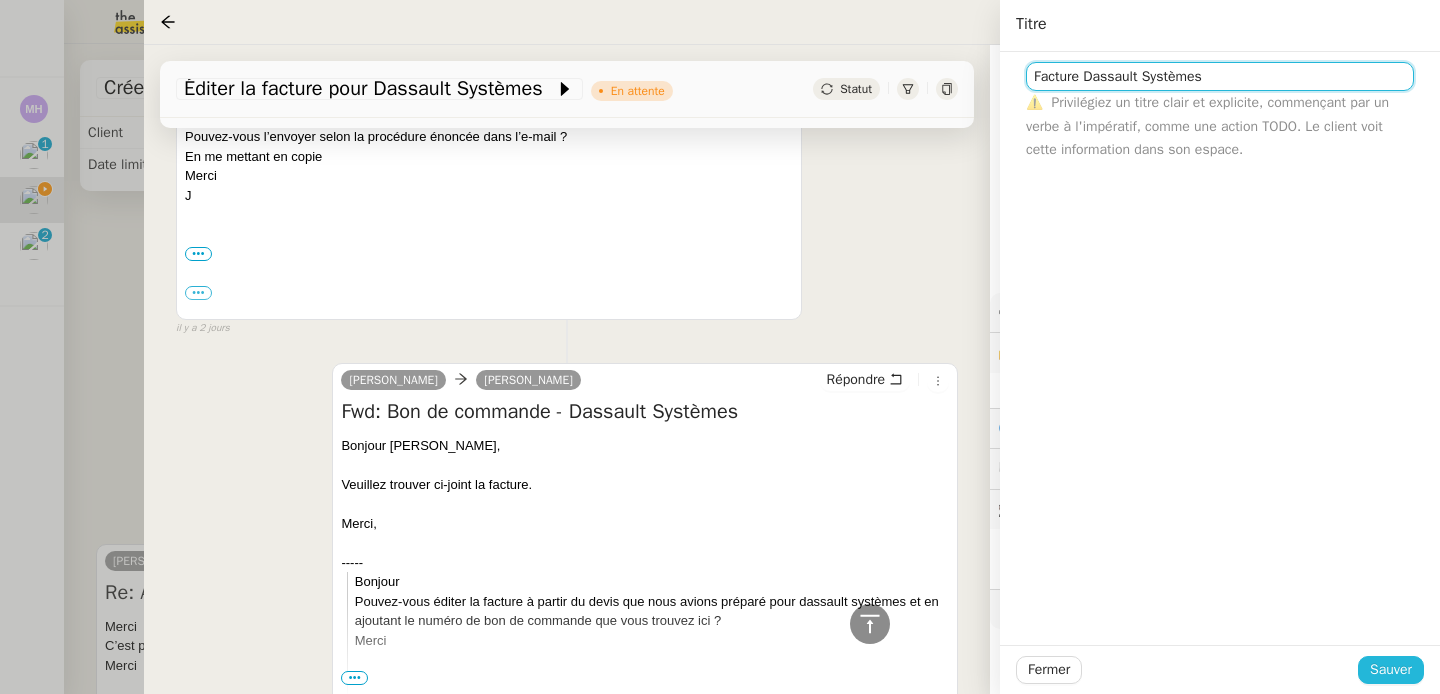 type on "Facture Dassault Systèmes" 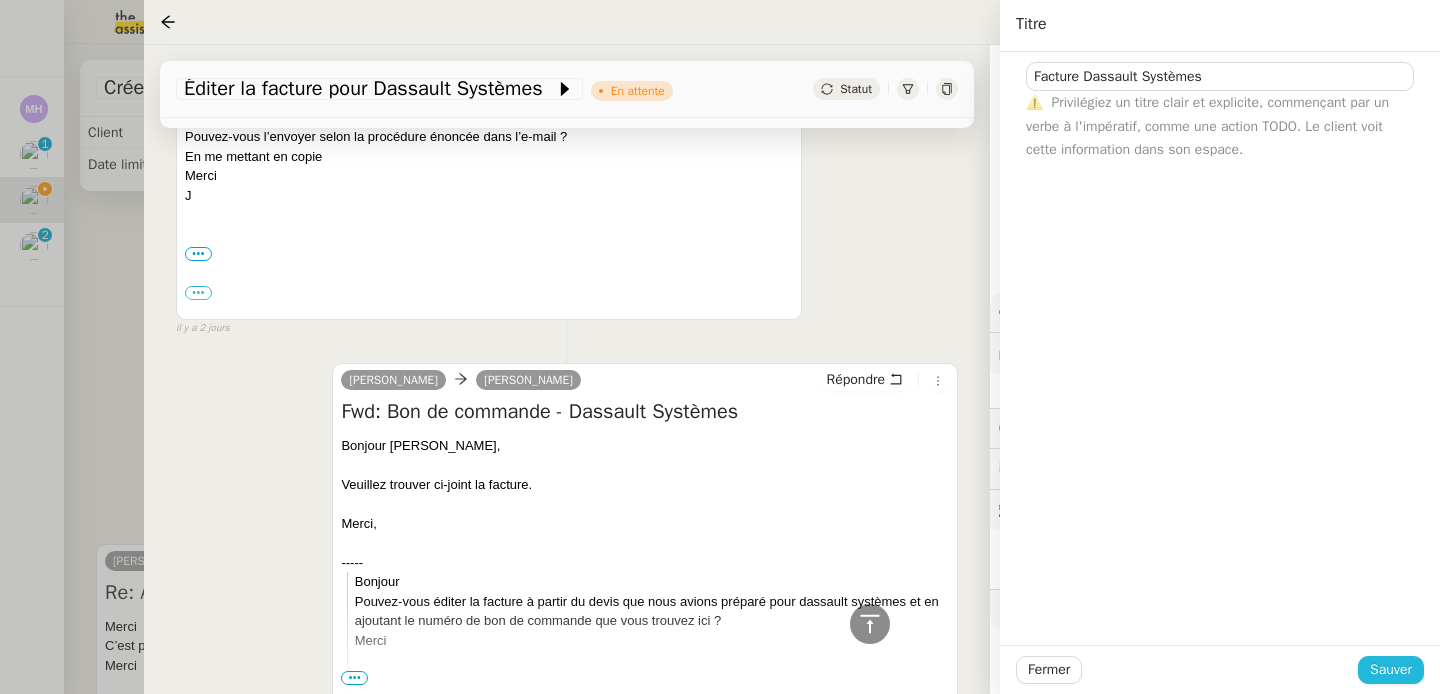 click on "Sauver" 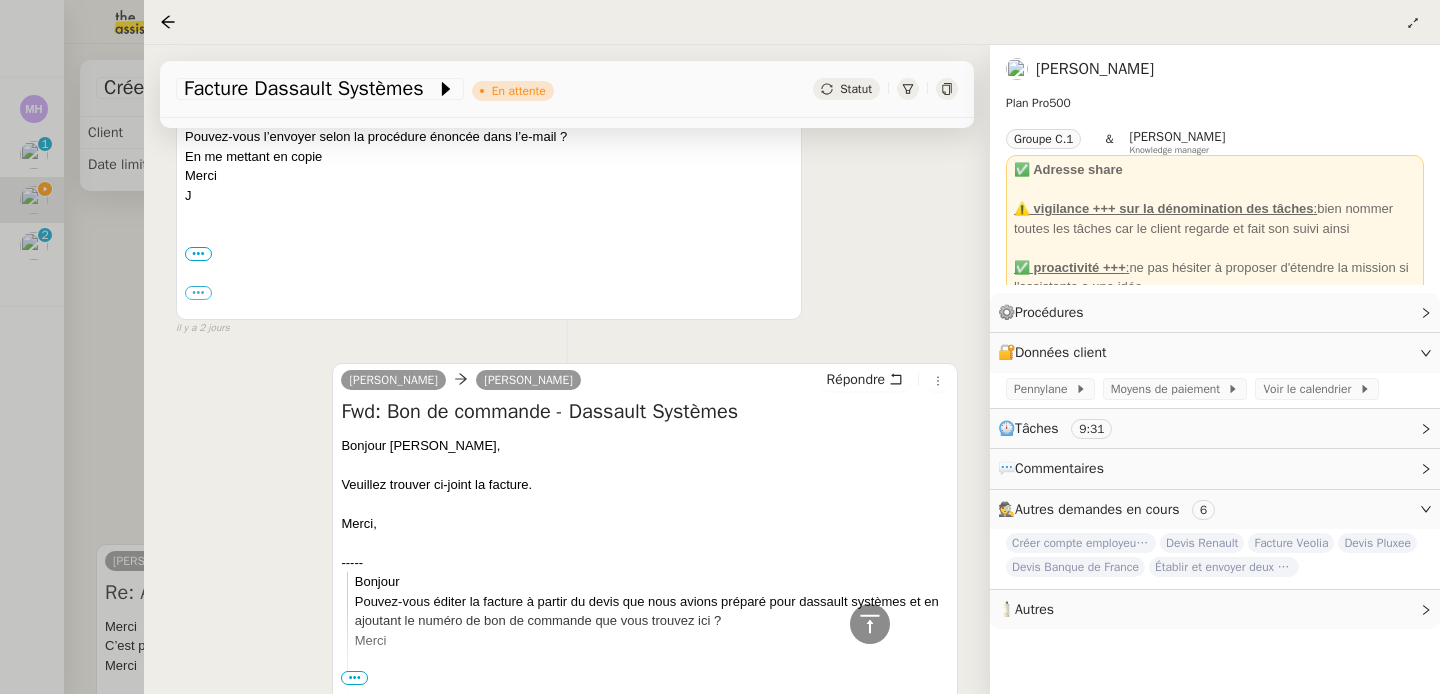click at bounding box center [720, 347] 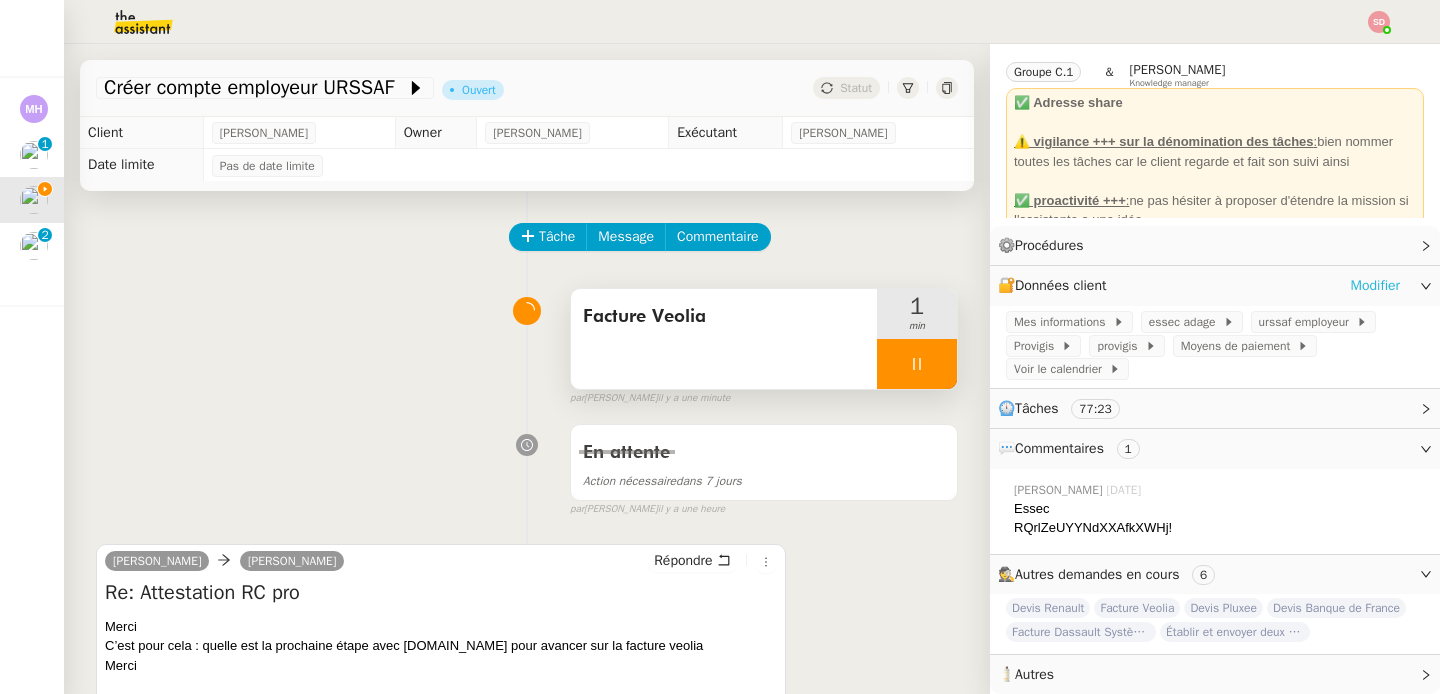 click on "Modifier" 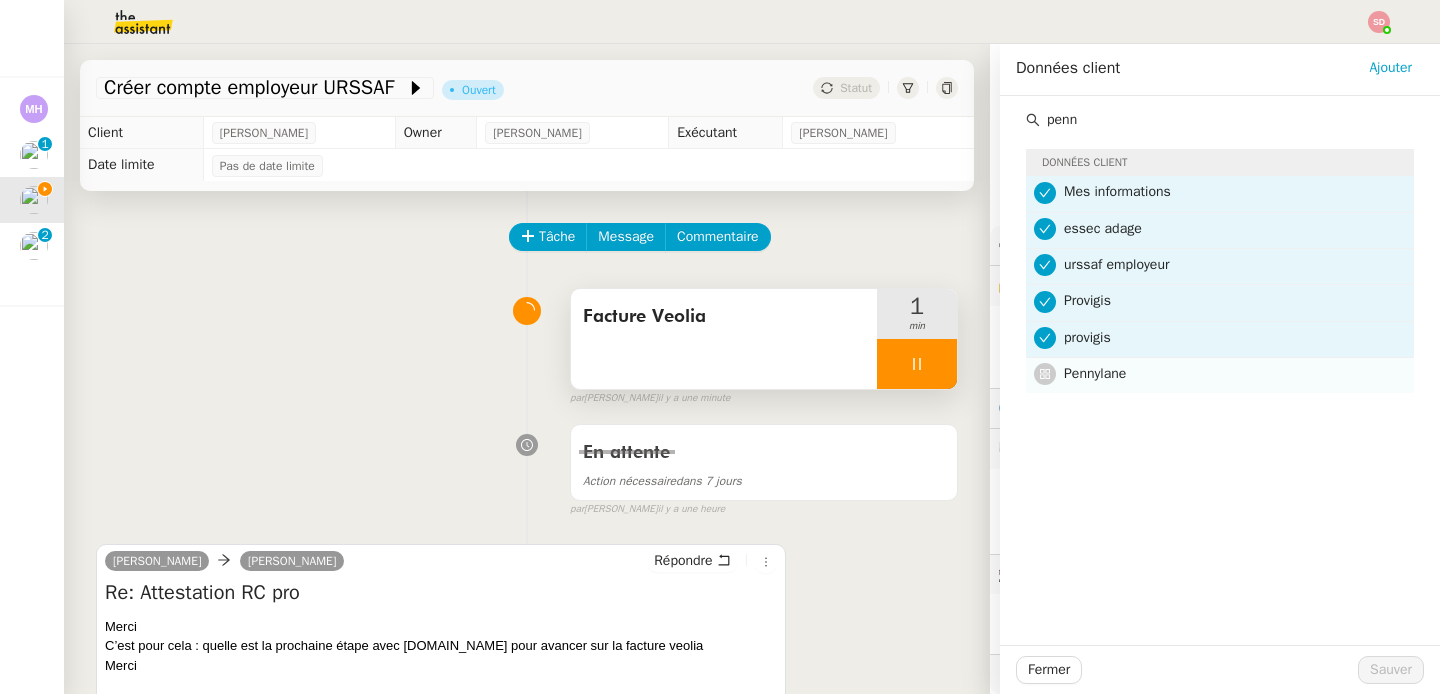 type on "penn" 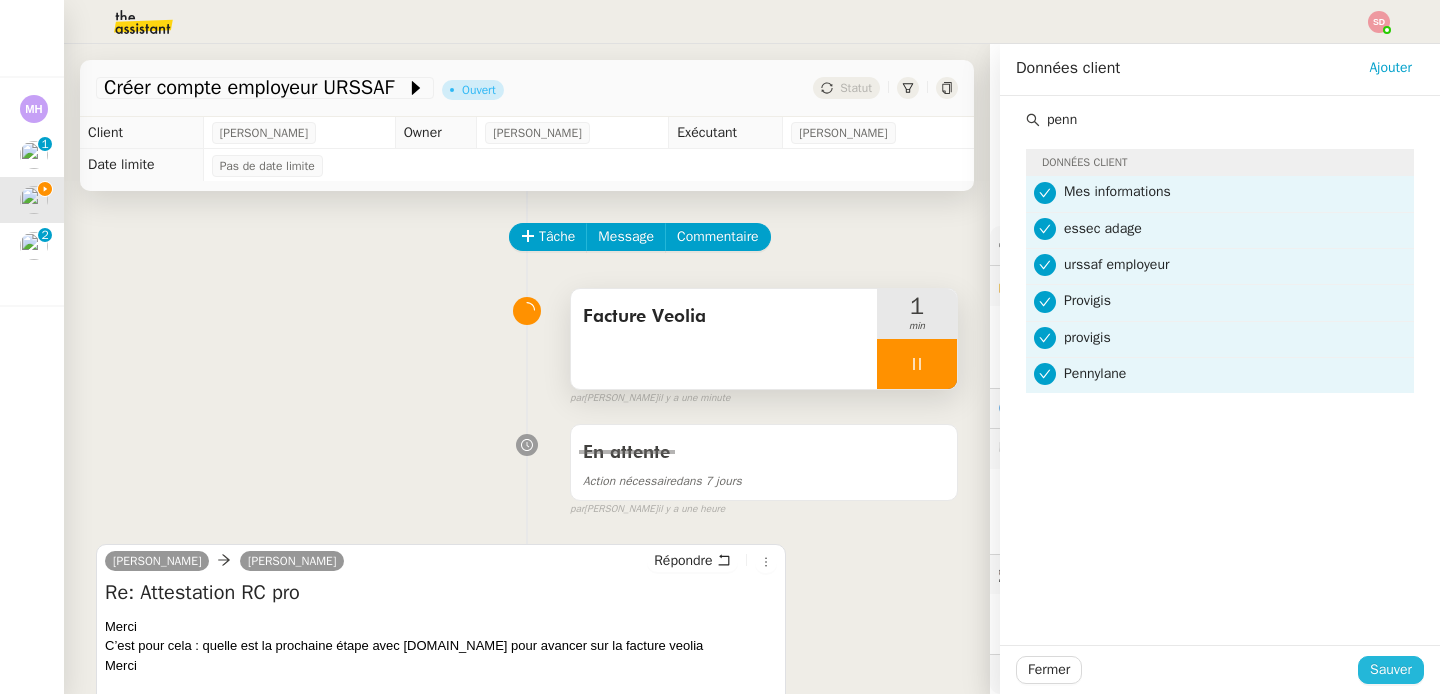 click on "Sauver" 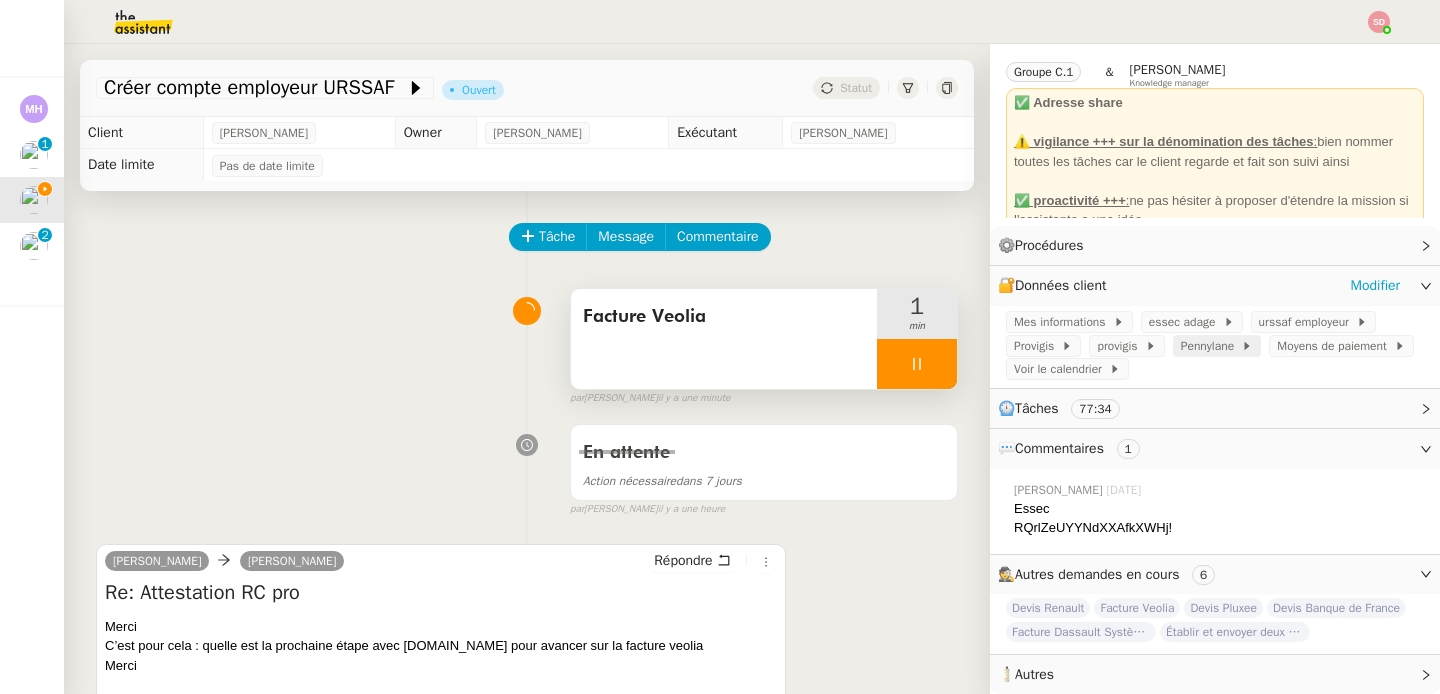 click on "Pennylane" 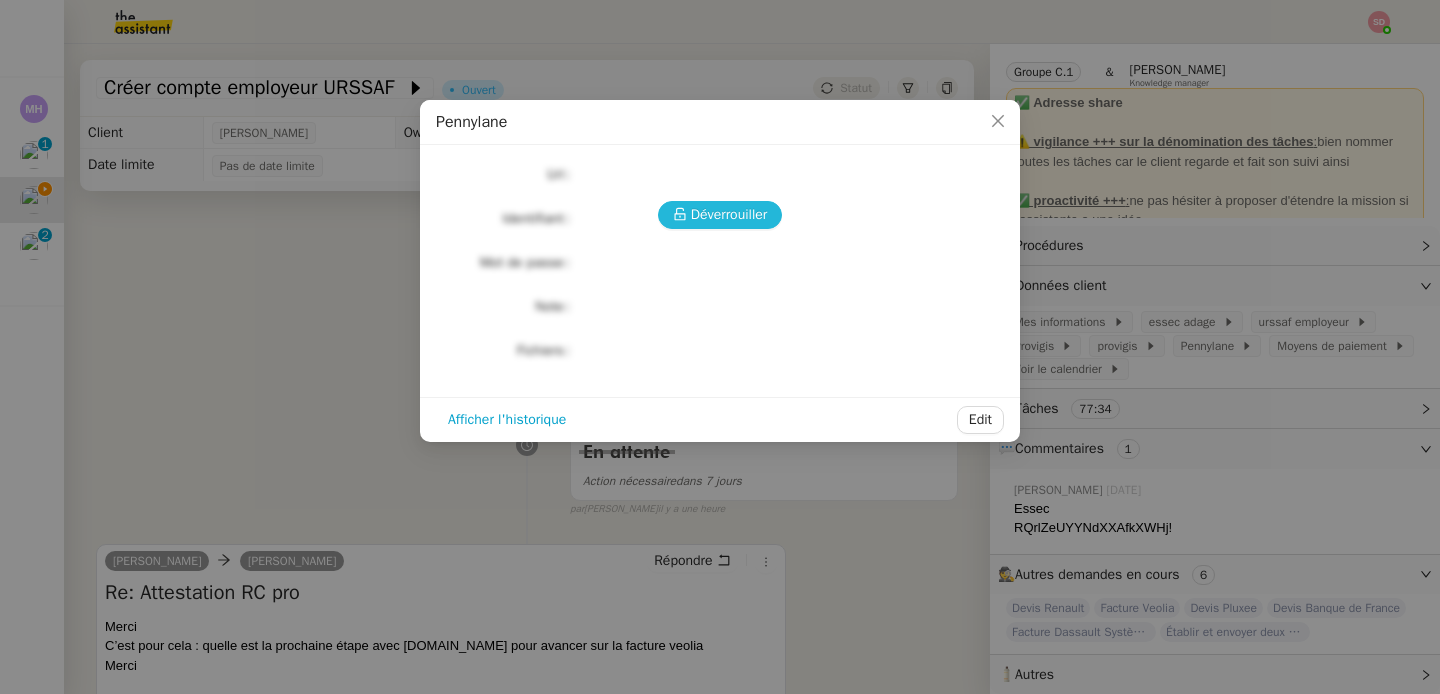 click on "Déverrouiller" at bounding box center (729, 214) 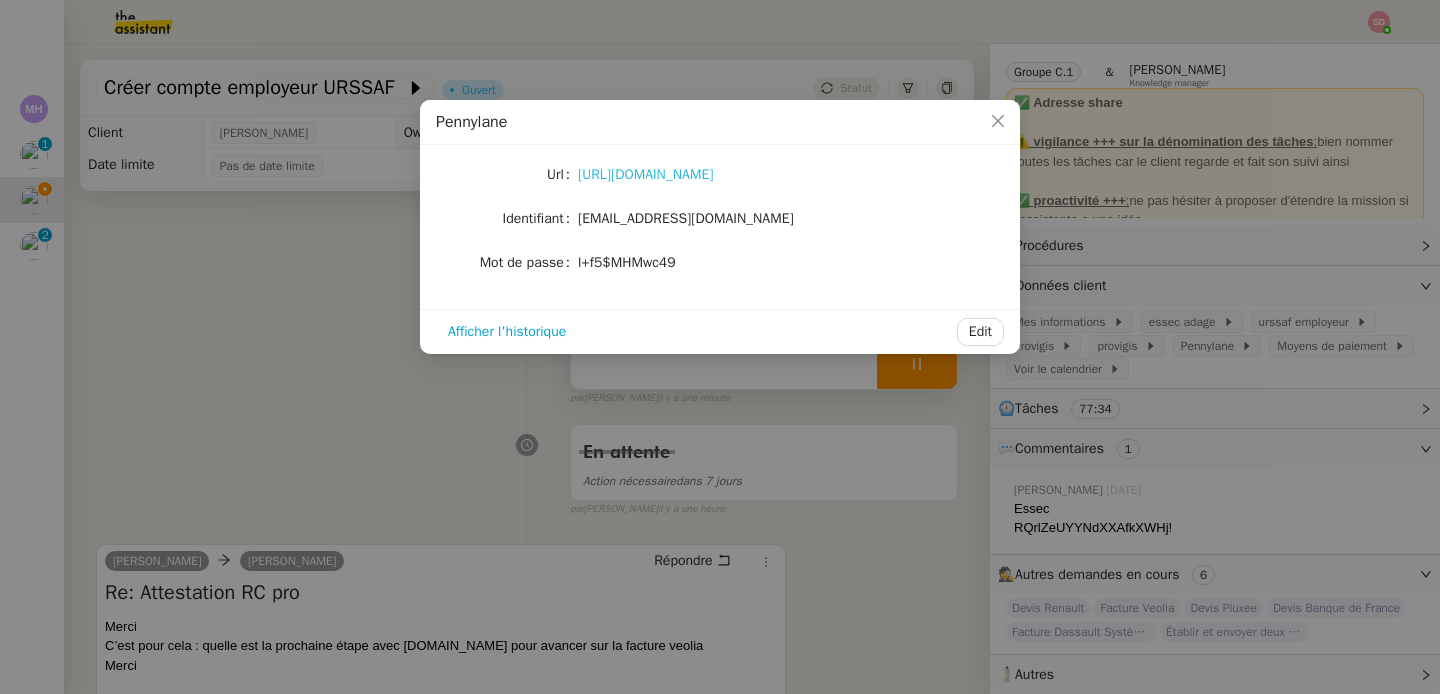 click on "[URL][DOMAIN_NAME]" 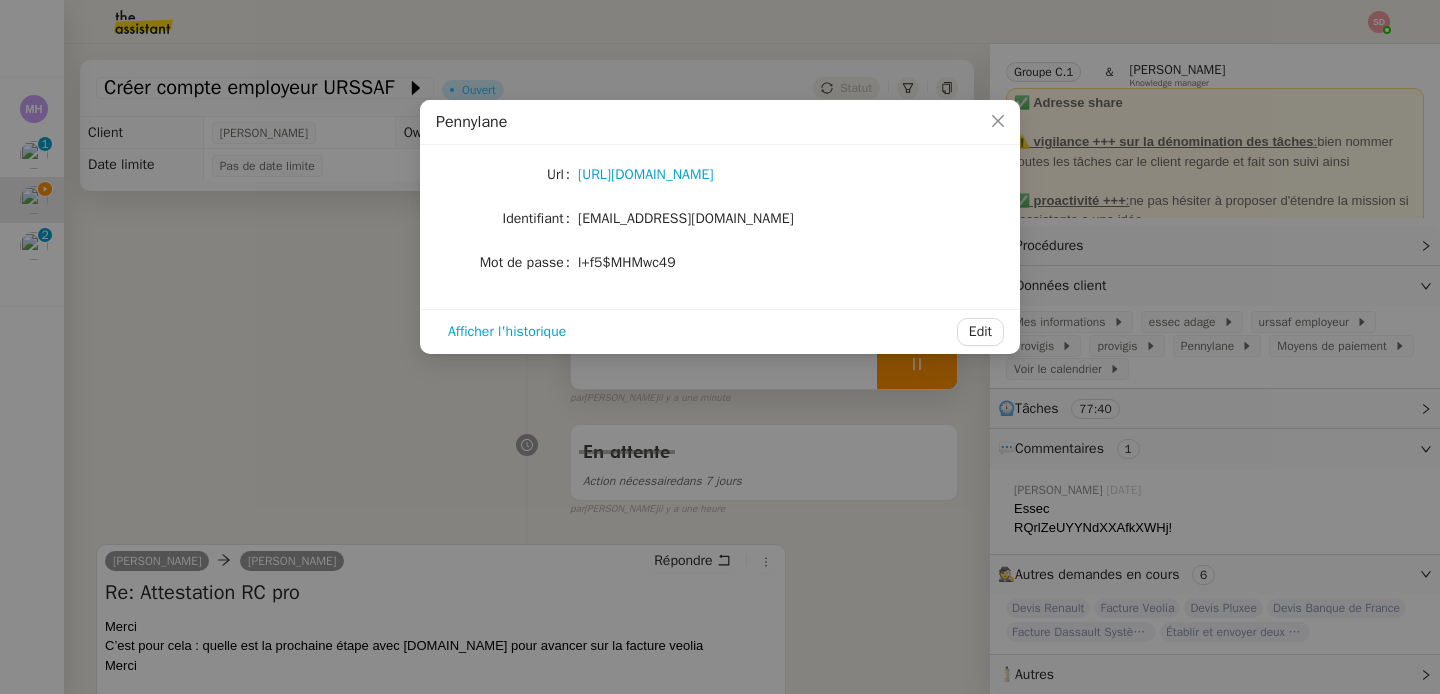 click on "[EMAIL_ADDRESS][DOMAIN_NAME]" 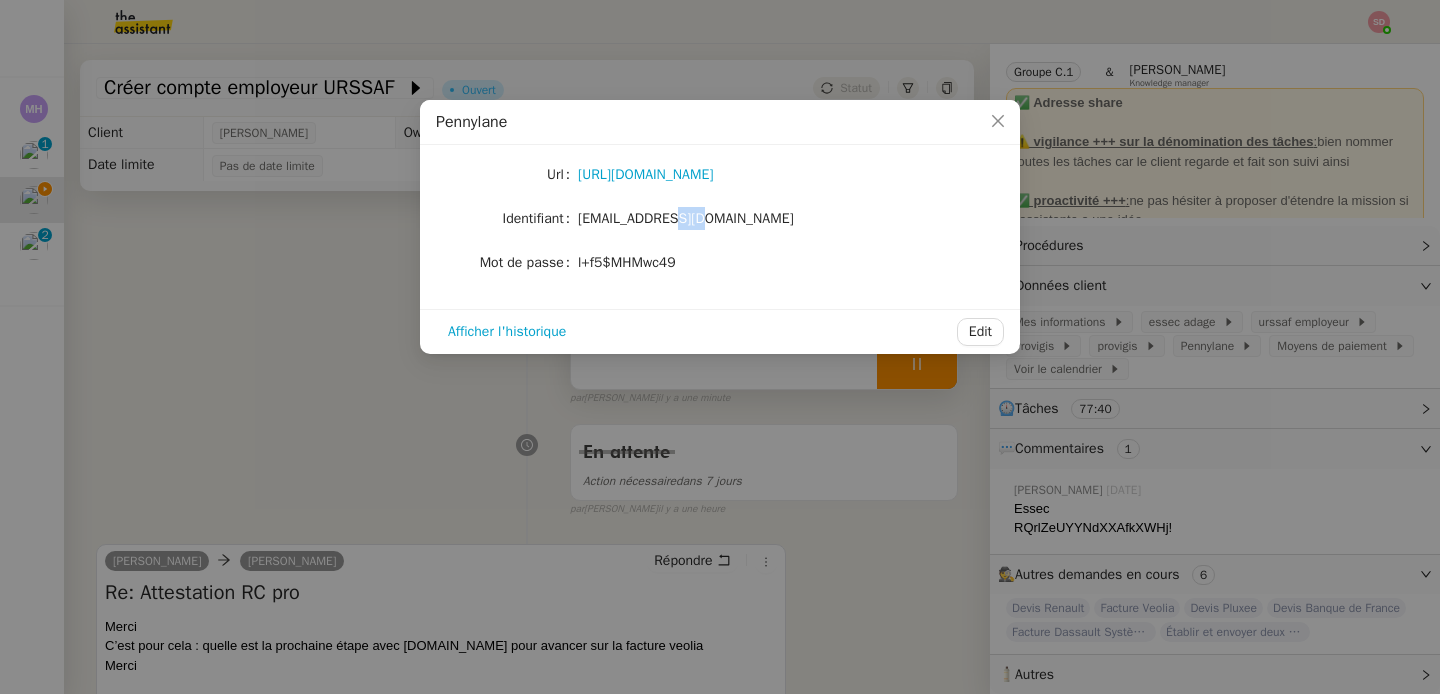 click on "[EMAIL_ADDRESS][DOMAIN_NAME]" 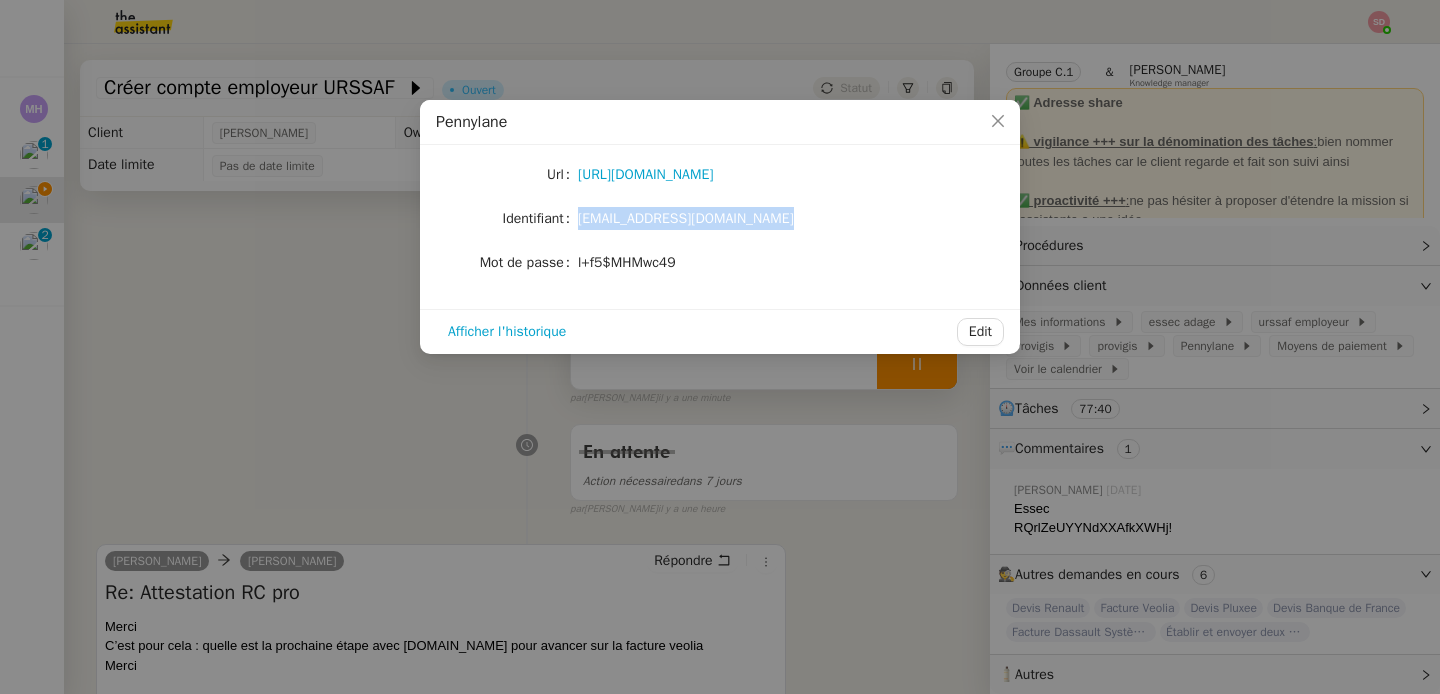 click on "[EMAIL_ADDRESS][DOMAIN_NAME]" 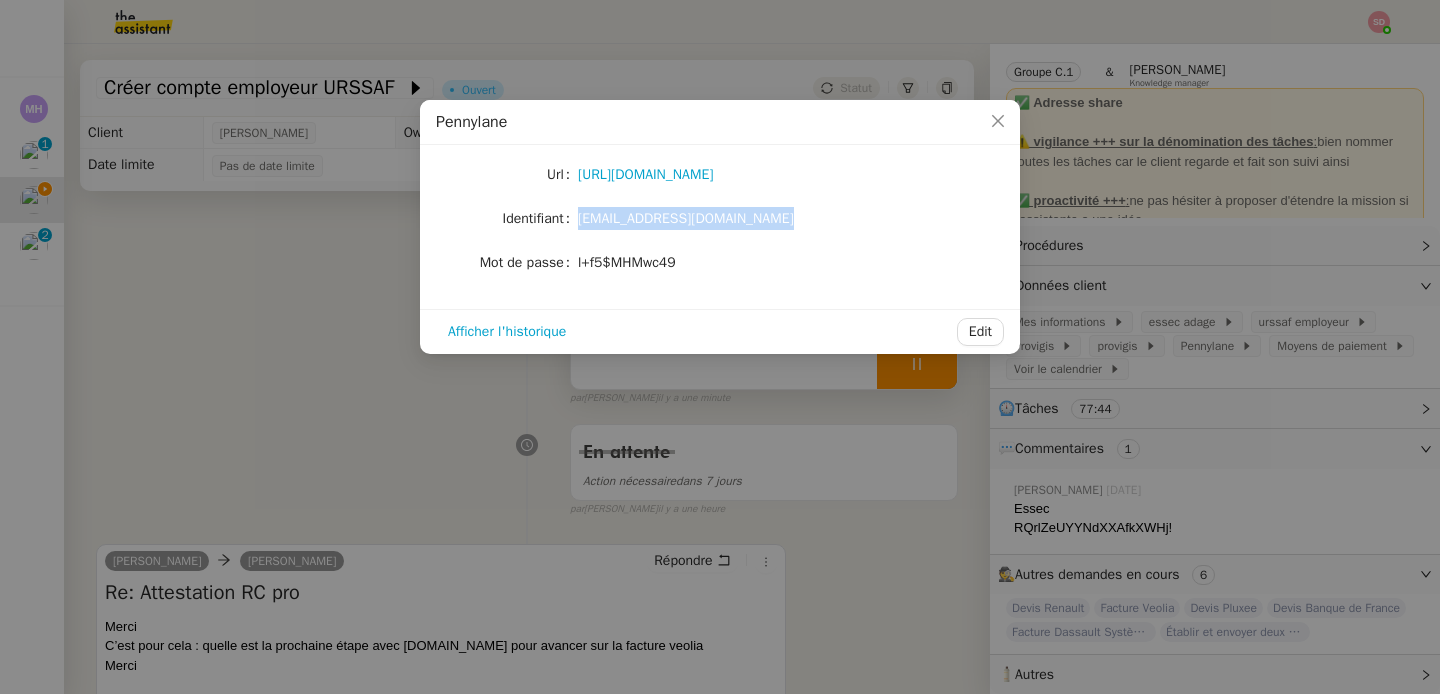 copy on "[EMAIL_ADDRESS][DOMAIN_NAME]" 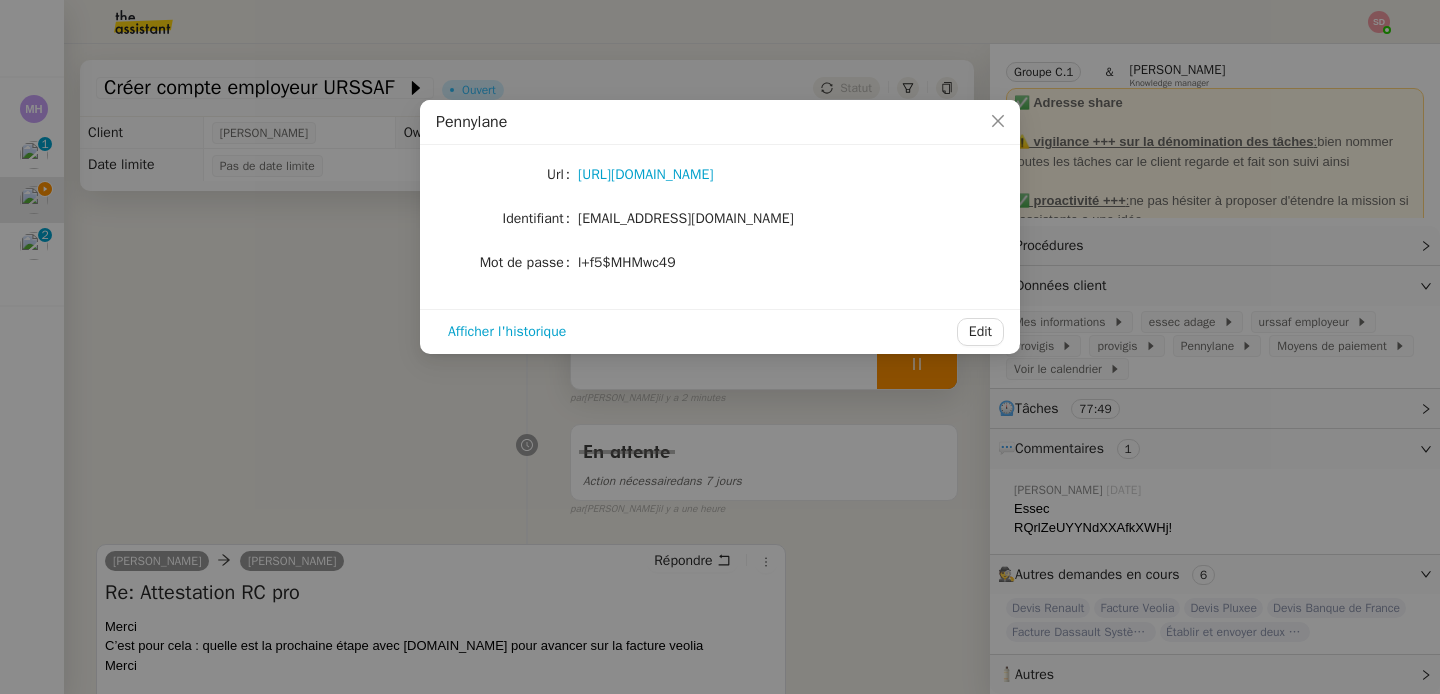 click on "l+f5$MHMwc49" 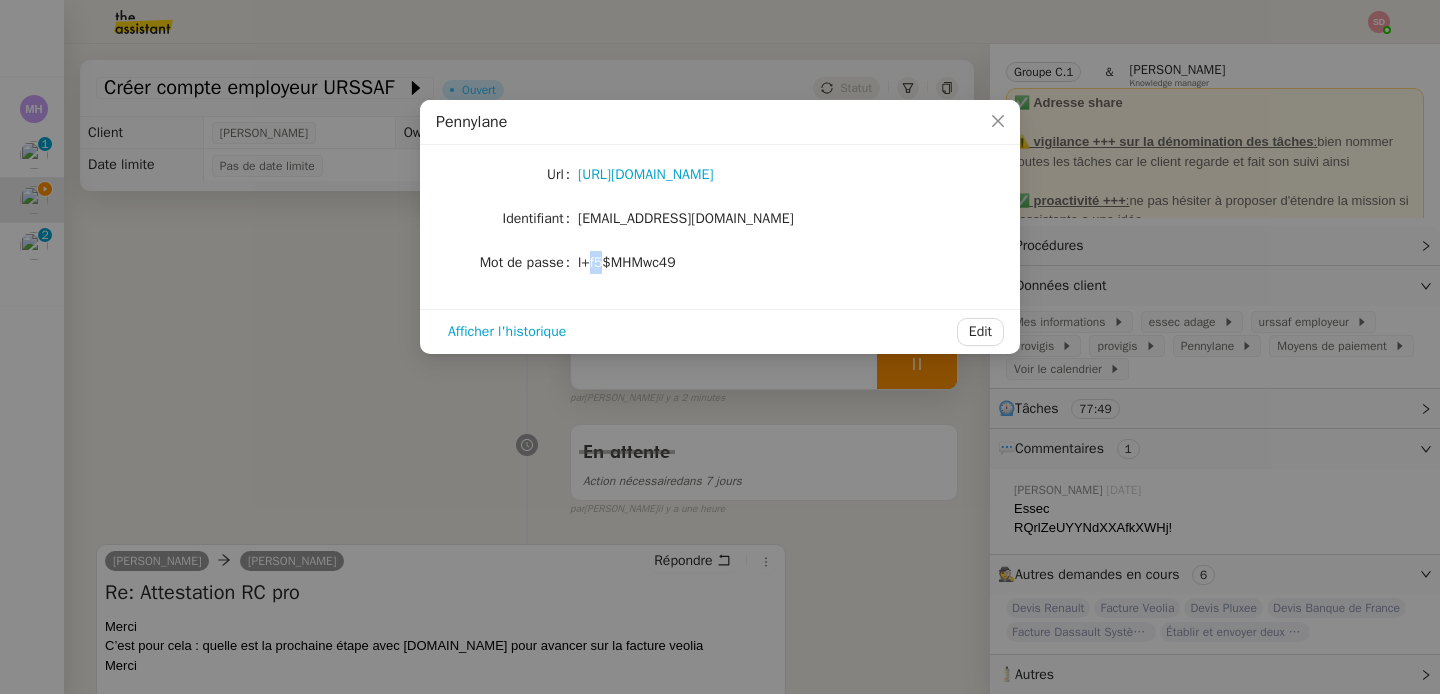 click on "l+f5$MHMwc49" 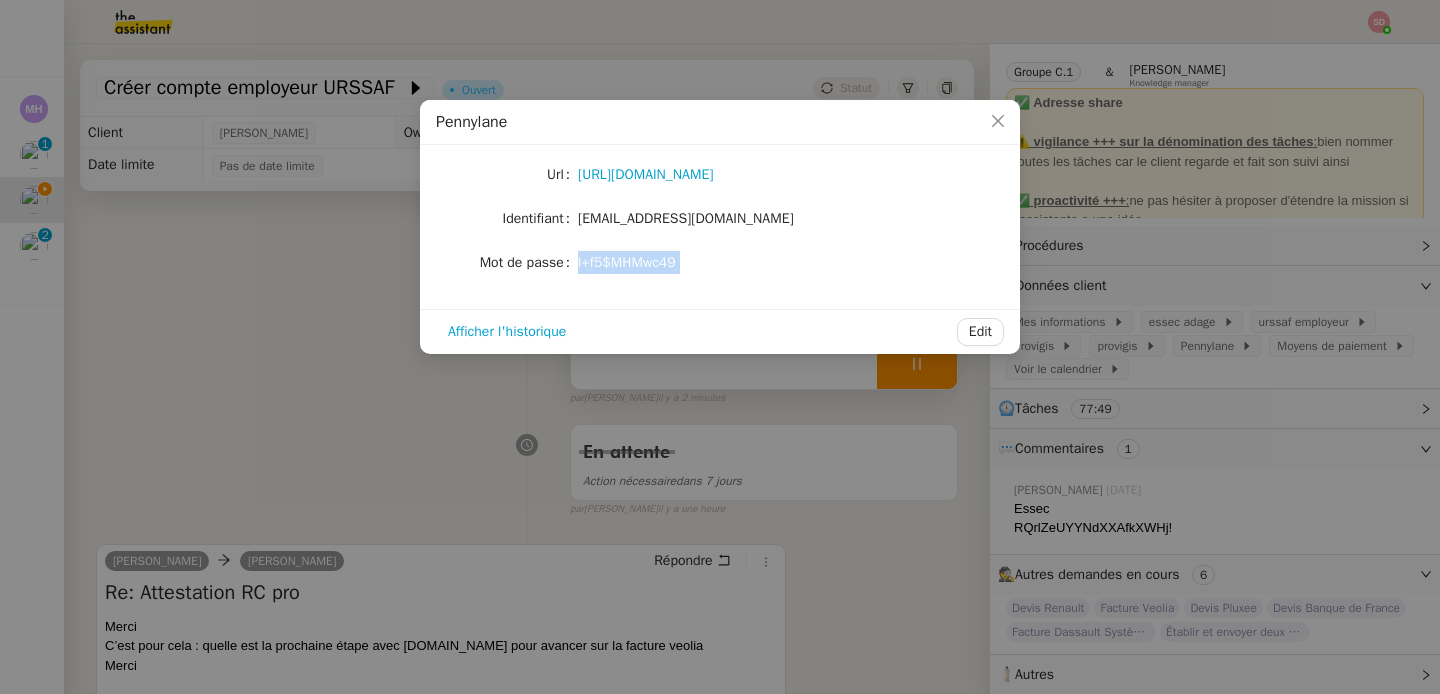 click on "l+f5$MHMwc49" 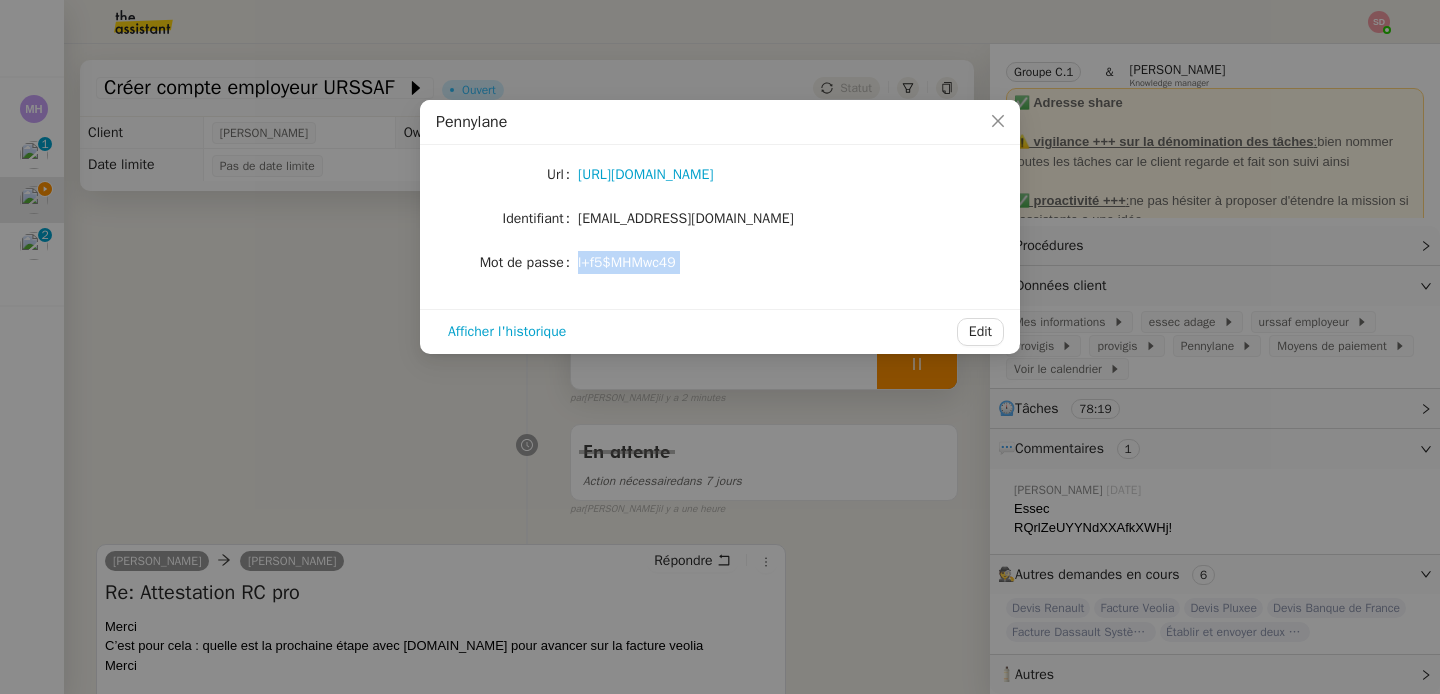 click on "Pennylane Url [URL][DOMAIN_NAME]    Identifiant [EMAIL_ADDRESS][DOMAIN_NAME] Mot de passe [SECURITY_DATA] Afficher l'historique Edit" at bounding box center (720, 347) 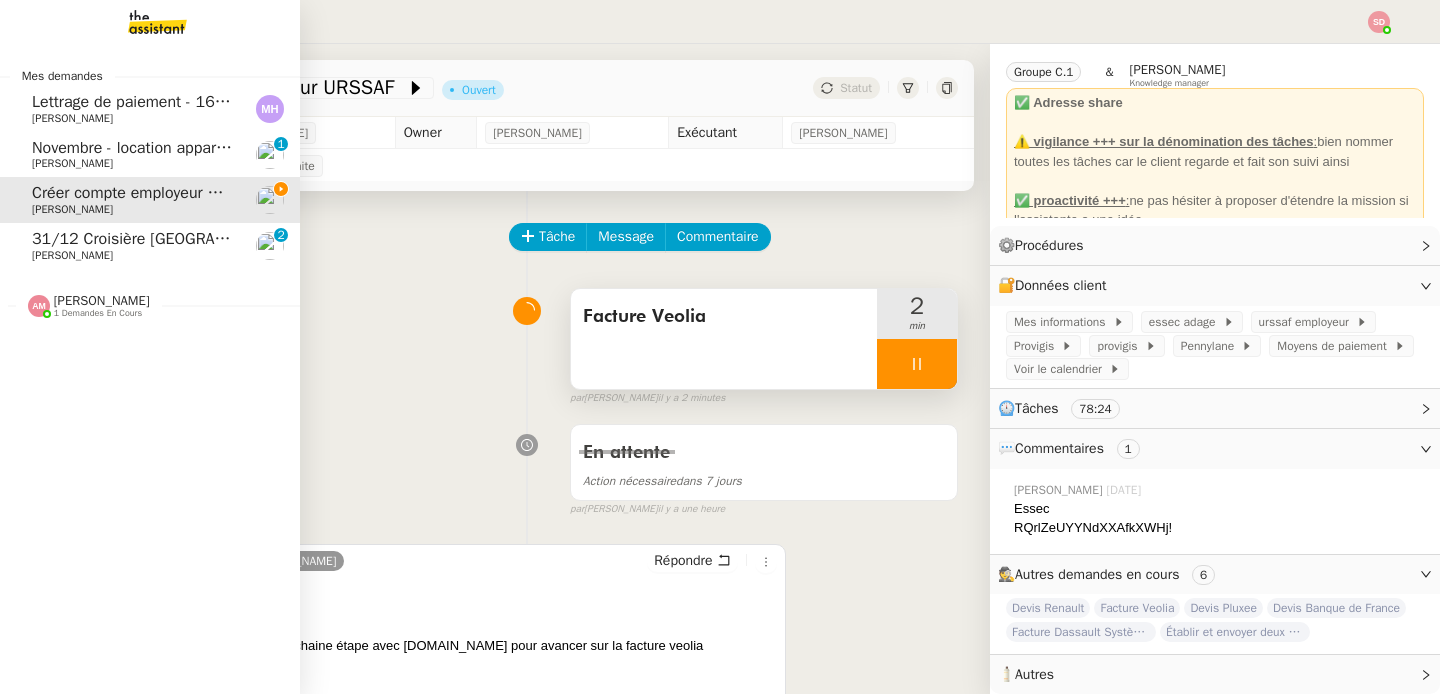 click on "[PERSON_NAME]    1 demandes en cours" 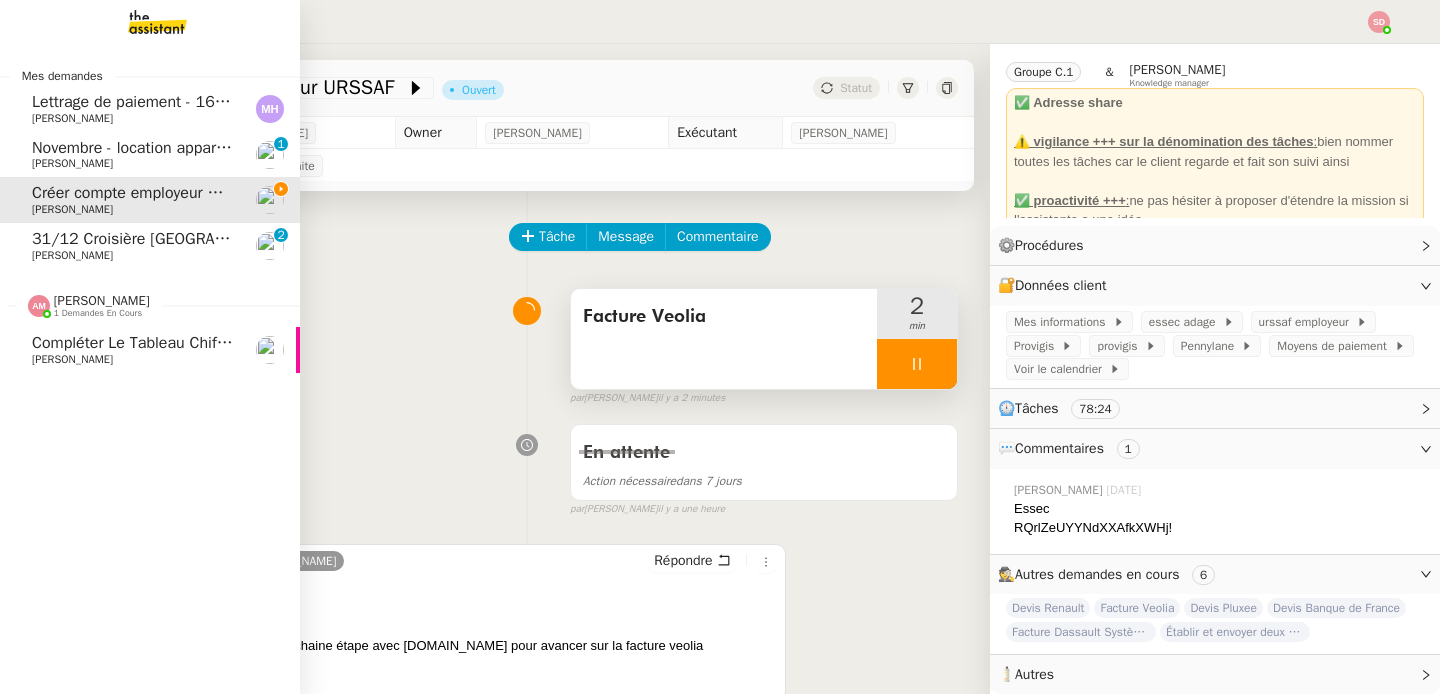 click on "[PERSON_NAME]    1 demandes en cours" 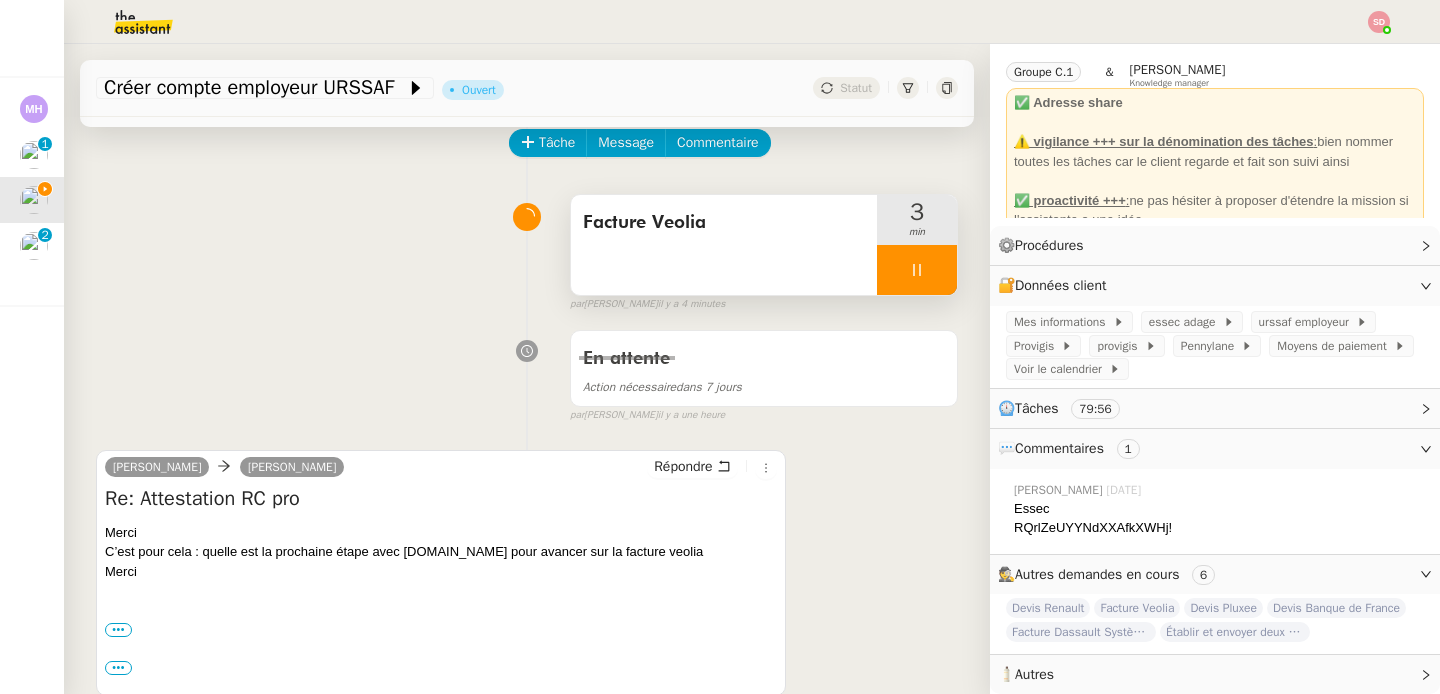 scroll, scrollTop: 127, scrollLeft: 0, axis: vertical 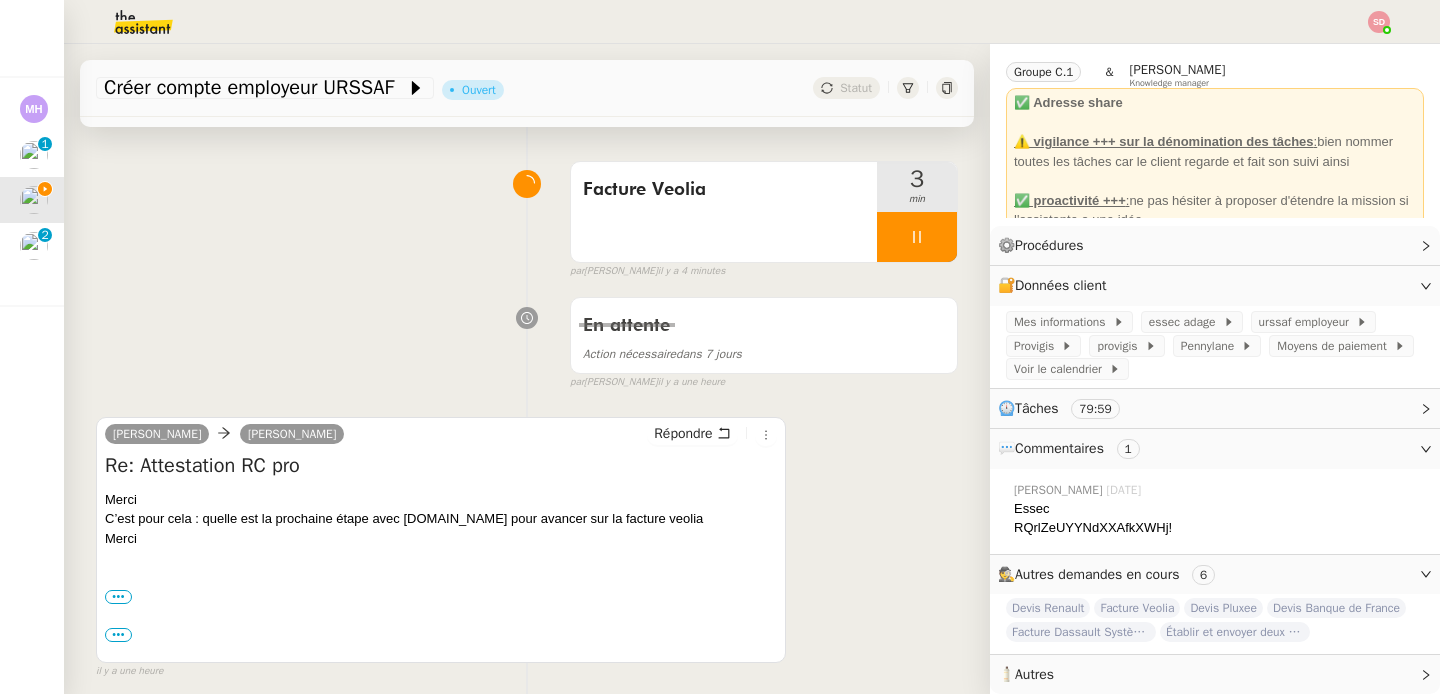 click on "Facture Veolia" 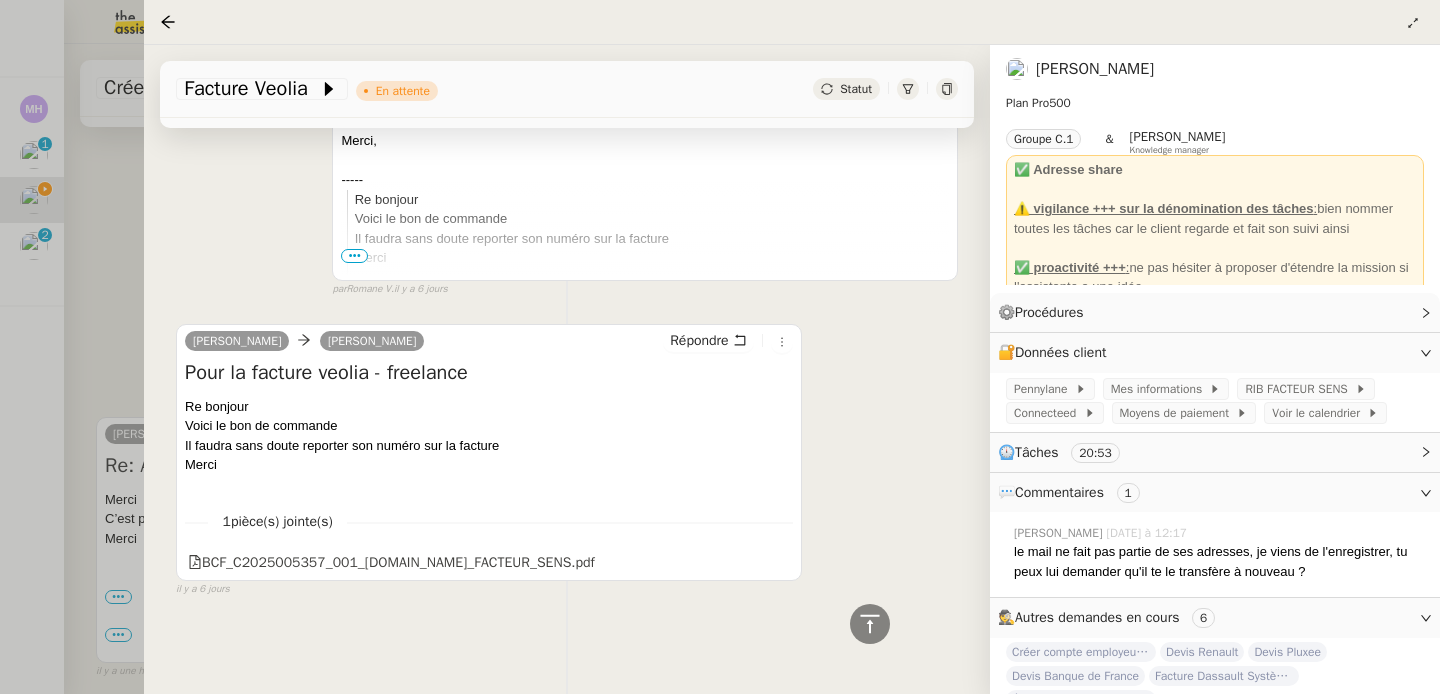 scroll, scrollTop: 4690, scrollLeft: 0, axis: vertical 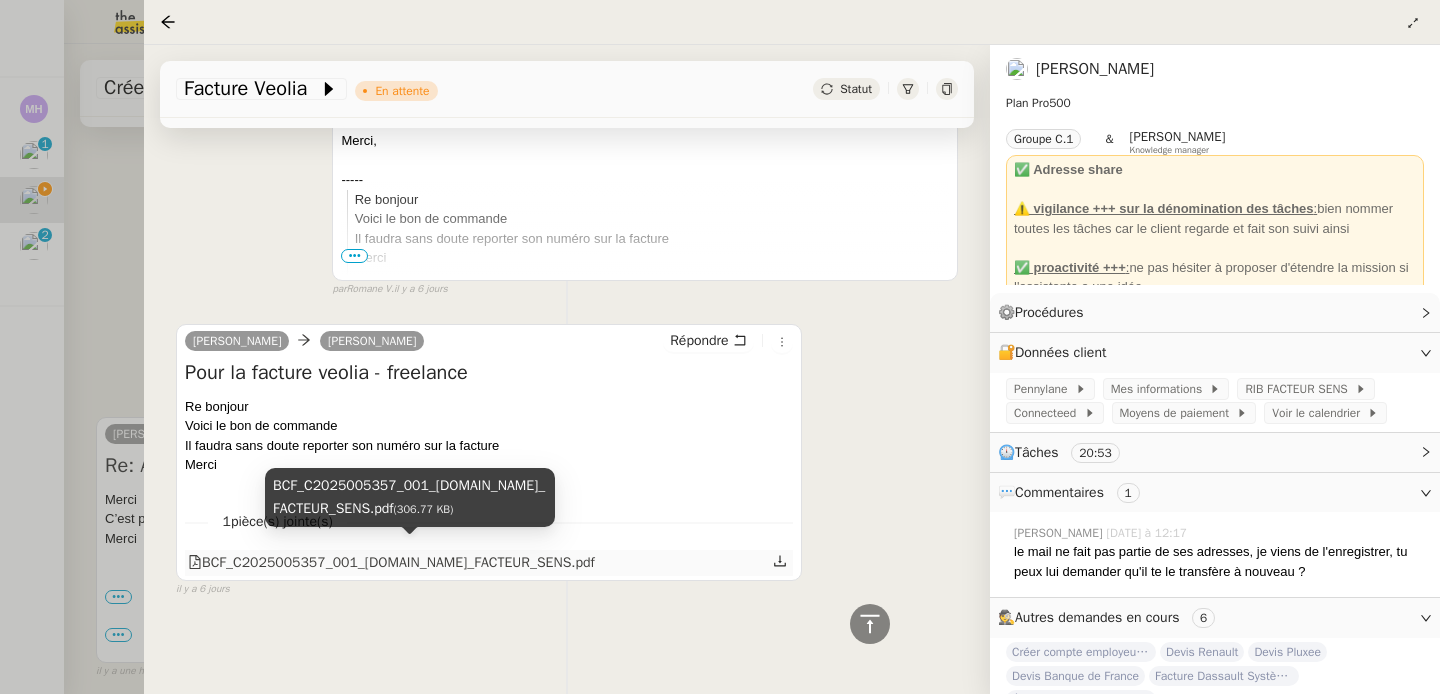 click on "BCF_C2025005357_001_[DOMAIN_NAME]_FACTEUR_SENS.pdf" 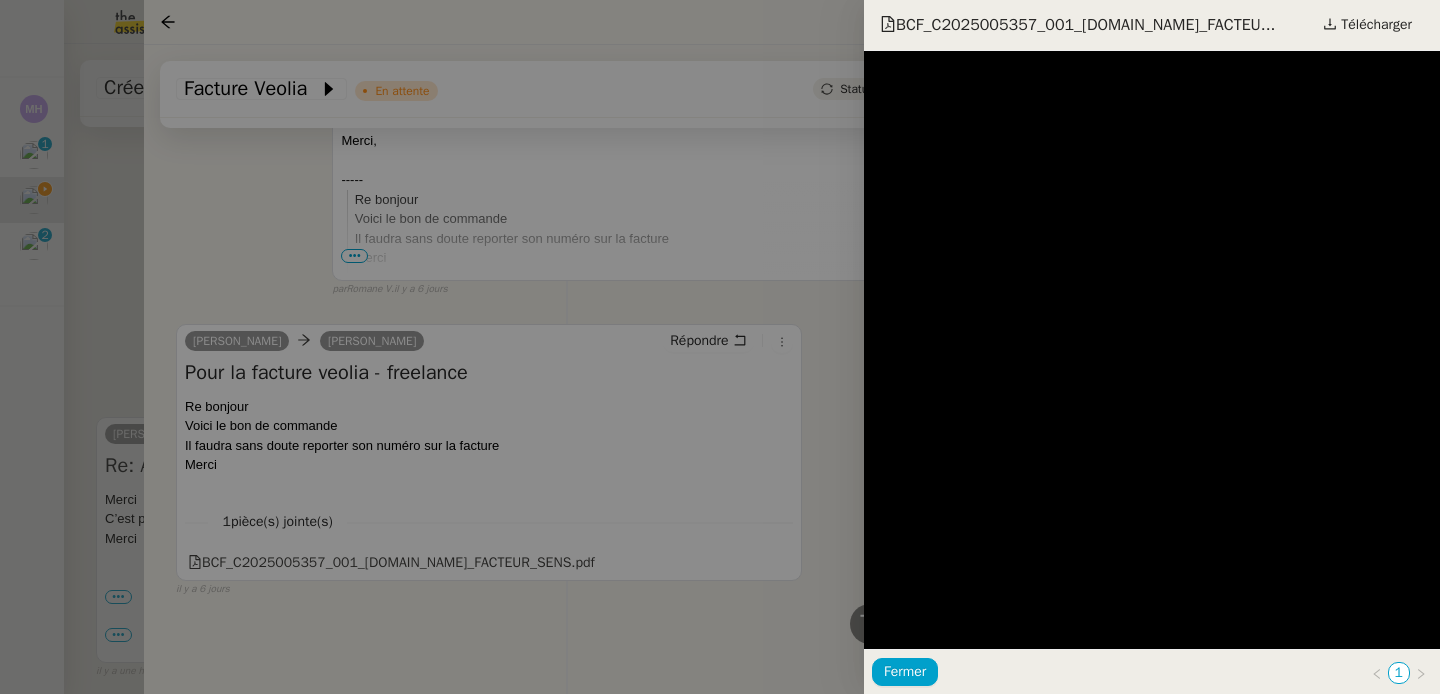 click at bounding box center (720, 347) 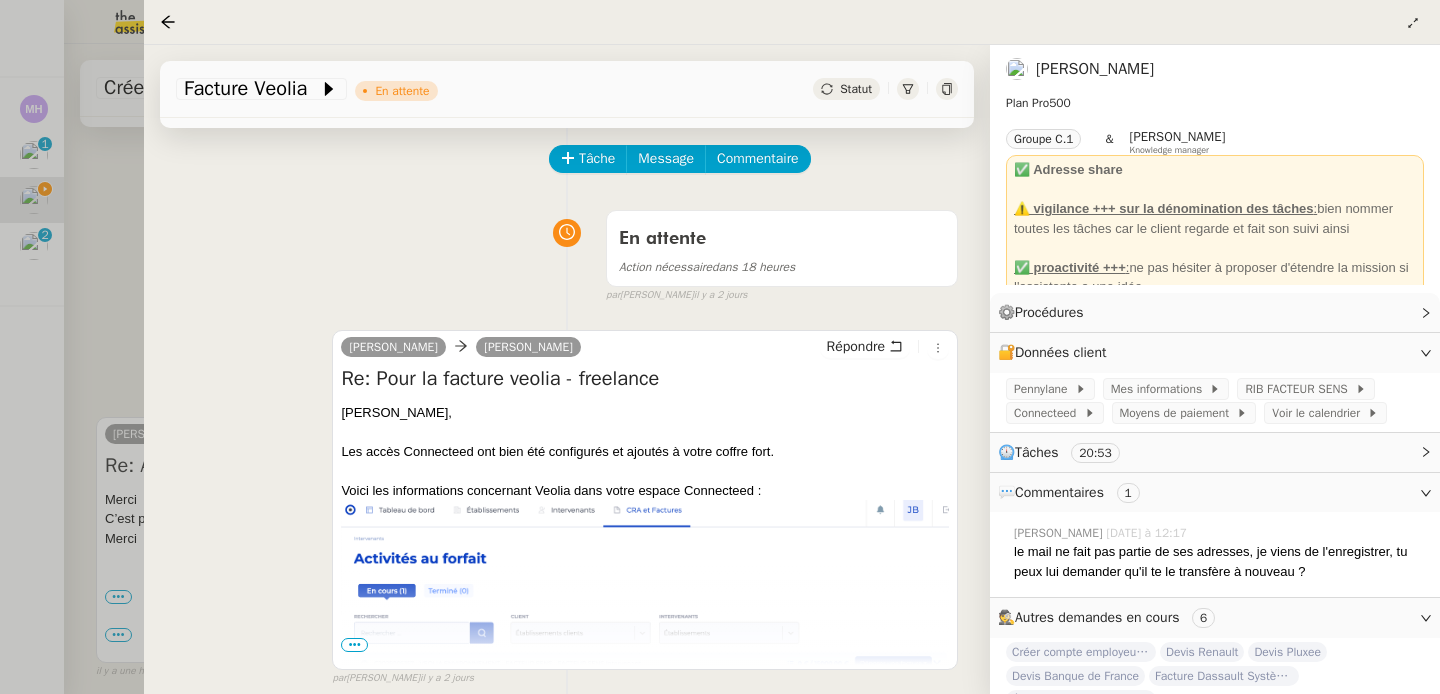 scroll, scrollTop: 0, scrollLeft: 0, axis: both 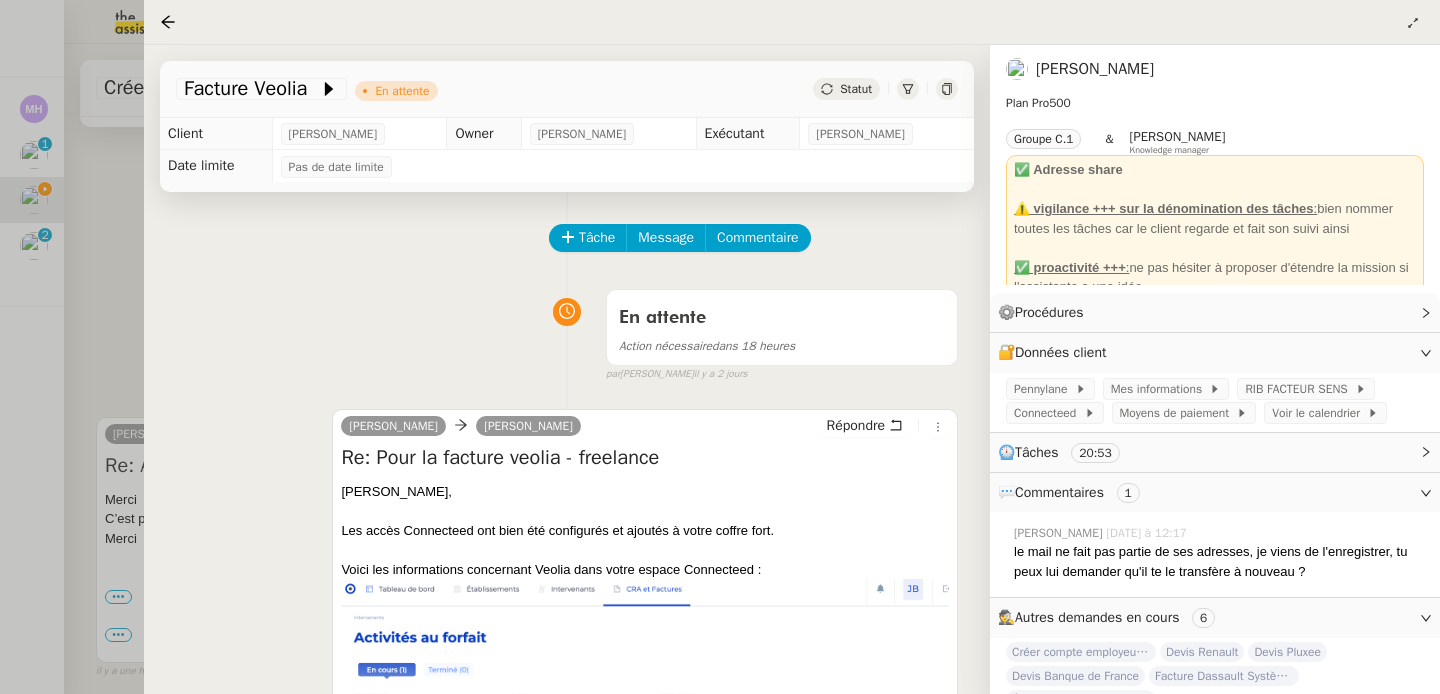 click at bounding box center [720, 347] 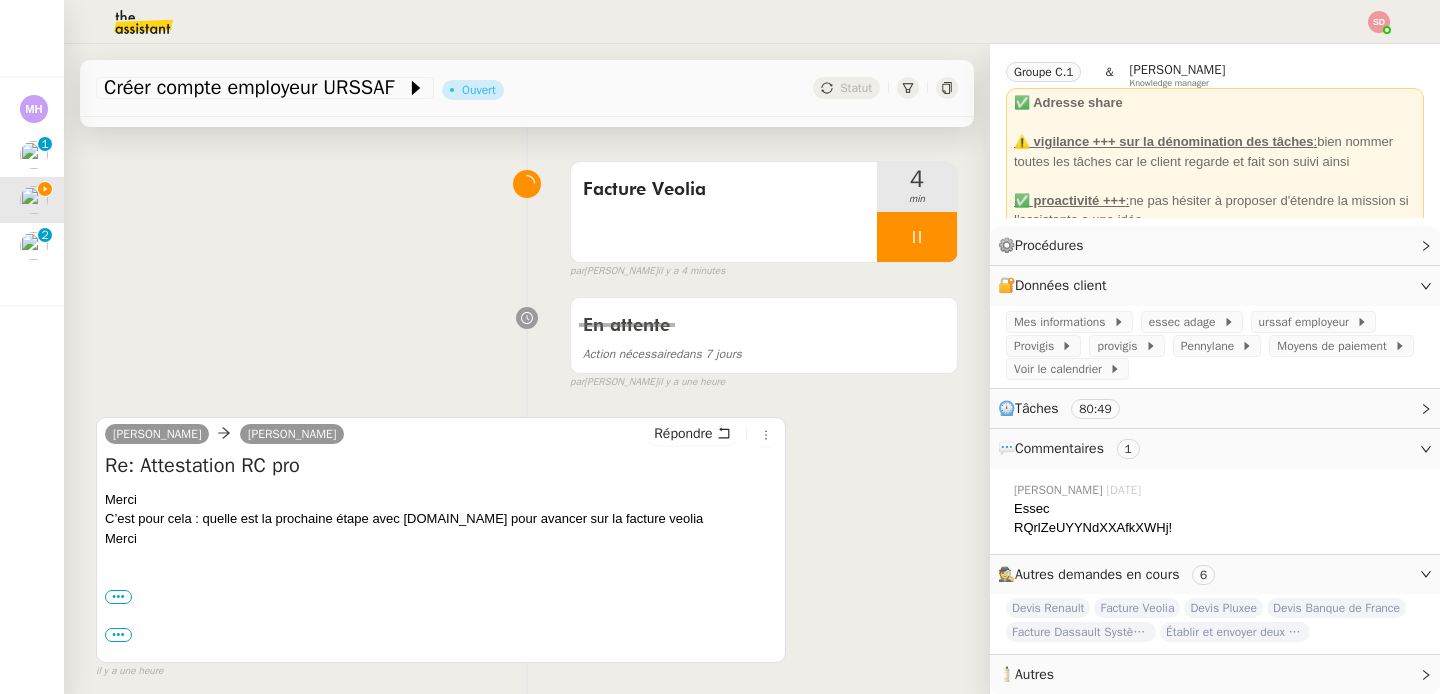 click on "C’est pour cela : quelle est la prochaine étape avec [DOMAIN_NAME] pour avancer sur la facture veolia" at bounding box center [441, 519] 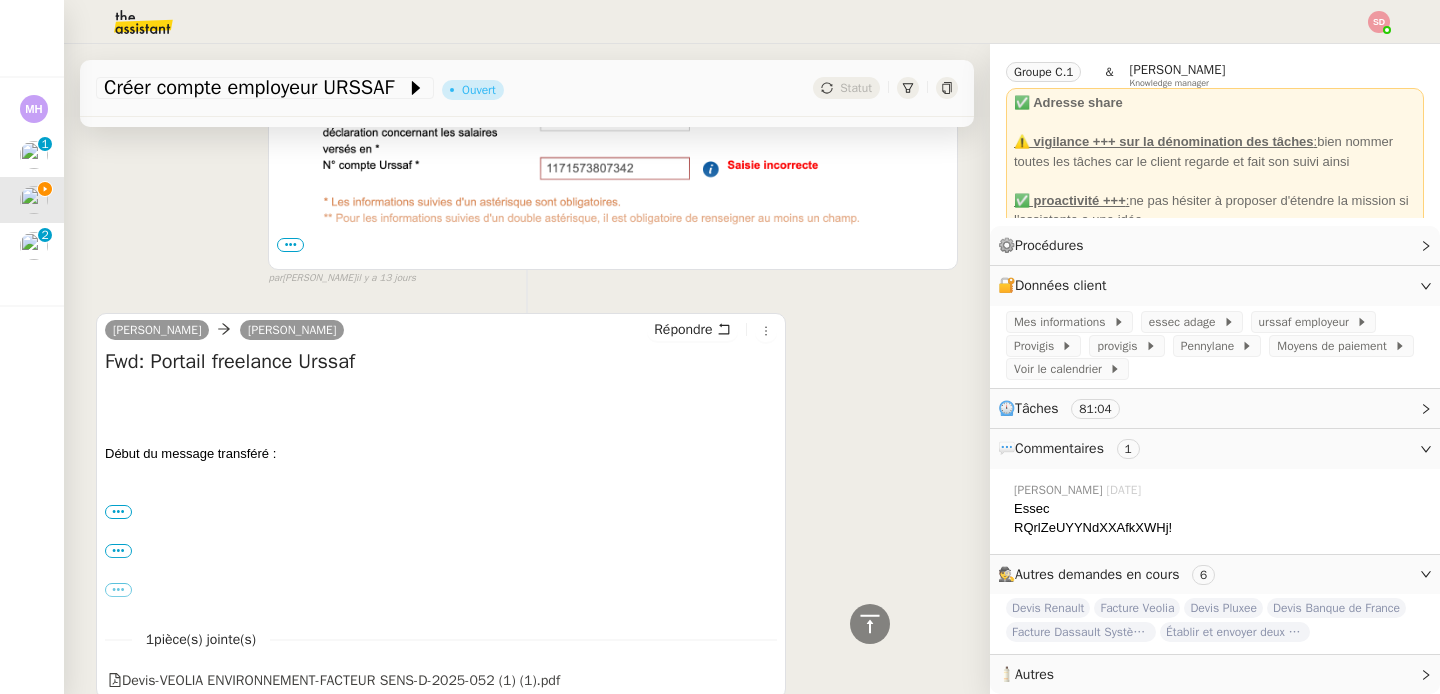 scroll, scrollTop: 7389, scrollLeft: 0, axis: vertical 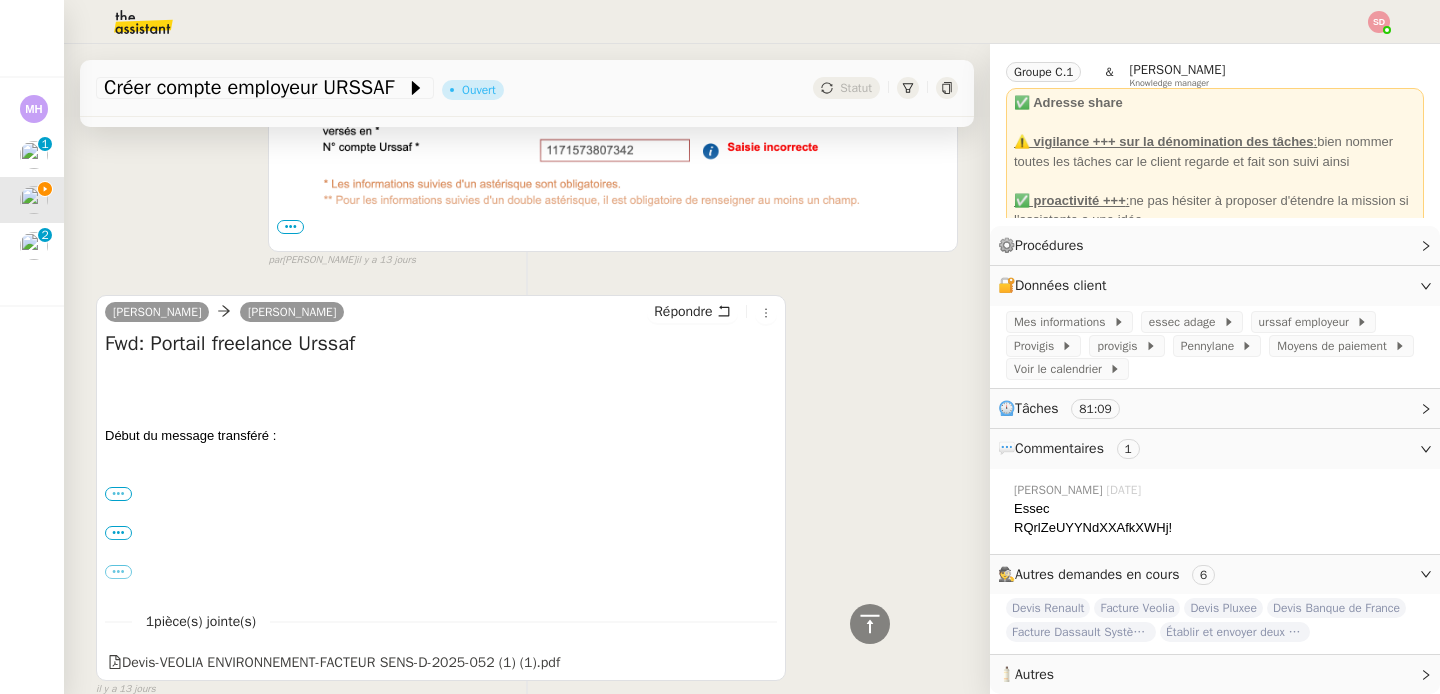 click on "•••" at bounding box center [118, 494] 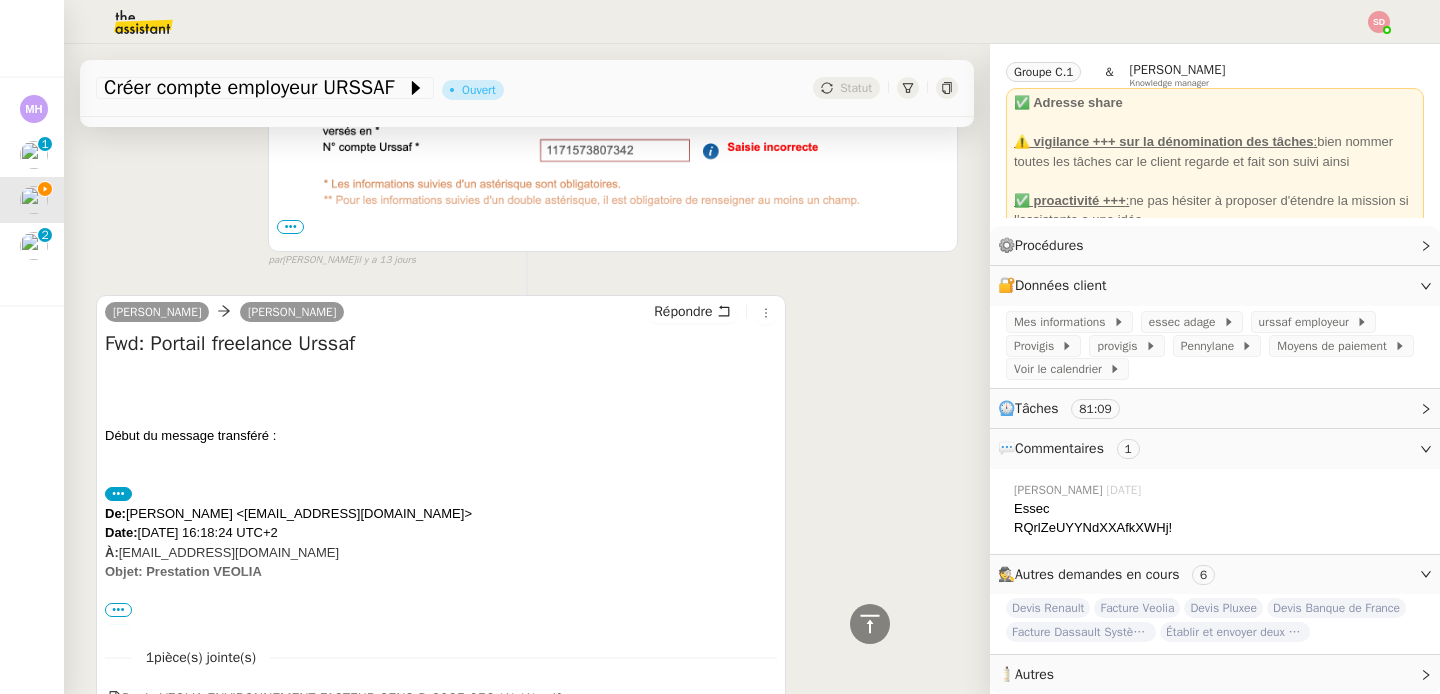 click on "•••" at bounding box center [118, 610] 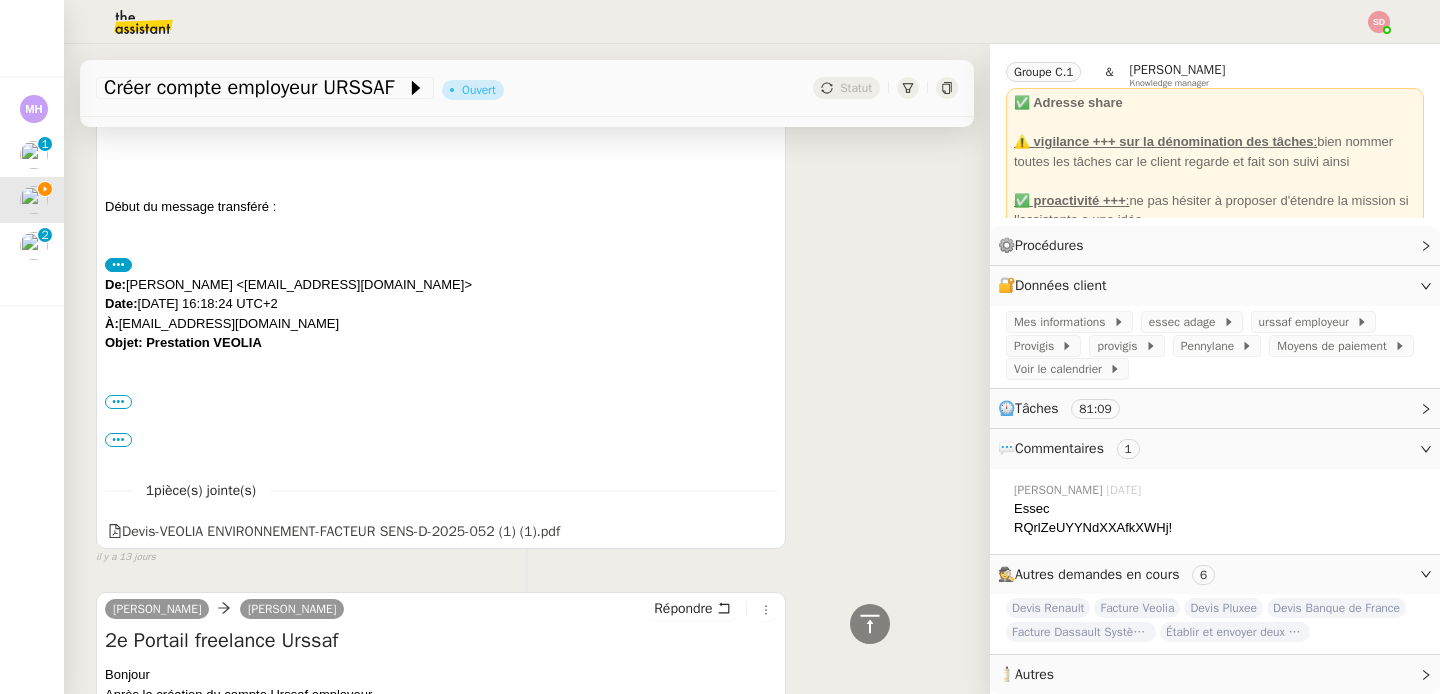 scroll, scrollTop: 7621, scrollLeft: 0, axis: vertical 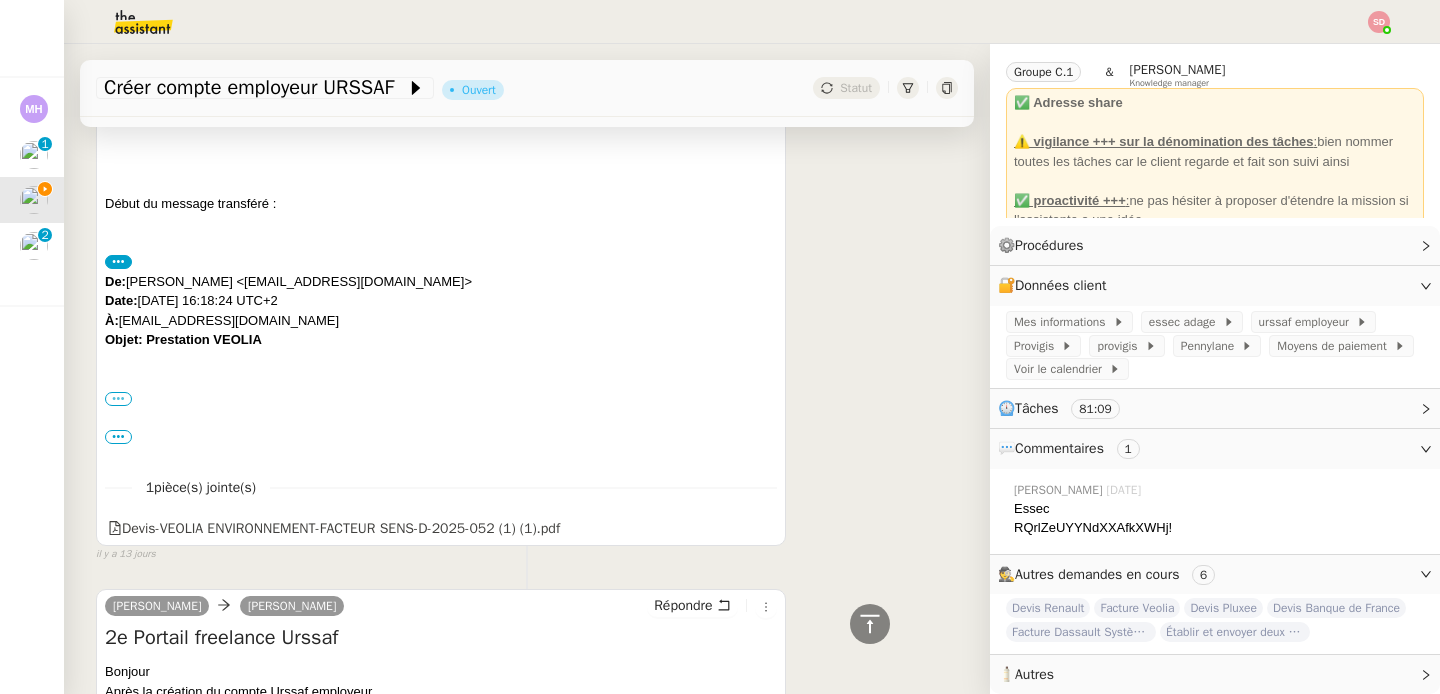 click on "•••" at bounding box center (118, 399) 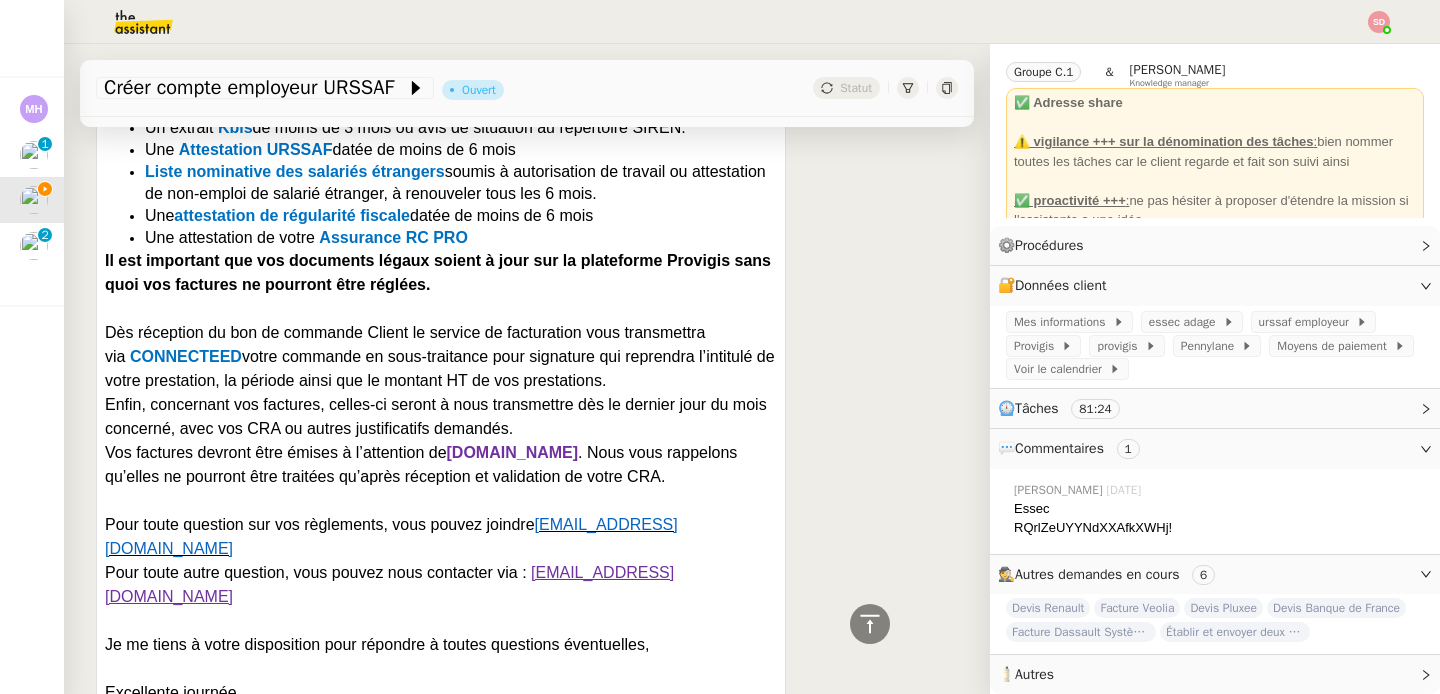 scroll, scrollTop: 8419, scrollLeft: 0, axis: vertical 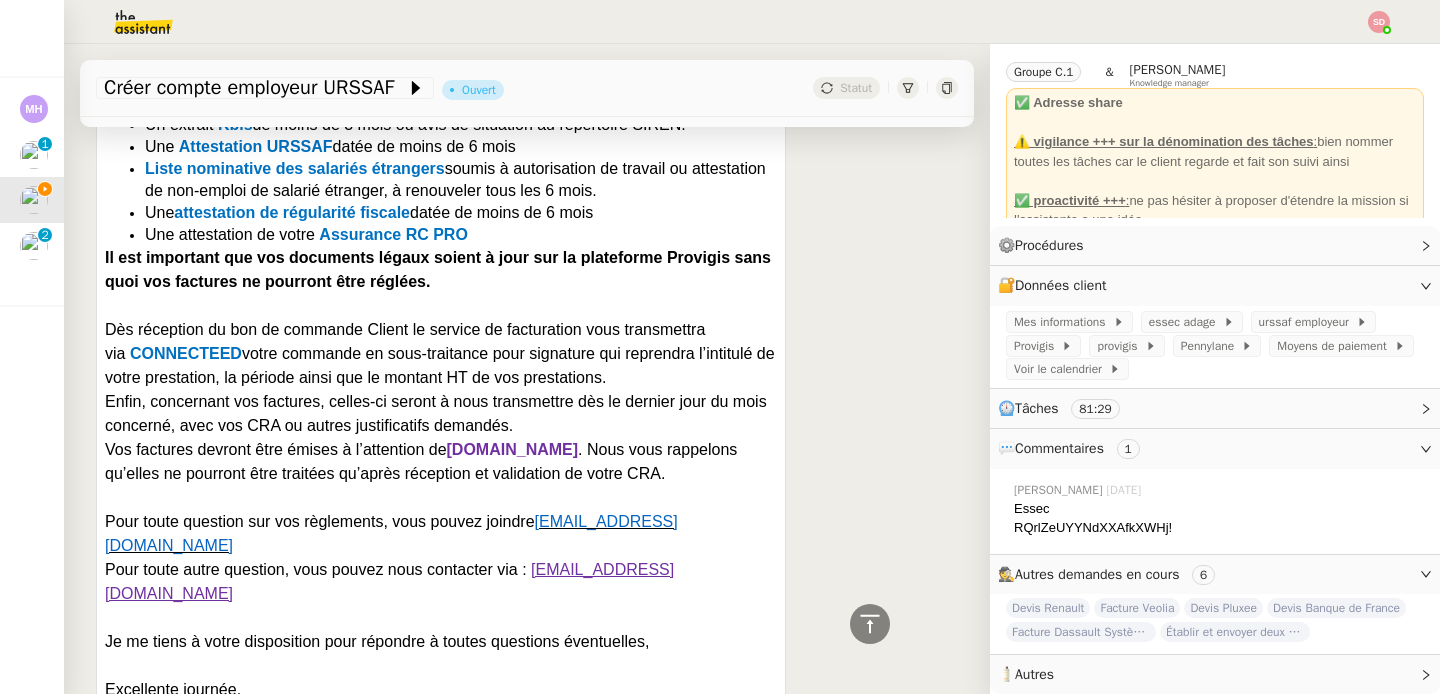 click on "Enfin, concernant vos factures, celles-ci seront à nous transmettre dès le dernier jour du mois concerné, avec vos CRA
ou autres justificatifs demandés." at bounding box center (436, 413) 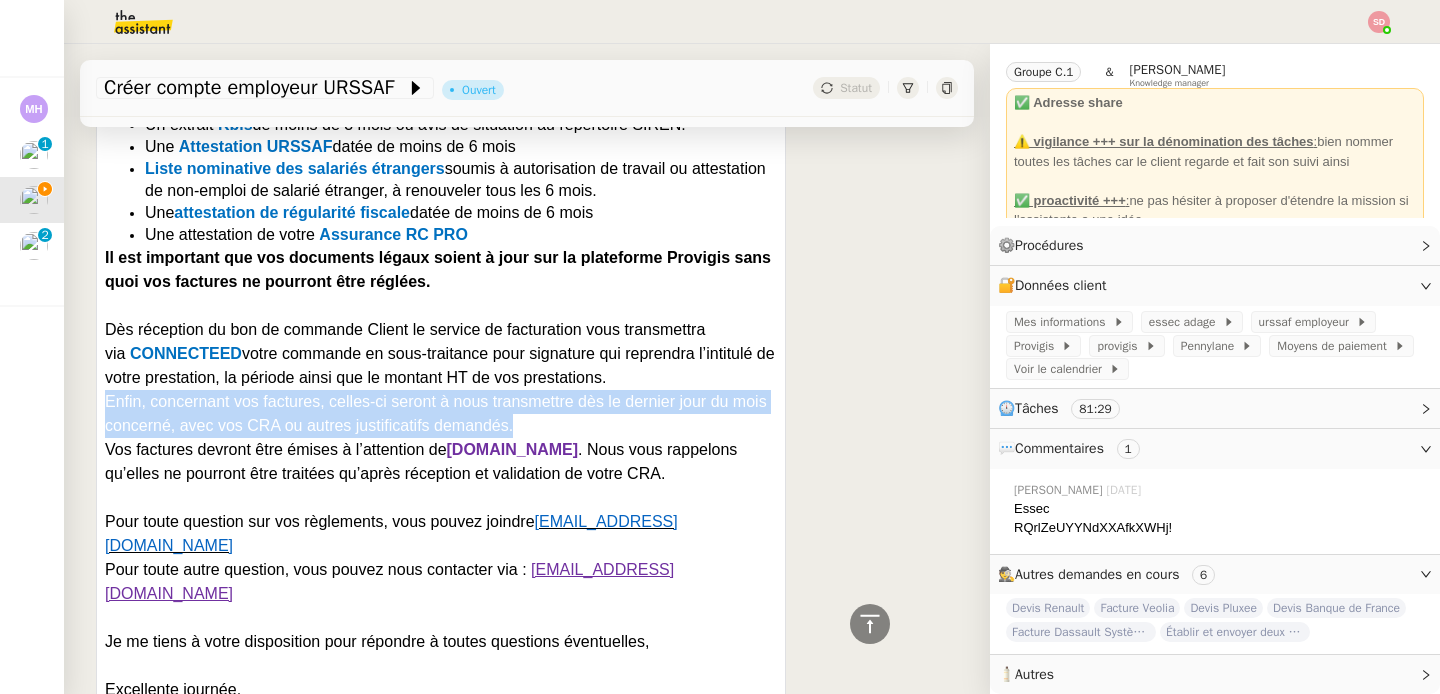 click on "Enfin, concernant vos factures, celles-ci seront à nous transmettre dès le dernier jour du mois concerné, avec vos CRA
ou autres justificatifs demandés." at bounding box center (436, 413) 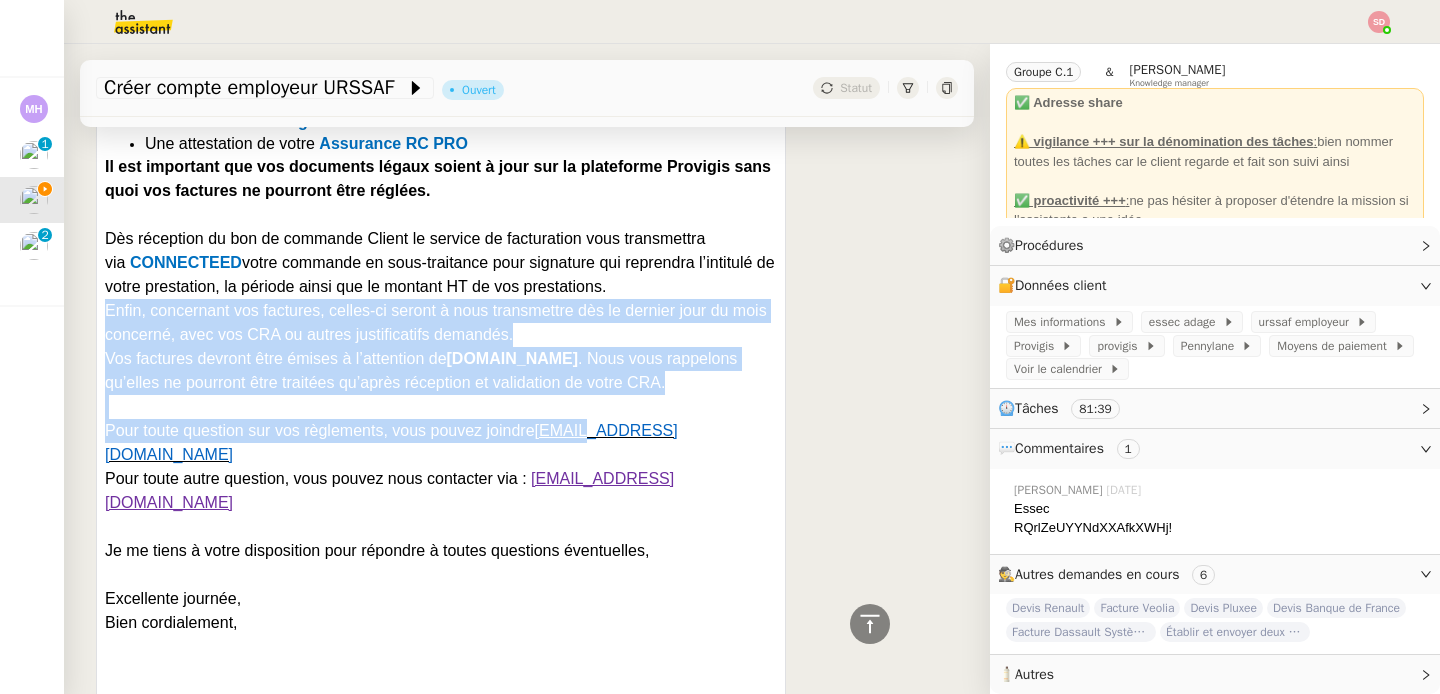 scroll, scrollTop: 8511, scrollLeft: 0, axis: vertical 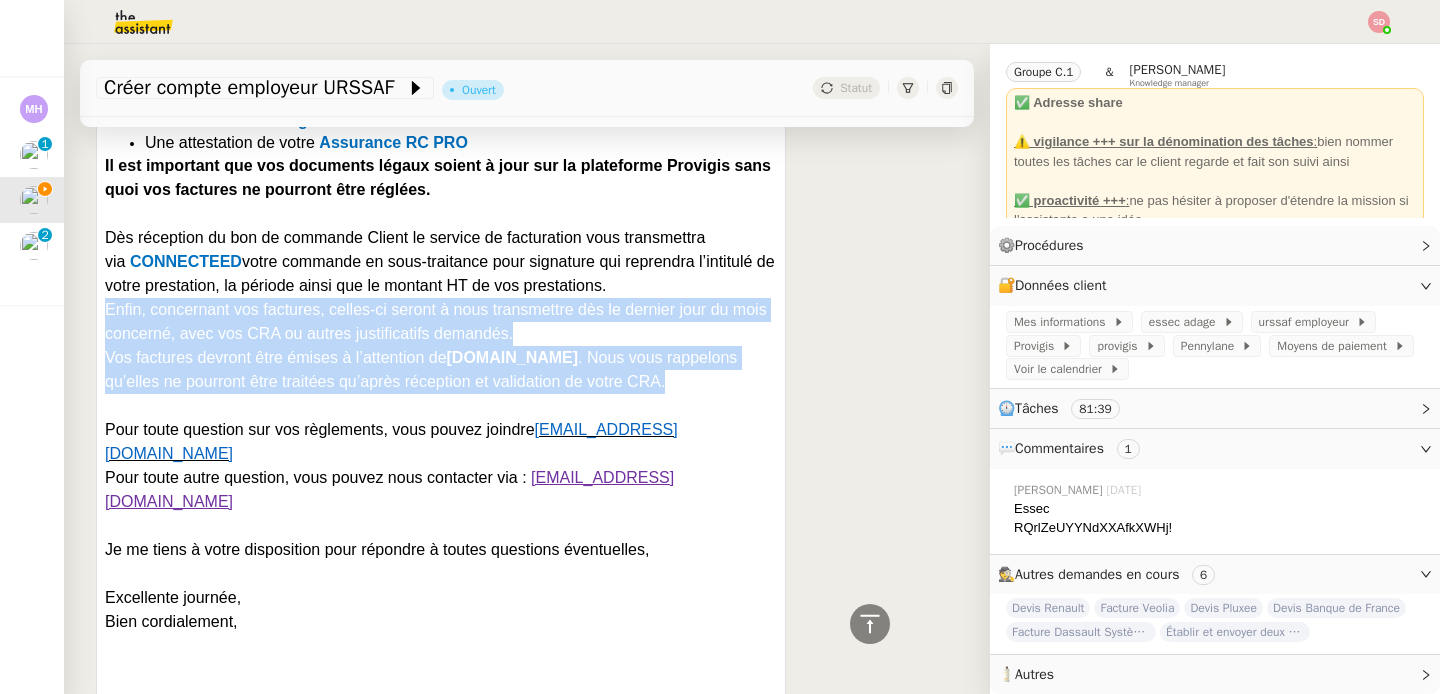 drag, startPoint x: 103, startPoint y: 412, endPoint x: 694, endPoint y: 400, distance: 591.1218 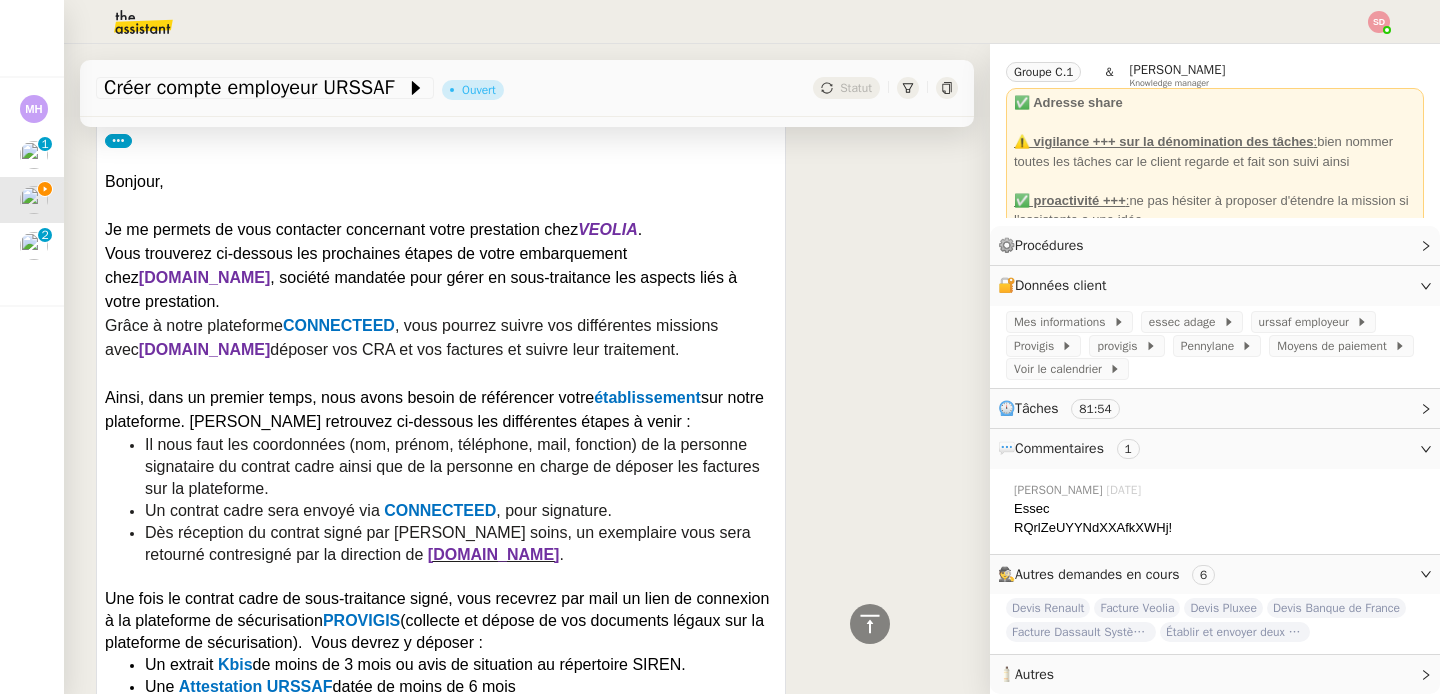 scroll, scrollTop: 7876, scrollLeft: 0, axis: vertical 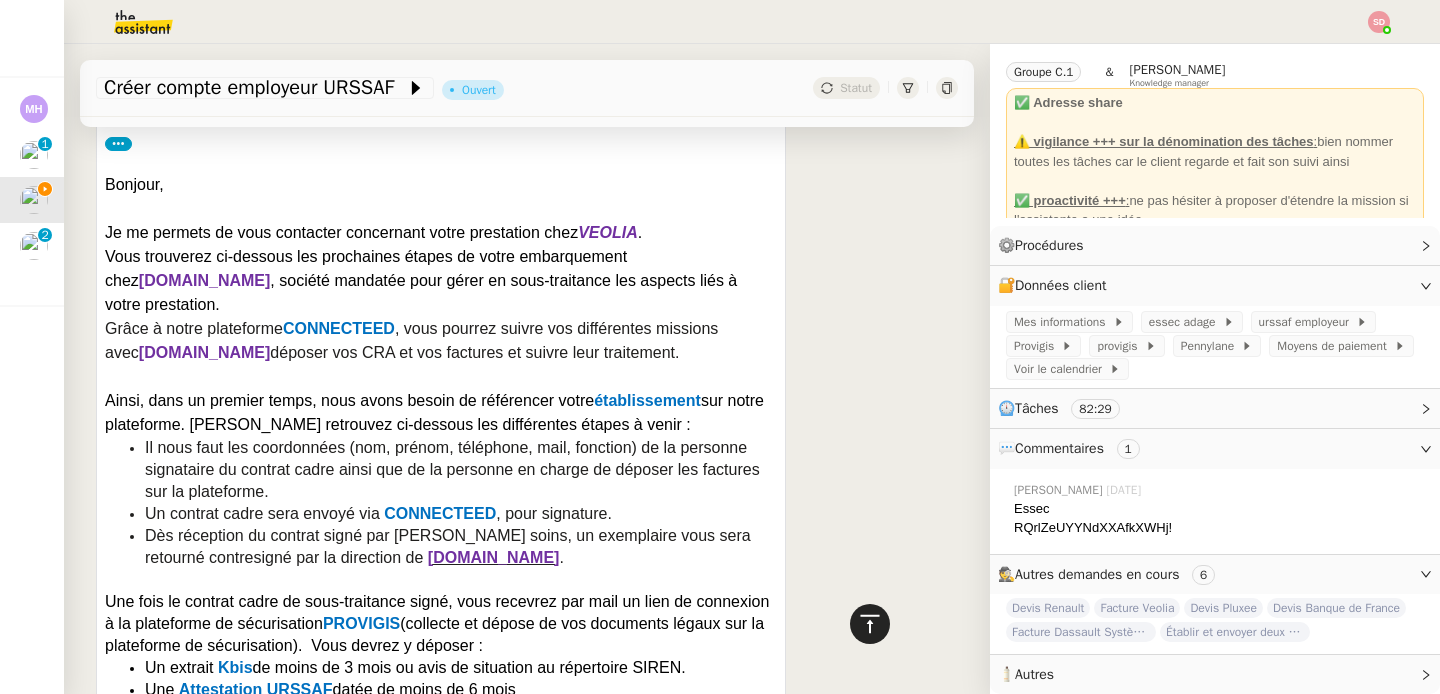 click 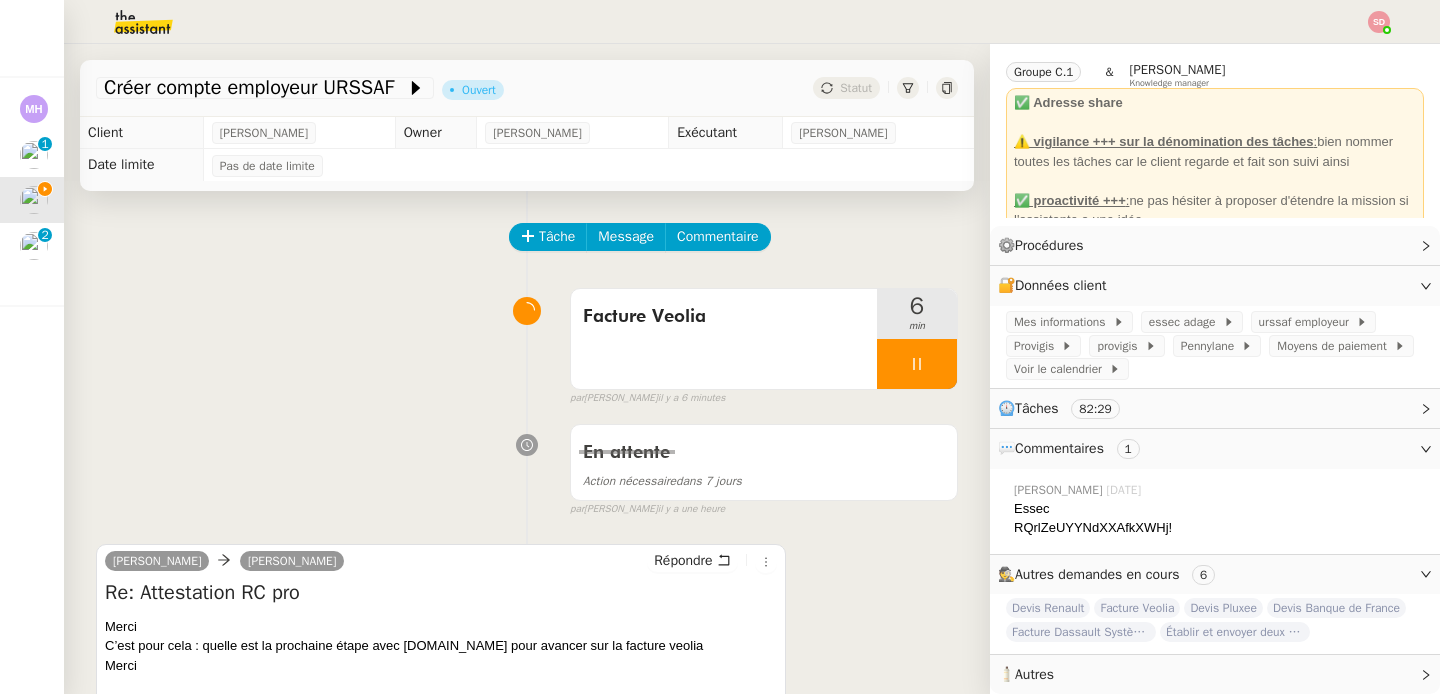 scroll, scrollTop: 0, scrollLeft: 0, axis: both 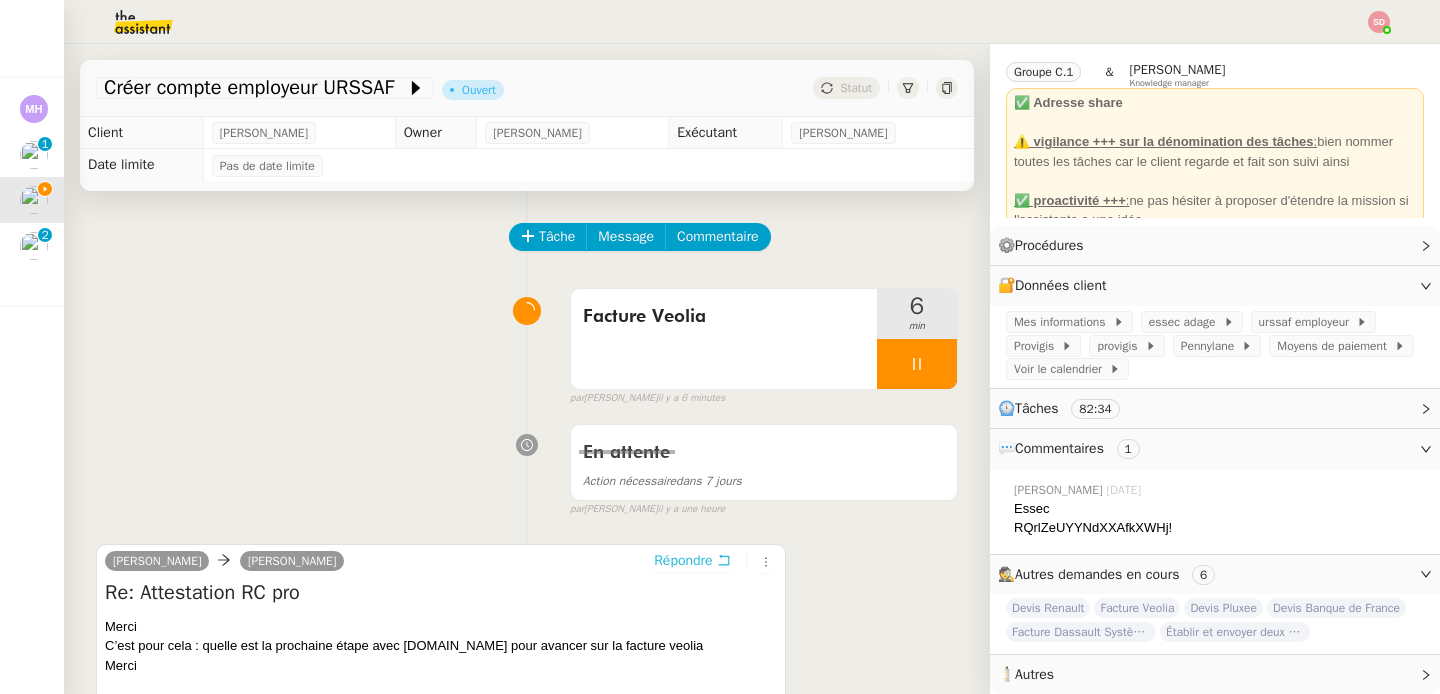 click on "Répondre" at bounding box center [683, 561] 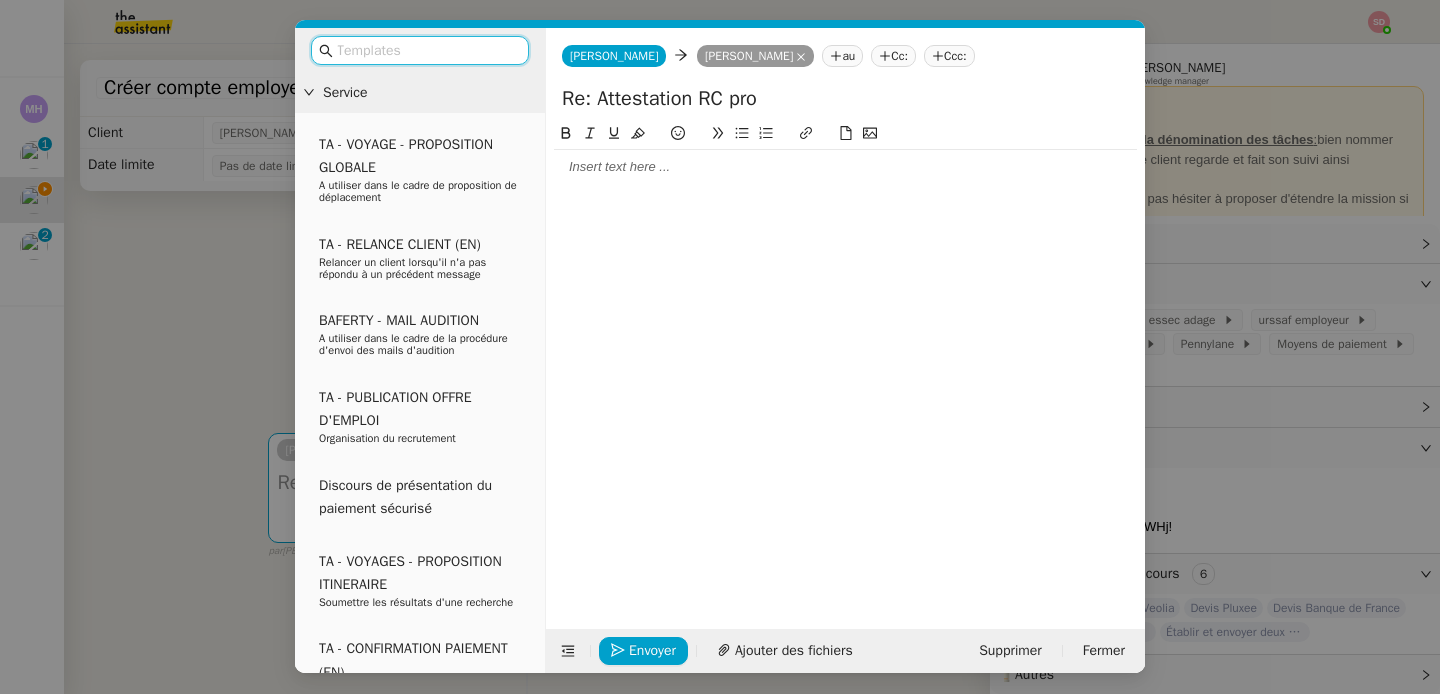 click 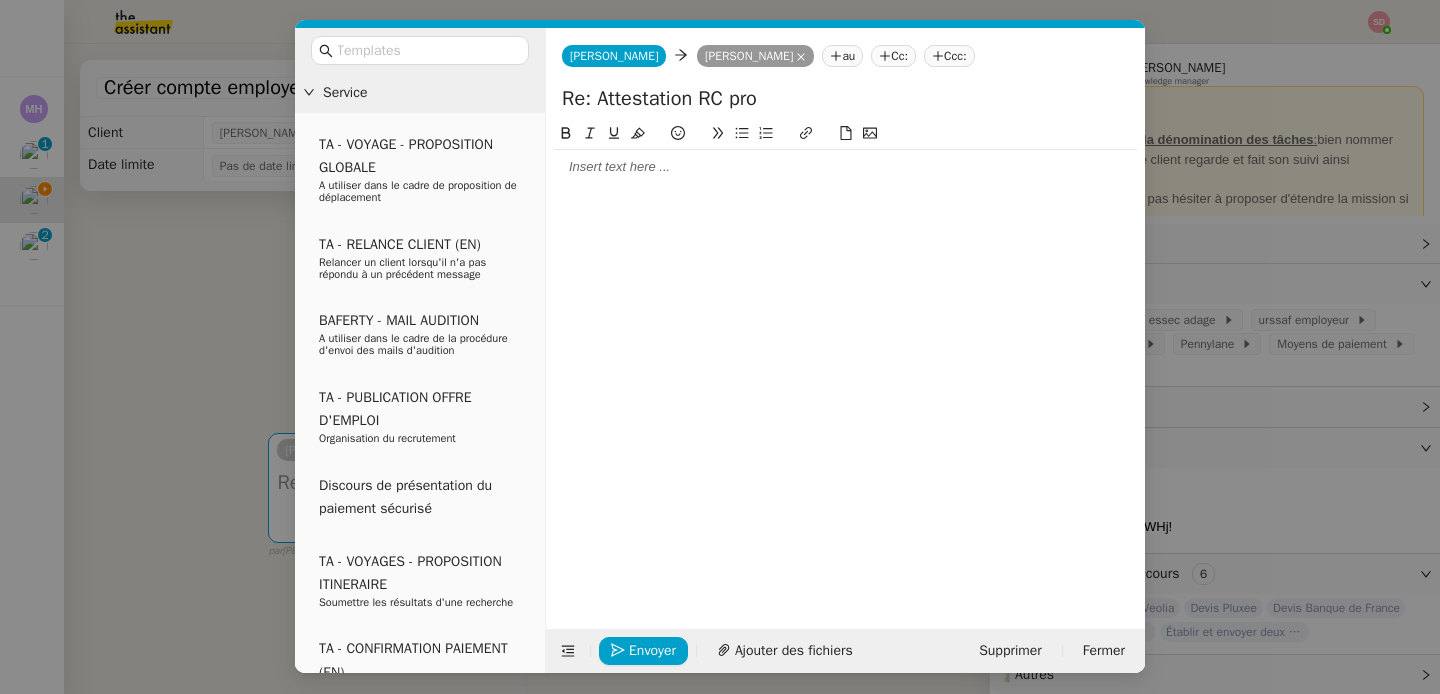 type 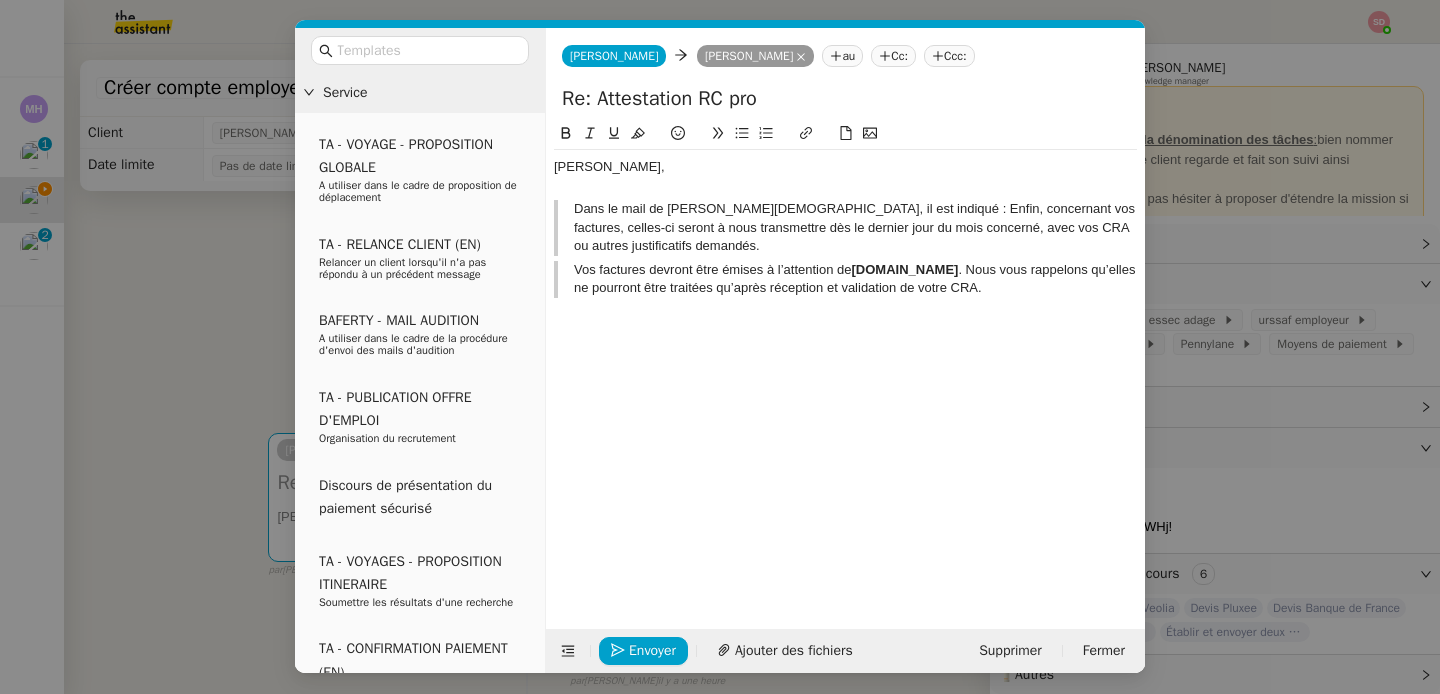 scroll, scrollTop: 0, scrollLeft: 0, axis: both 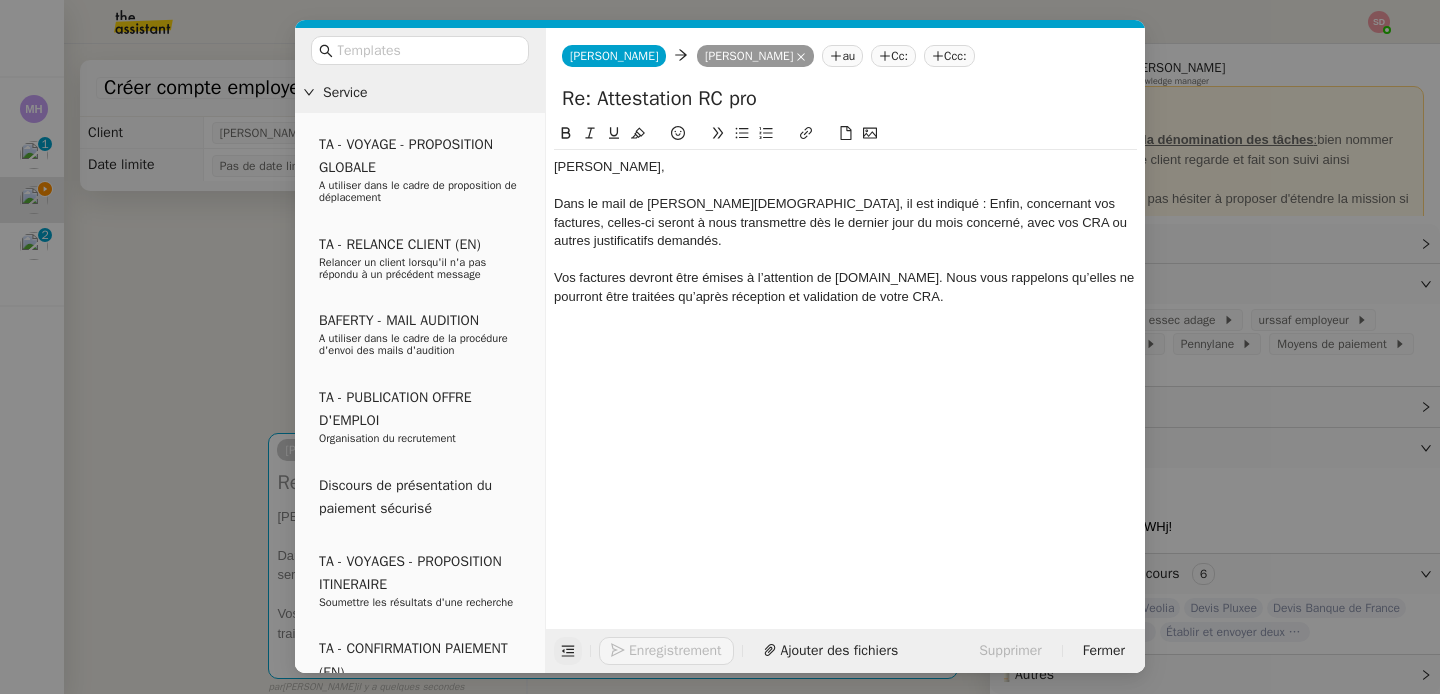 click 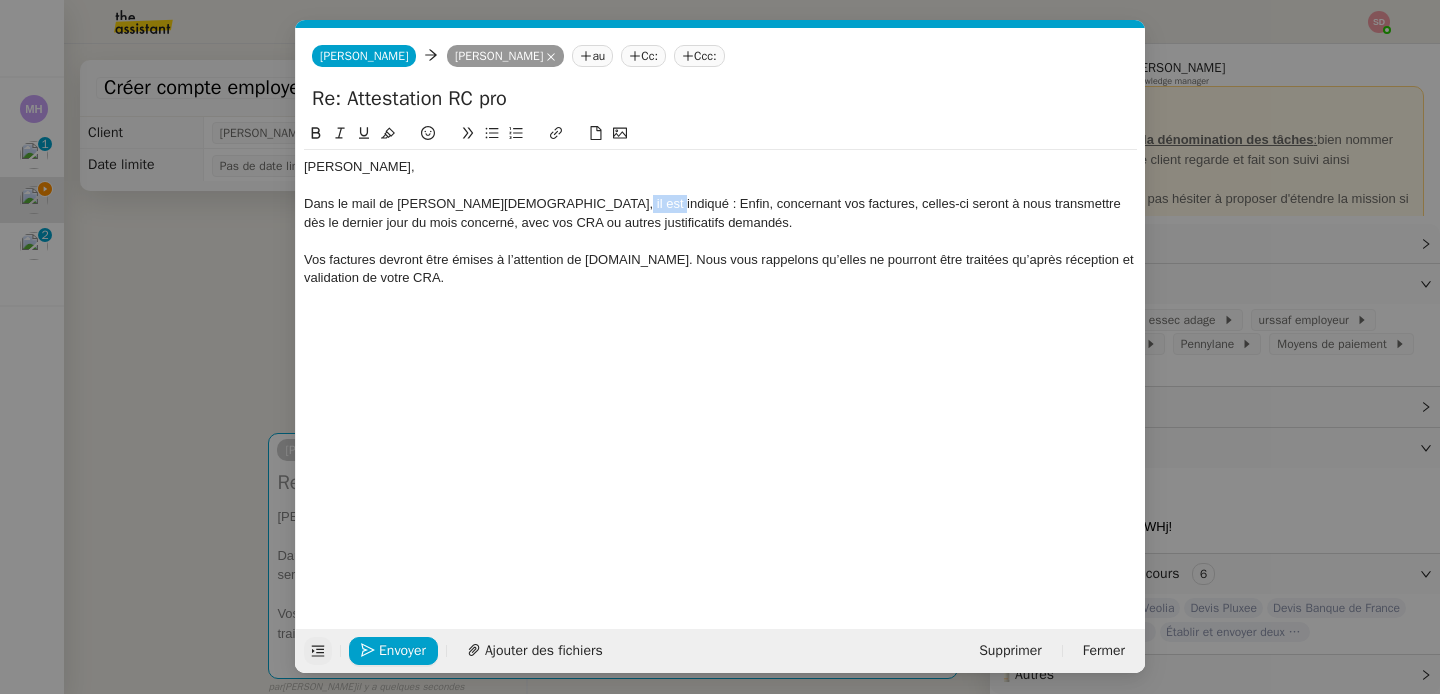 drag, startPoint x: 569, startPoint y: 201, endPoint x: 613, endPoint y: 199, distance: 44.04543 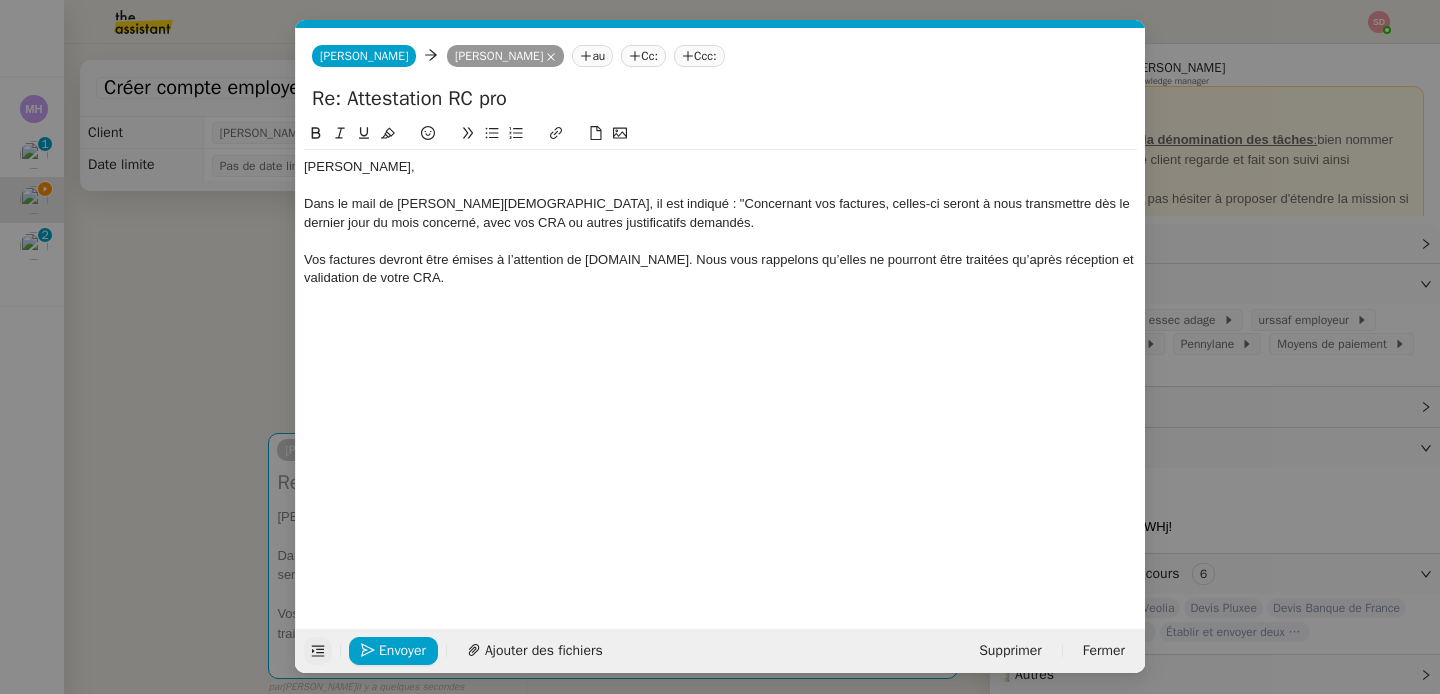 click 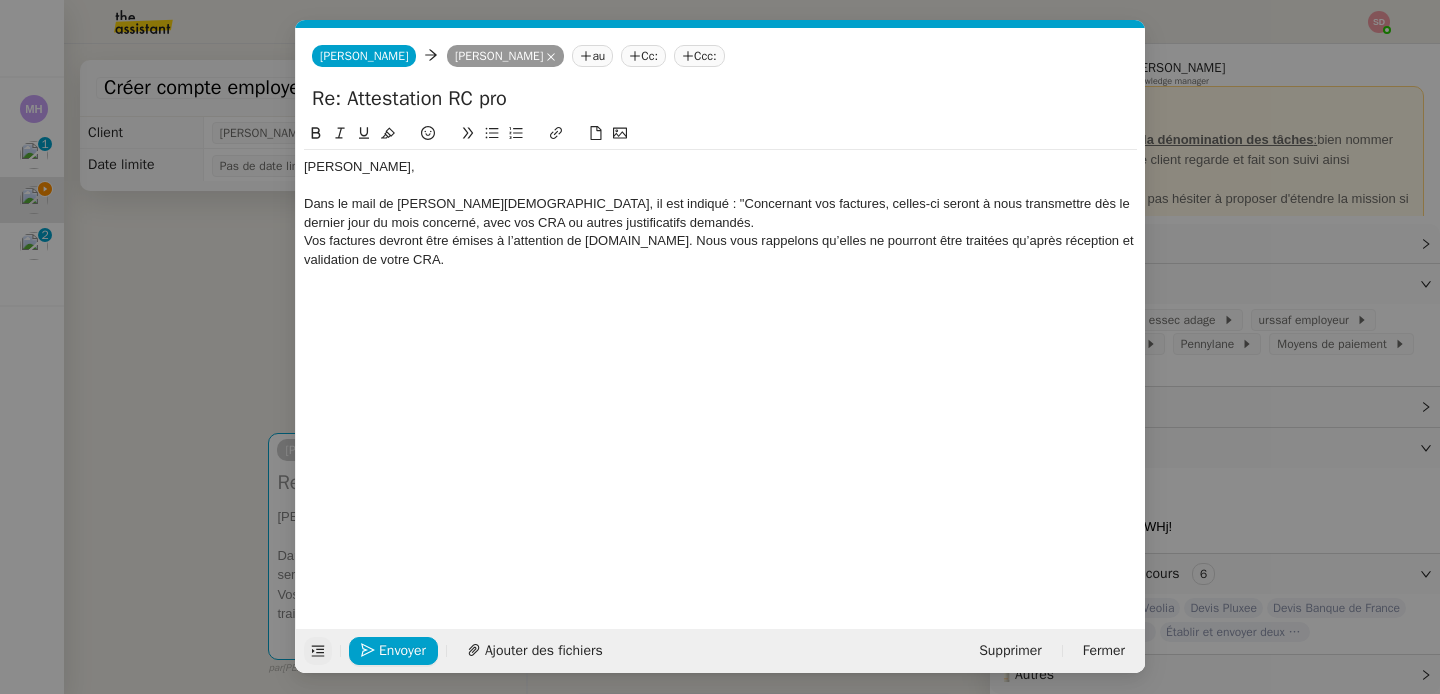 click on "Vos factures devront être émises à l’attention de [DOMAIN_NAME]. Nous vous rappelons qu’elles ne pourront être traitées qu’après réception et validation de votre CRA." 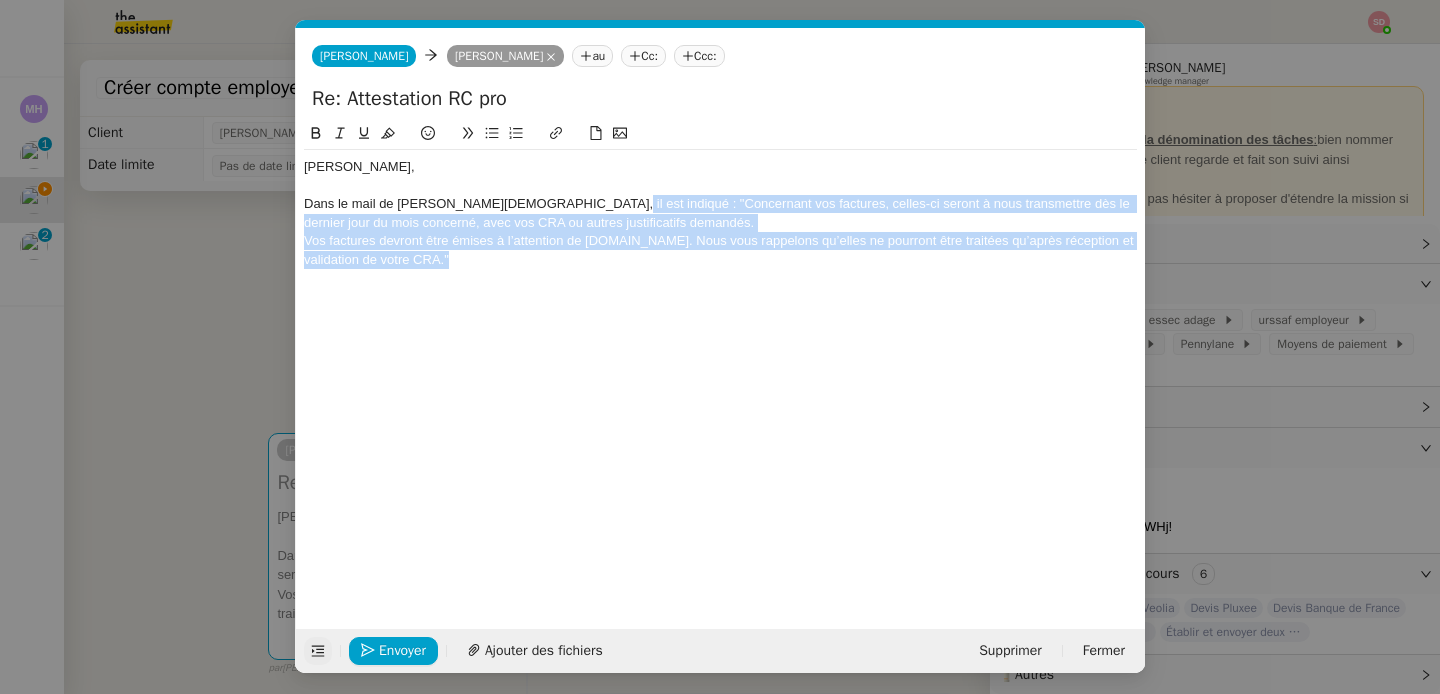 drag, startPoint x: 568, startPoint y: 204, endPoint x: 547, endPoint y: 221, distance: 27.018513 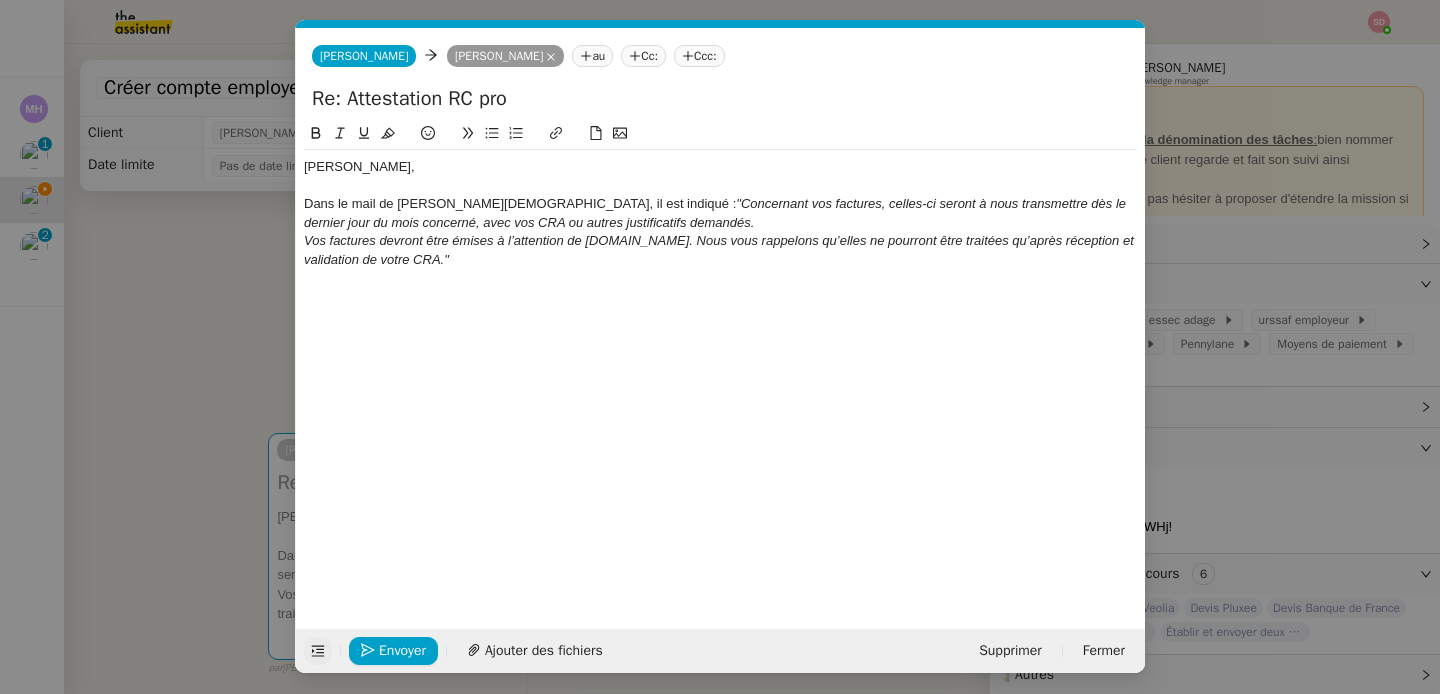 click on "[PERSON_NAME], Dans le mail de [PERSON_NAME][DEMOGRAPHIC_DATA], il est indiqué :  "Concernant vos factures, celles-ci seront à nous transmettre dès le dernier jour du mois concerné, avec vos CRA ou autres justificatifs demandés. Vos factures devront être émises à l’attention de [DOMAIN_NAME]. Nous vous rappelons qu’elles ne pourront être traitées qu’après réception et validation de votre CRA."" 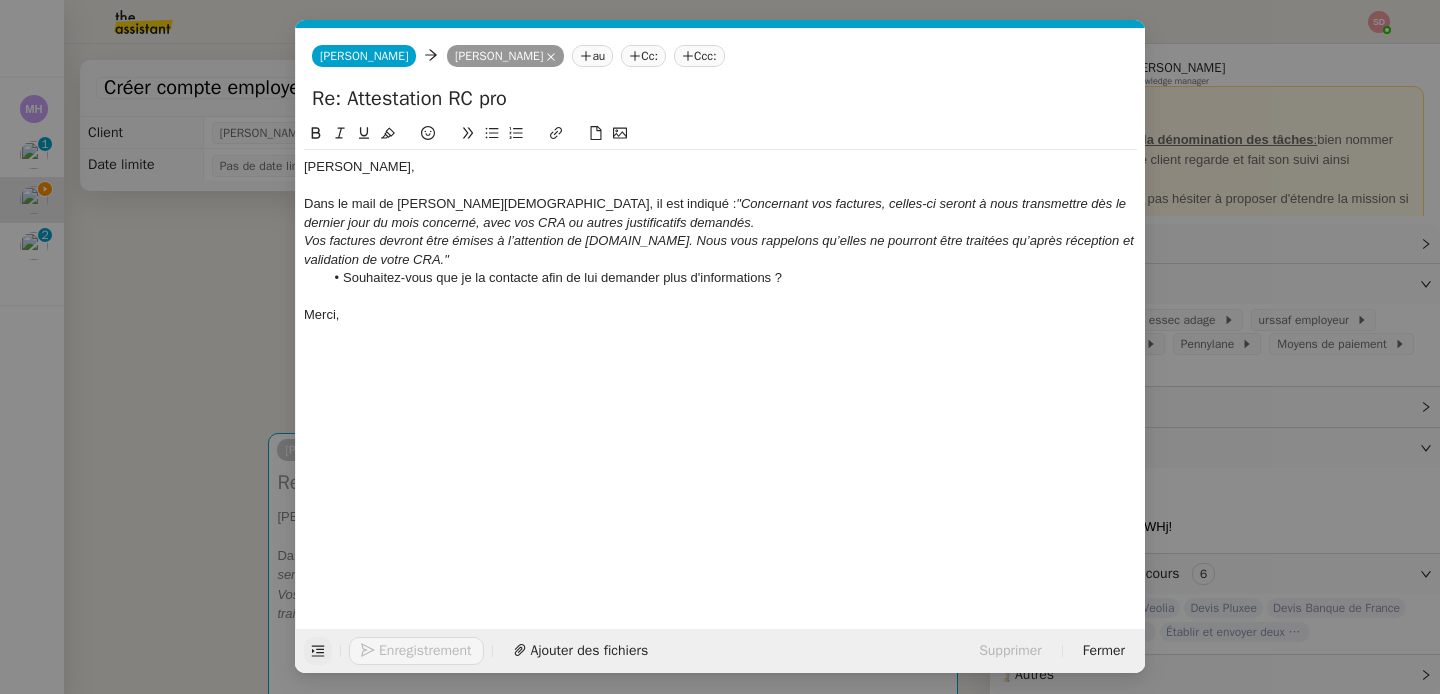 click on "Service TA - VOYAGE - PROPOSITION GLOBALE    A utiliser dans le cadre de proposition de déplacement TA - RELANCE CLIENT (EN)    Relancer un client lorsqu'il n'a pas répondu à un précédent message BAFERTY - MAIL AUDITION    A utiliser dans le cadre de la procédure d'envoi des mails d'audition TA - PUBLICATION OFFRE D'EMPLOI     Organisation du recrutement Discours de présentation du paiement sécurisé    TA - VOYAGES - PROPOSITION ITINERAIRE    Soumettre les résultats d'une recherche TA - CONFIRMATION PAIEMENT (EN)    Confirmer avec le client de modèle de transaction - Attention Plan Pro nécessaire. TA - COURRIER EXPEDIE (recommandé)    A utiliser dans le cadre de l'envoi d'un courrier recommandé TA - PARTAGE DE CALENDRIER (EN)    A utiliser pour demander au client de partager son calendrier afin de faciliter l'accès et la gestion PSPI - Appel de fonds MJL    A utiliser dans le cadre de la procédure d'appel de fonds MJL TA - RELANCE CLIENT    TA - AR PROCEDURES        21 YIELD" at bounding box center [720, 347] 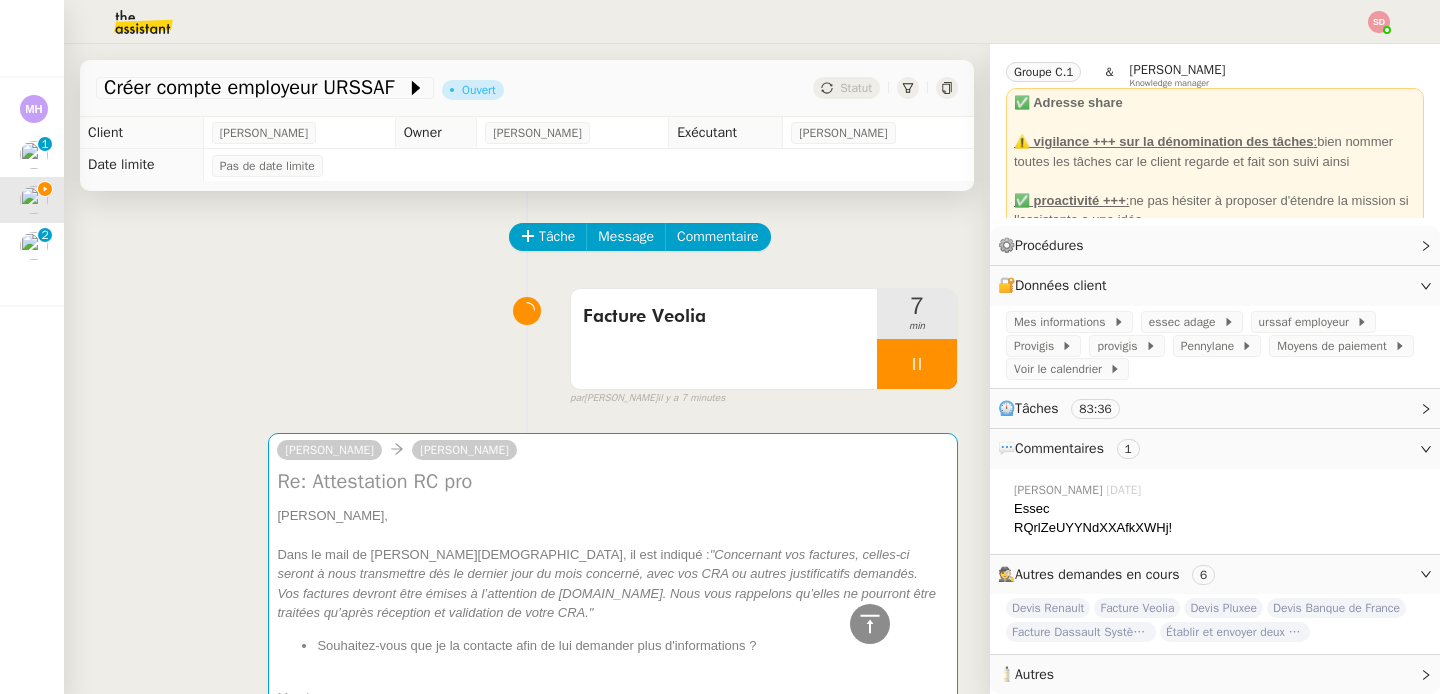 scroll, scrollTop: 549, scrollLeft: 0, axis: vertical 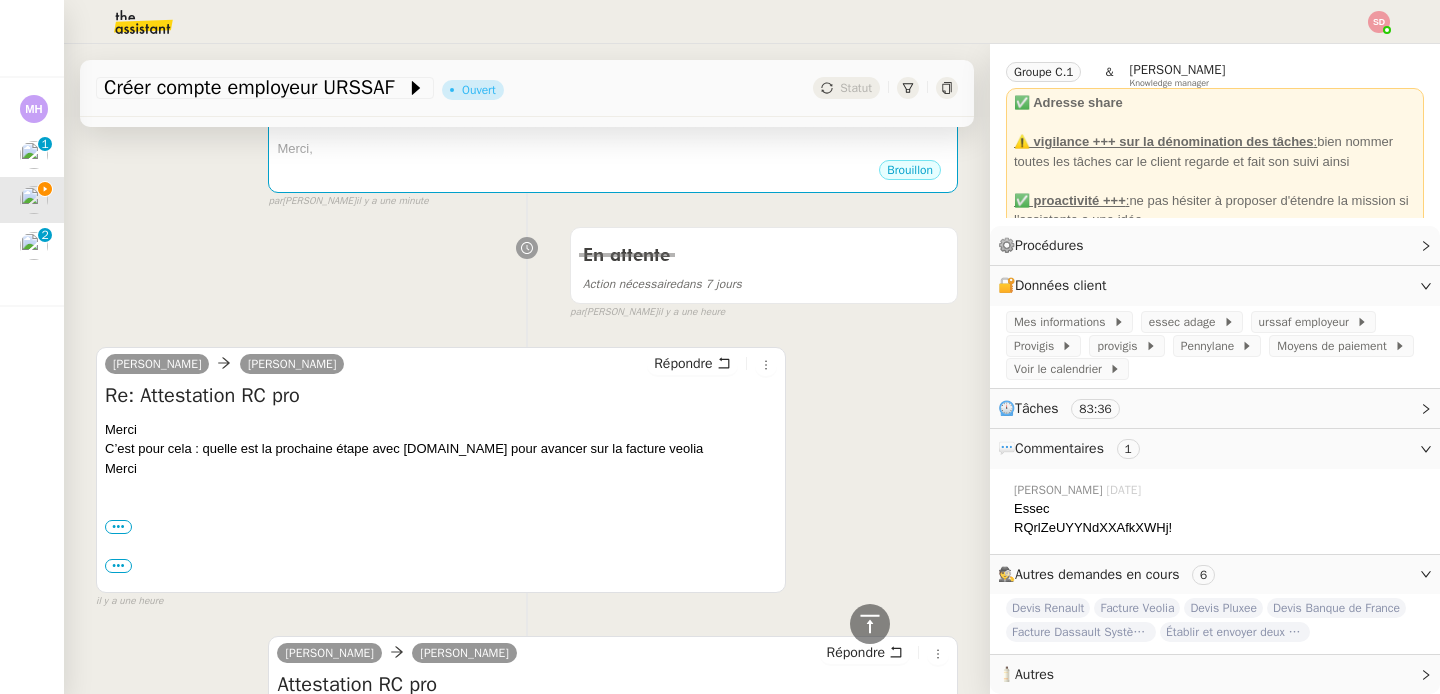 click on "Facture Veolia" 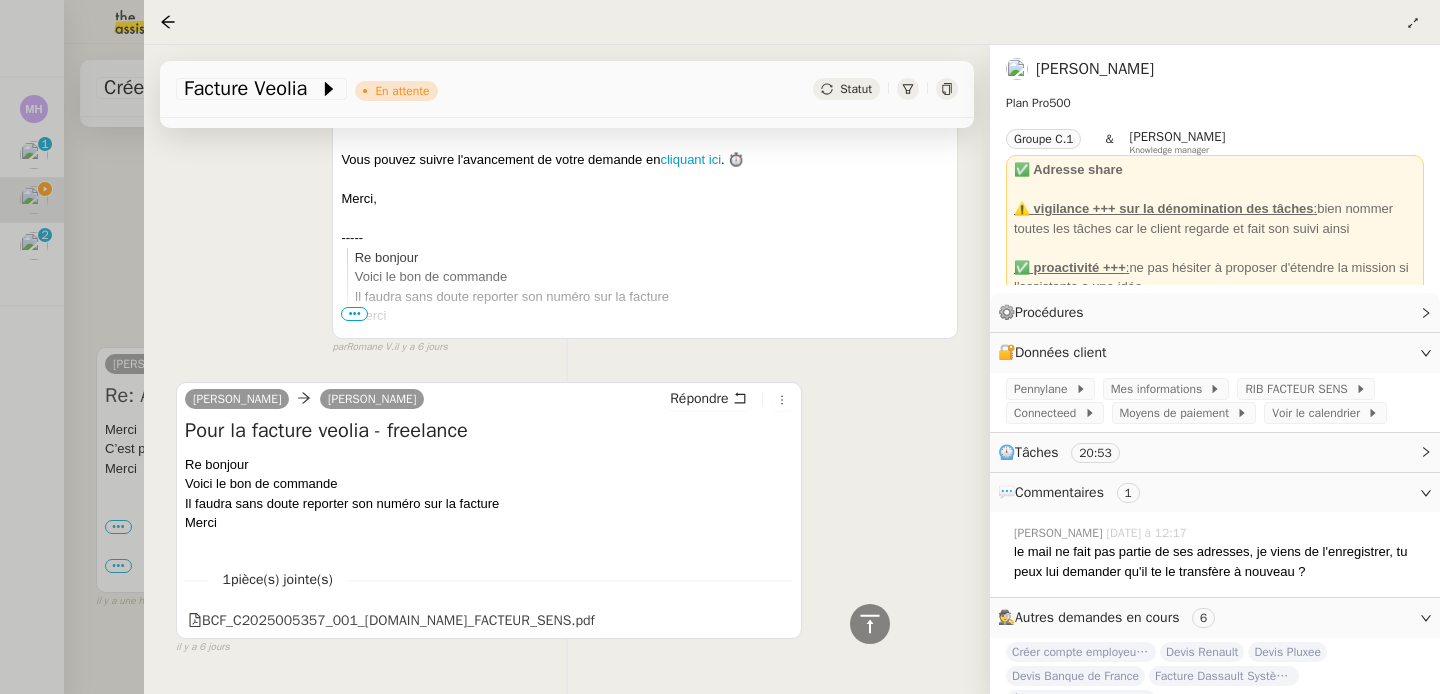 scroll, scrollTop: 4690, scrollLeft: 0, axis: vertical 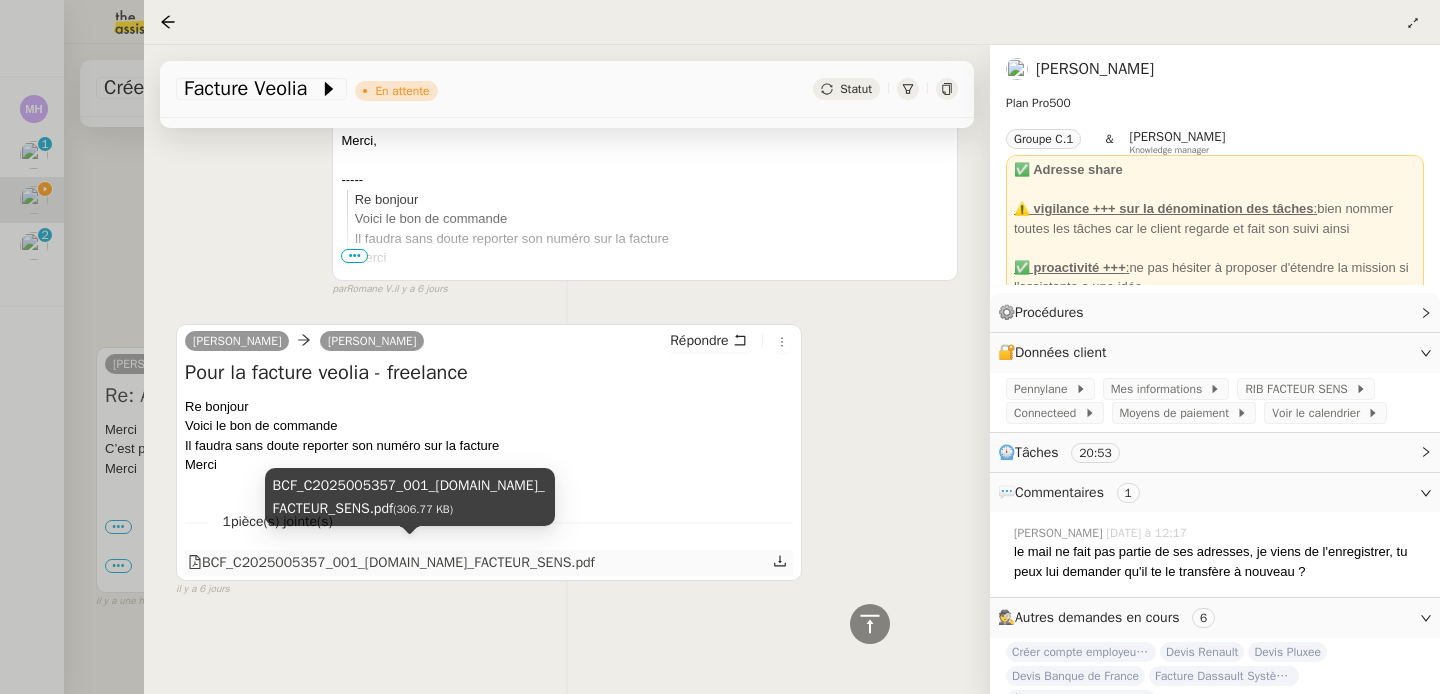 click on "BCF_C2025005357_001_[DOMAIN_NAME]_FACTEUR_SENS.pdf" 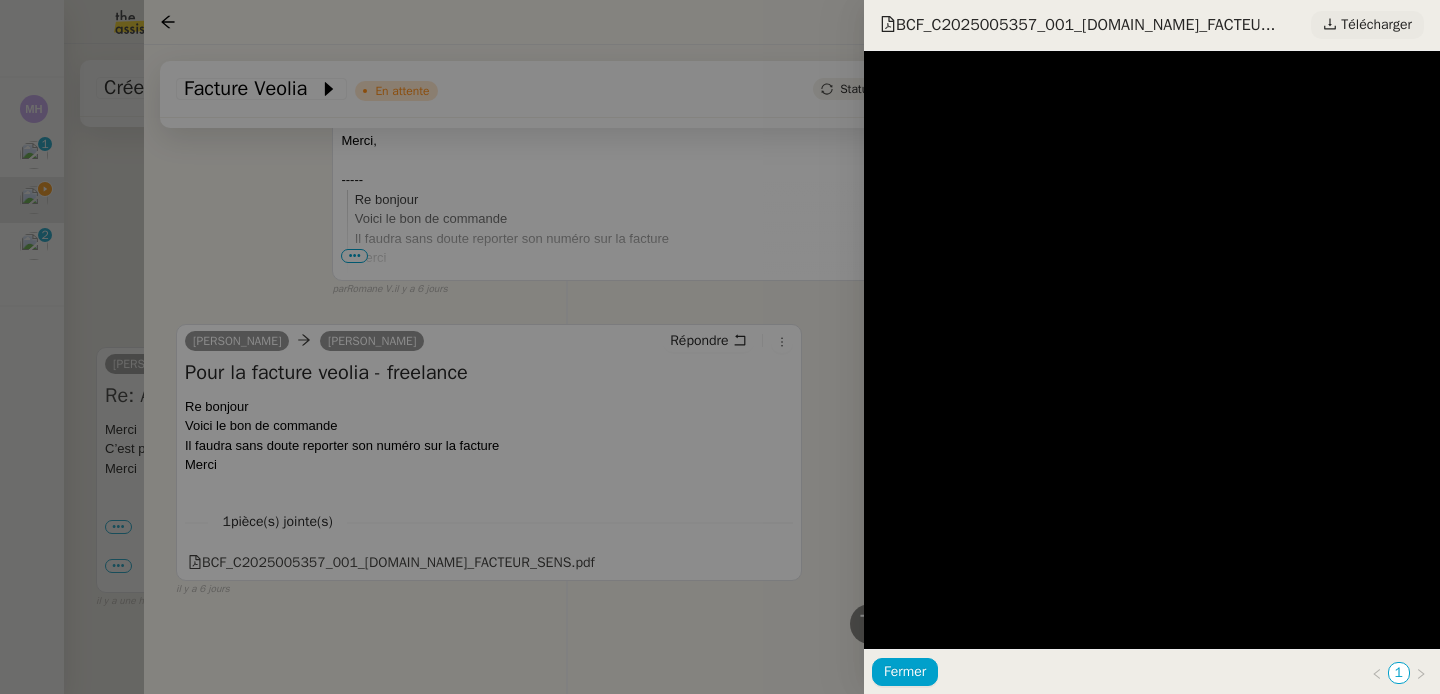 click on "Télécharger" at bounding box center (1376, 25) 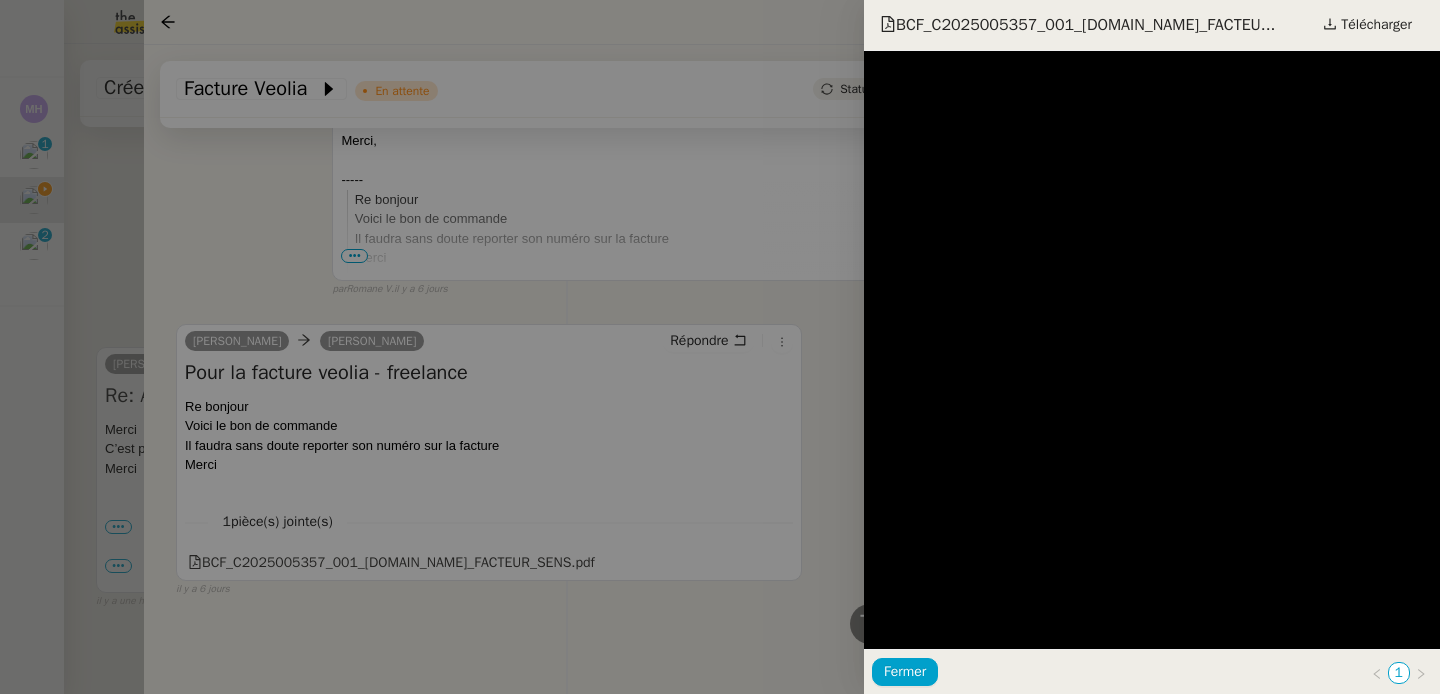 click at bounding box center (720, 347) 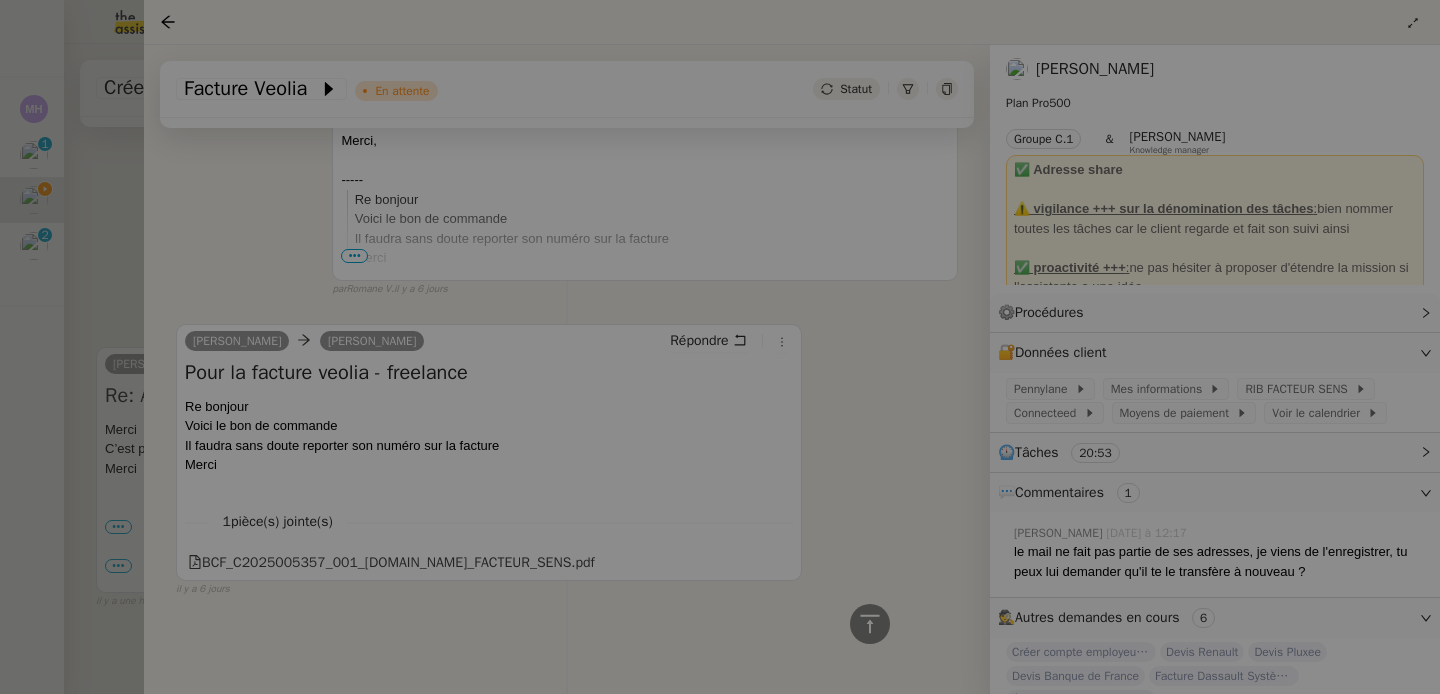 click at bounding box center (720, 347) 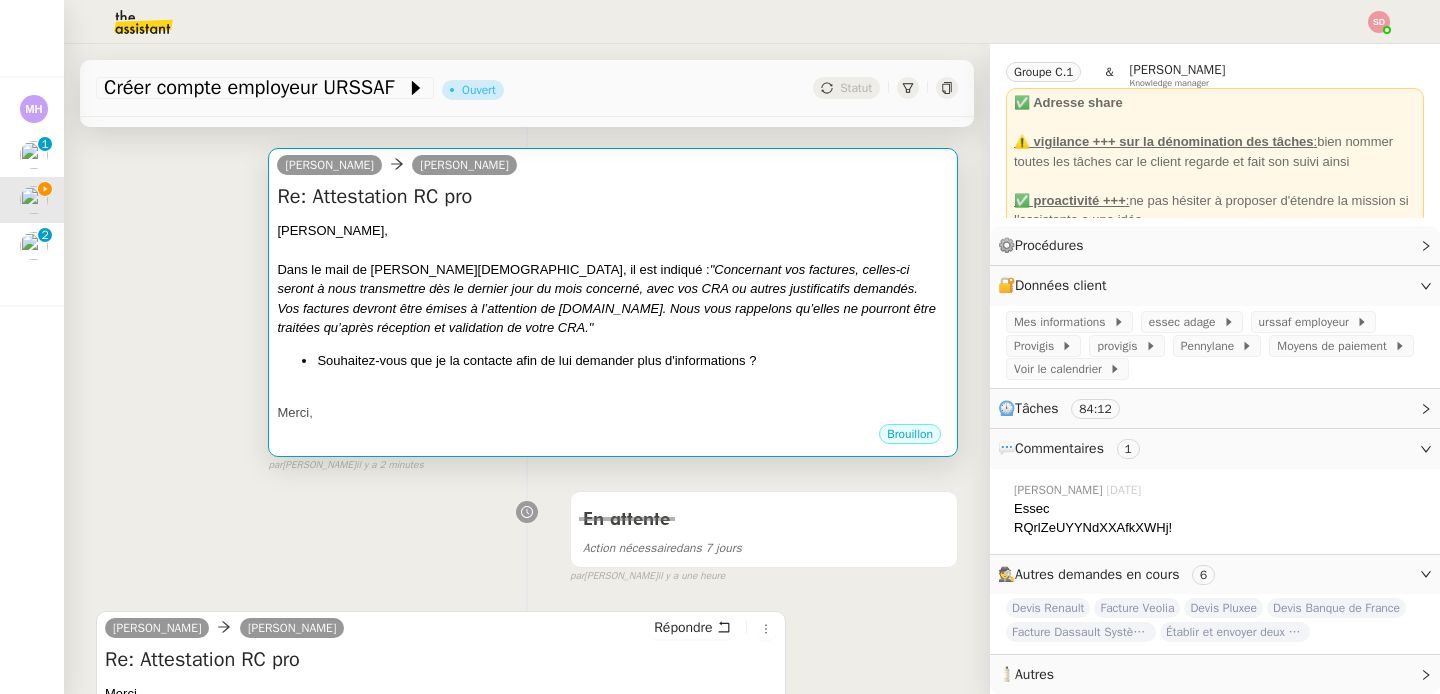 scroll, scrollTop: 127, scrollLeft: 0, axis: vertical 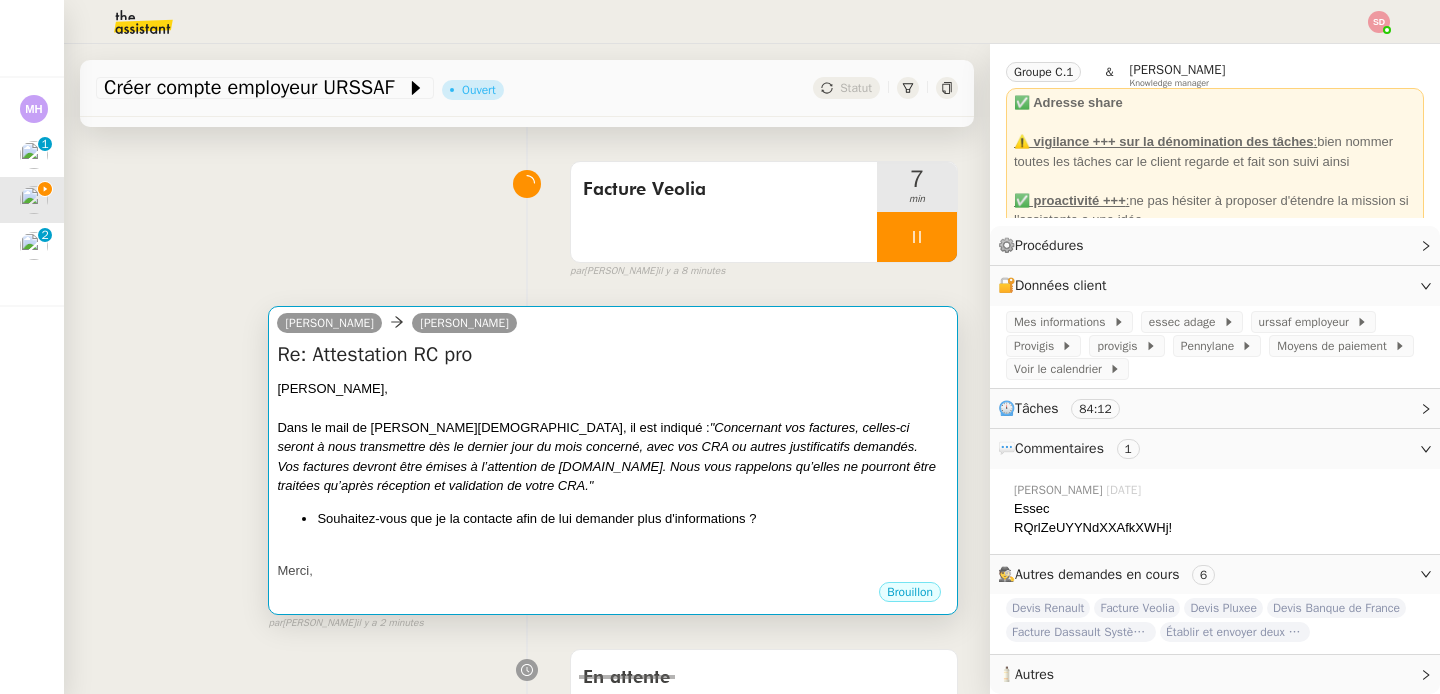 click on "Vos factures devront être émises à l’attention de [DOMAIN_NAME]. Nous vous rappelons qu’elles ne pourront être traitées qu’après réception et validation de votre CRA."" at bounding box center (606, 476) 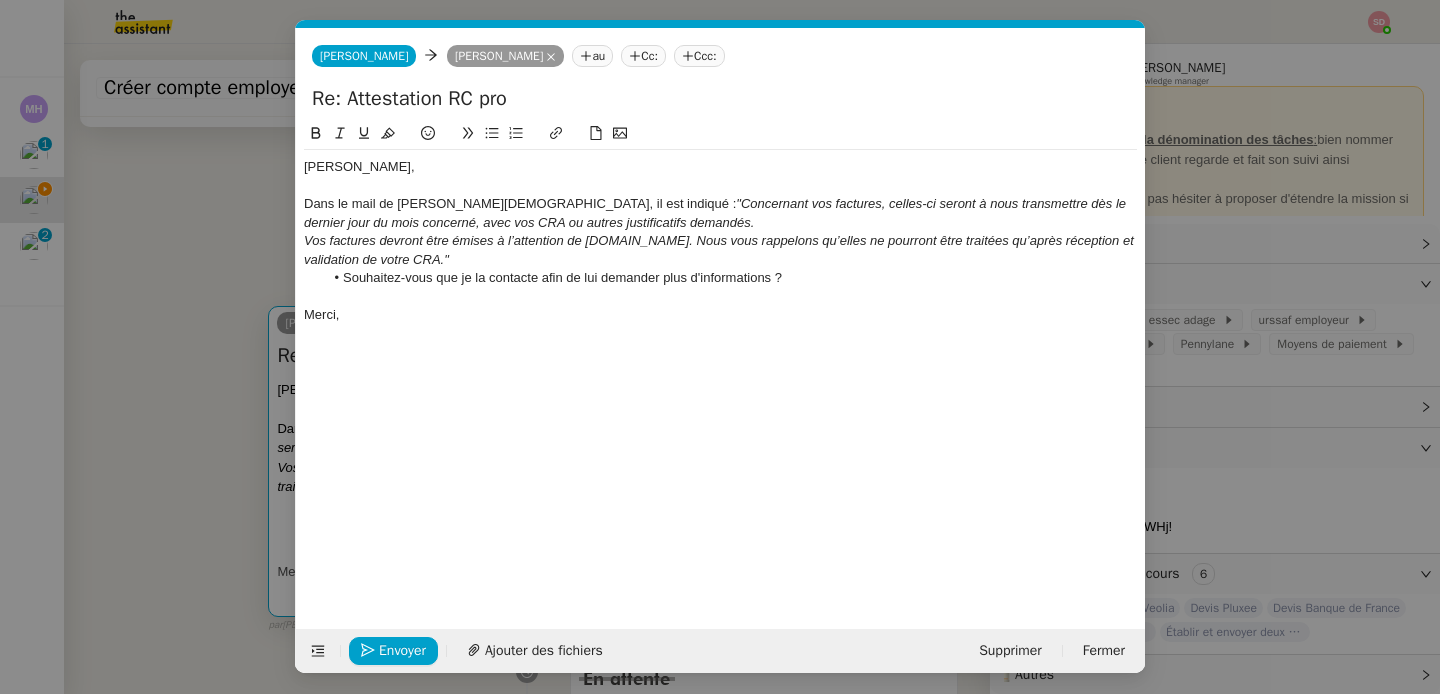 scroll, scrollTop: 0, scrollLeft: 42, axis: horizontal 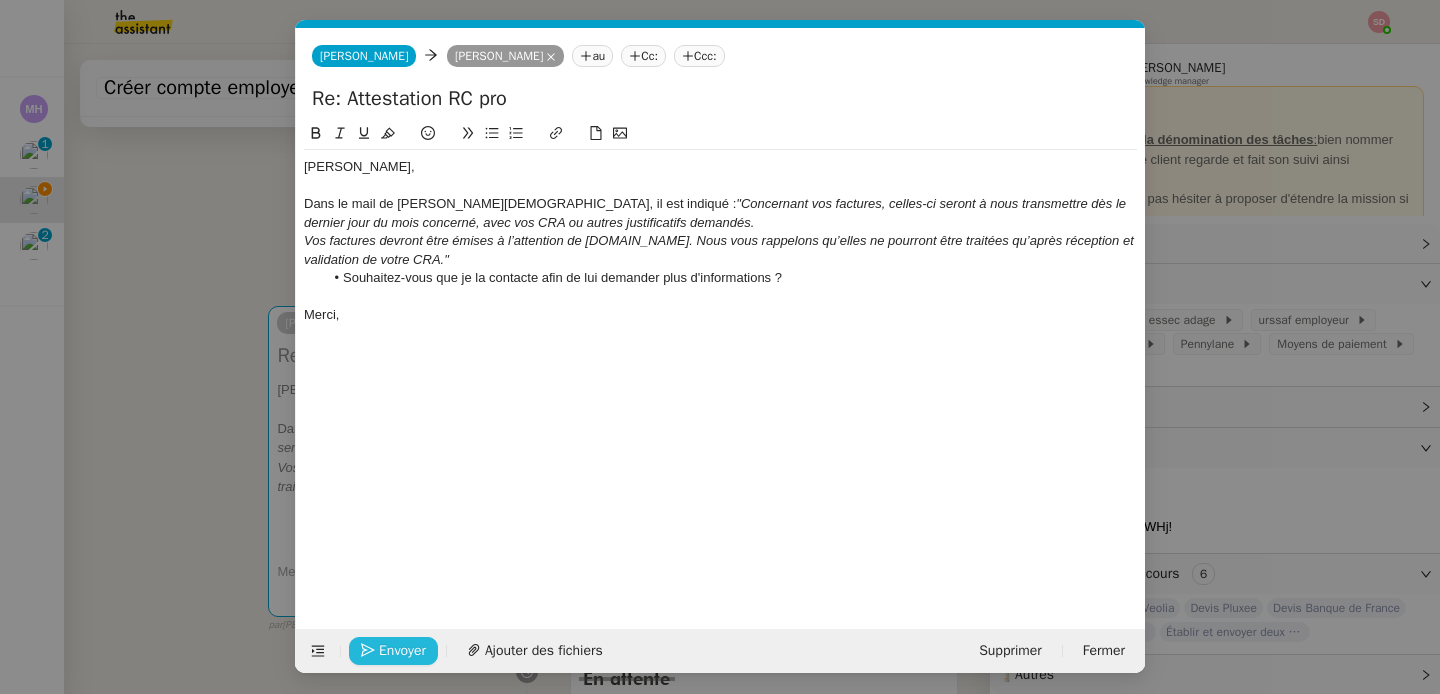 click on "Envoyer" 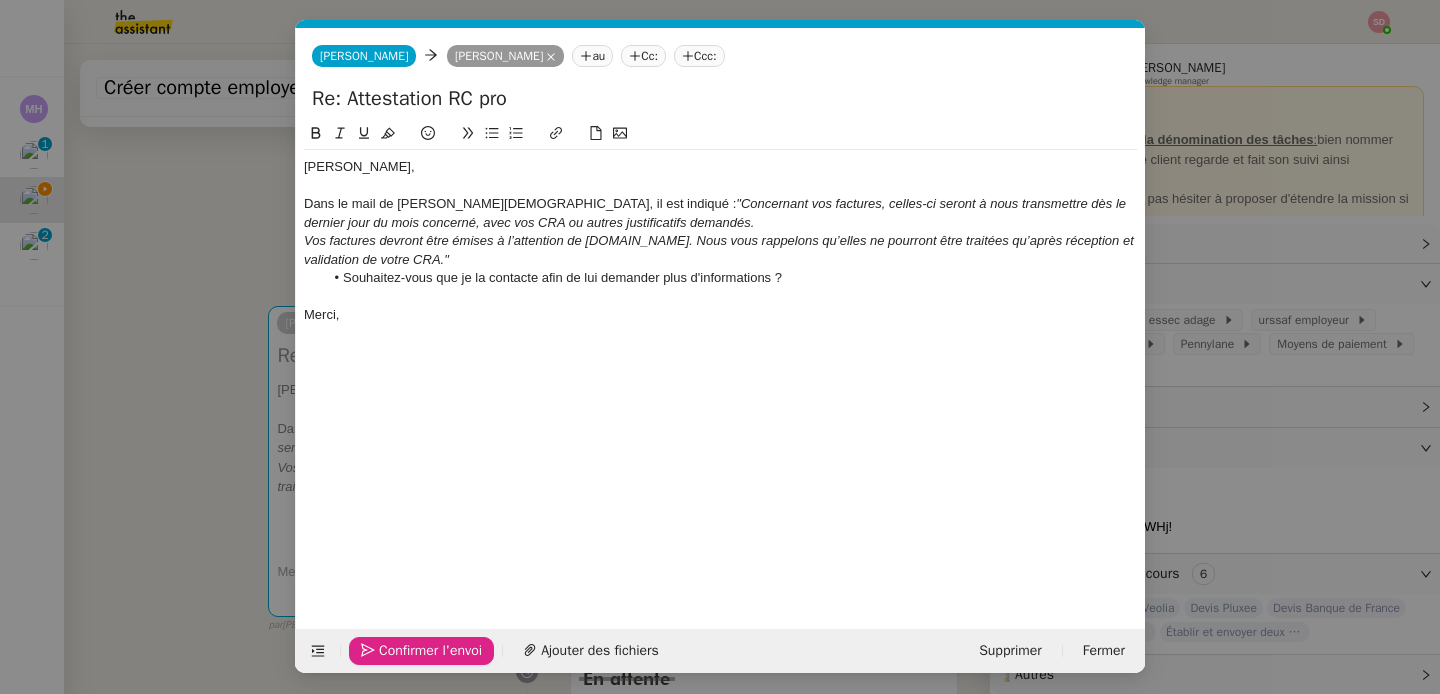 click on "Confirmer l'envoi" 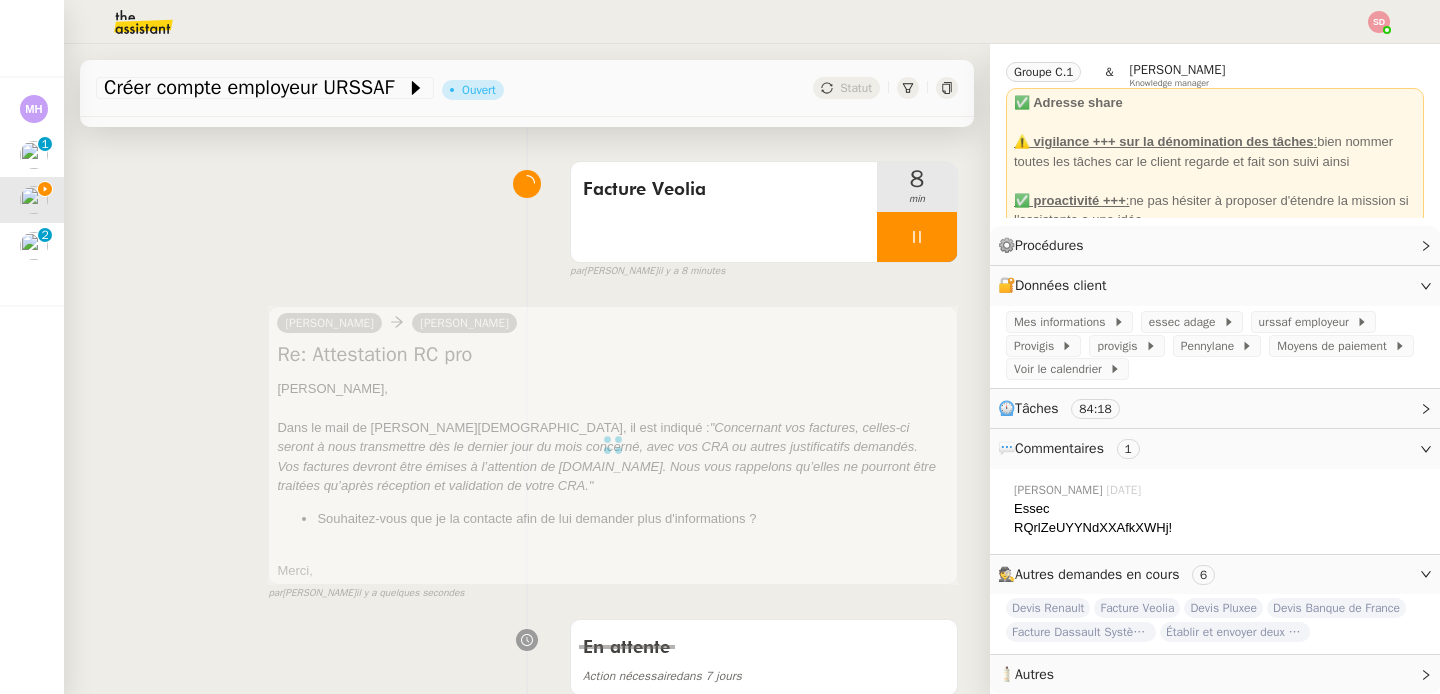 click at bounding box center (917, 237) 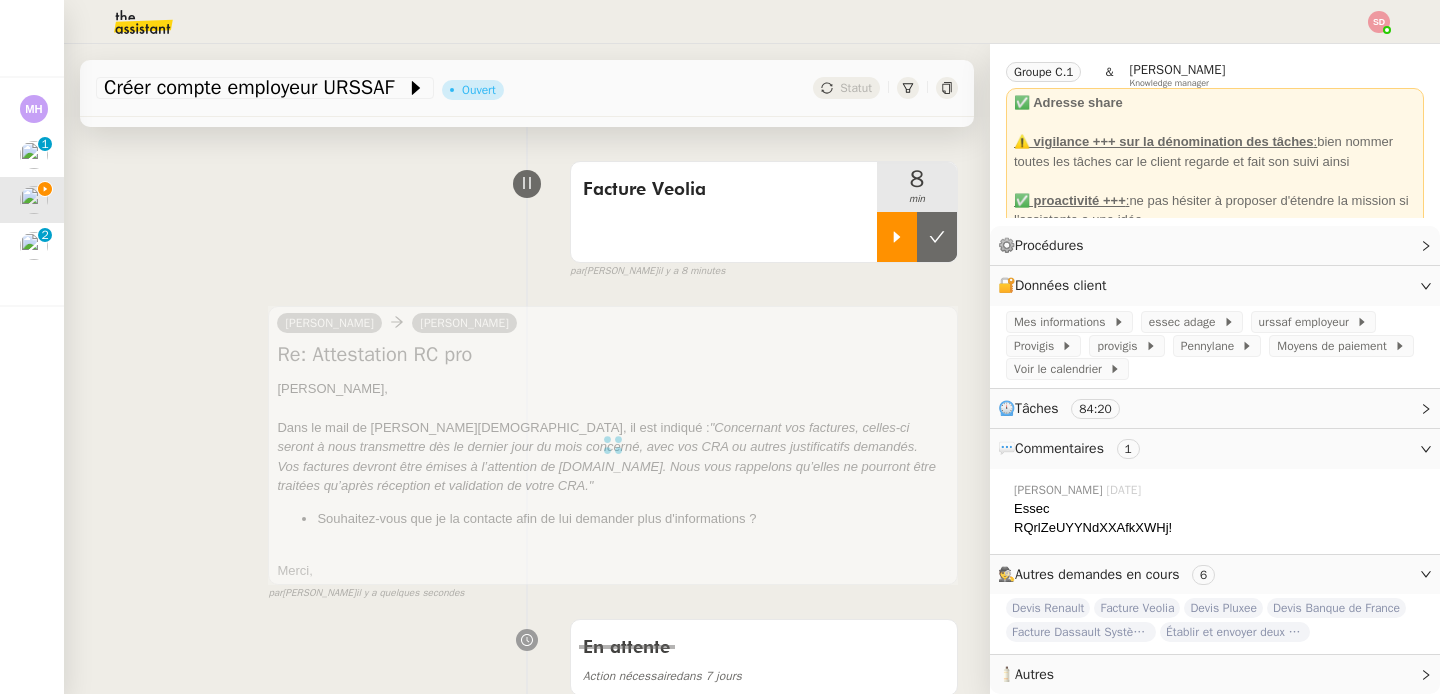click 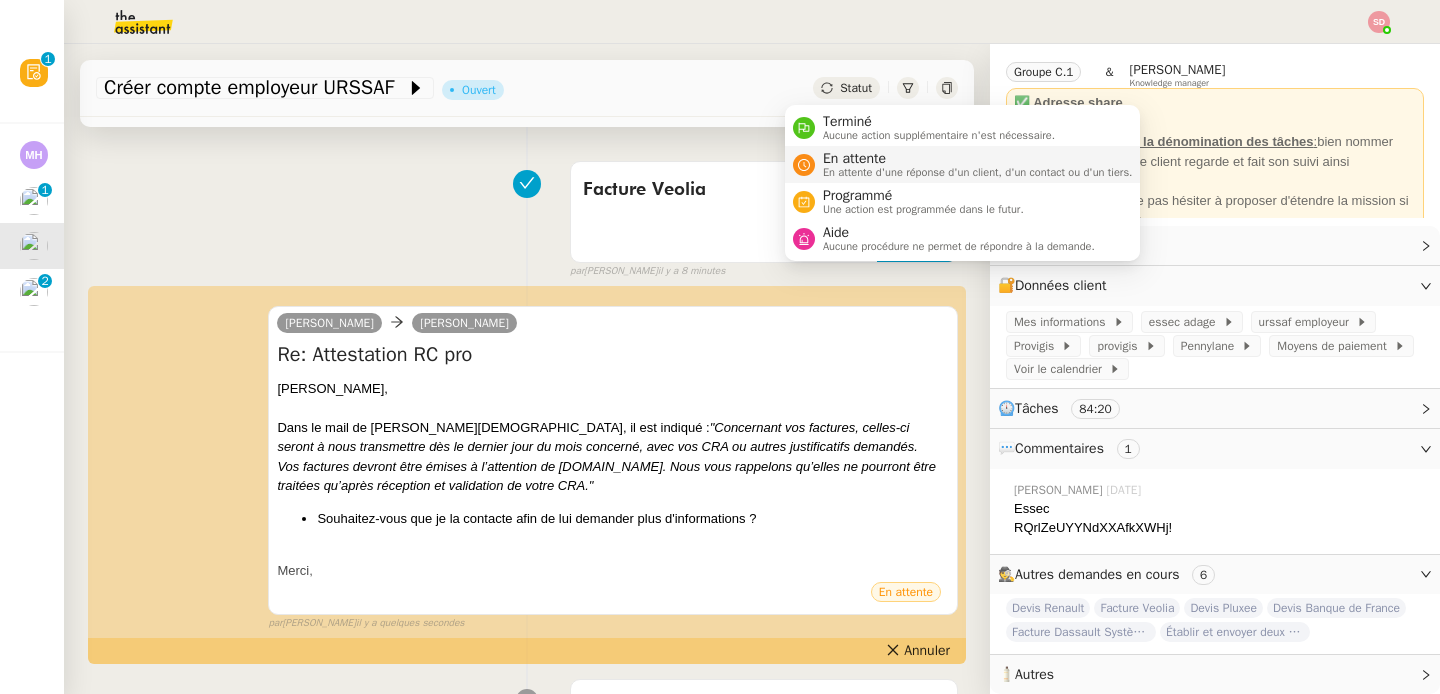 click on "En attente" at bounding box center [978, 159] 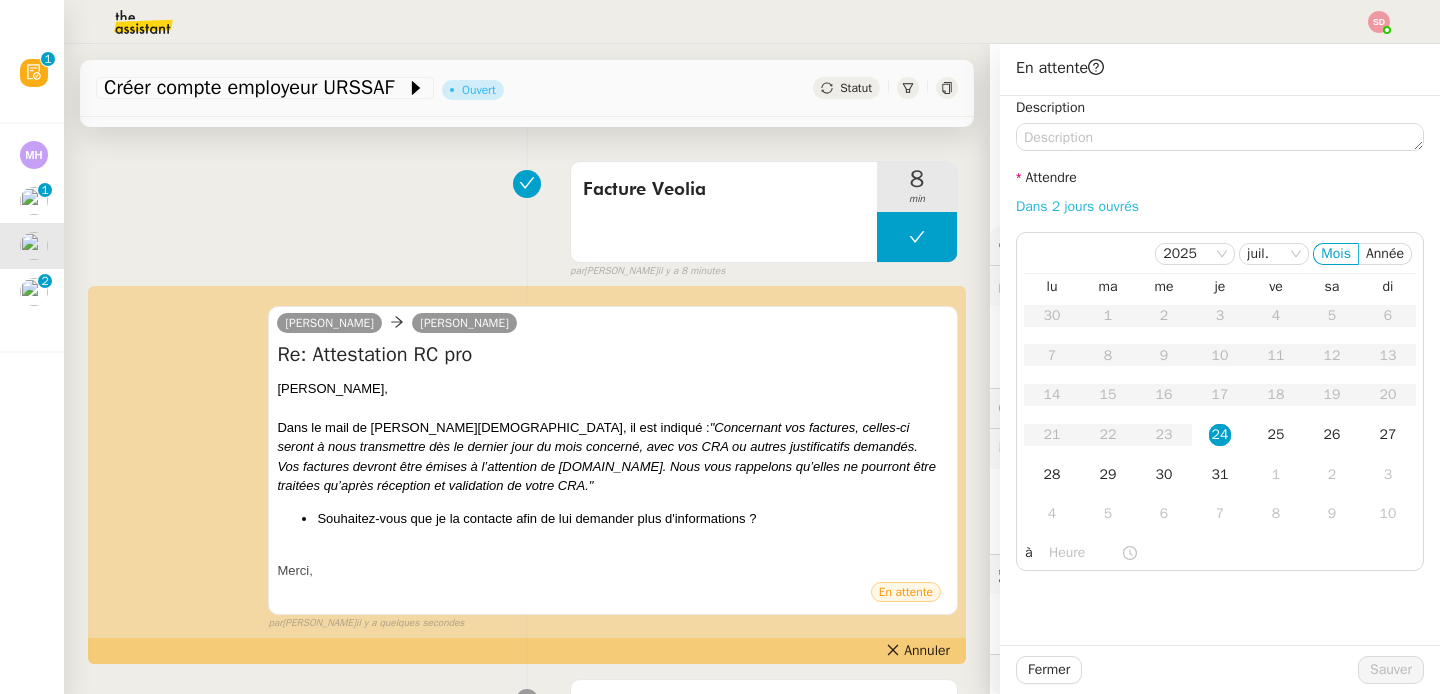 click on "Dans 2 jours ouvrés" 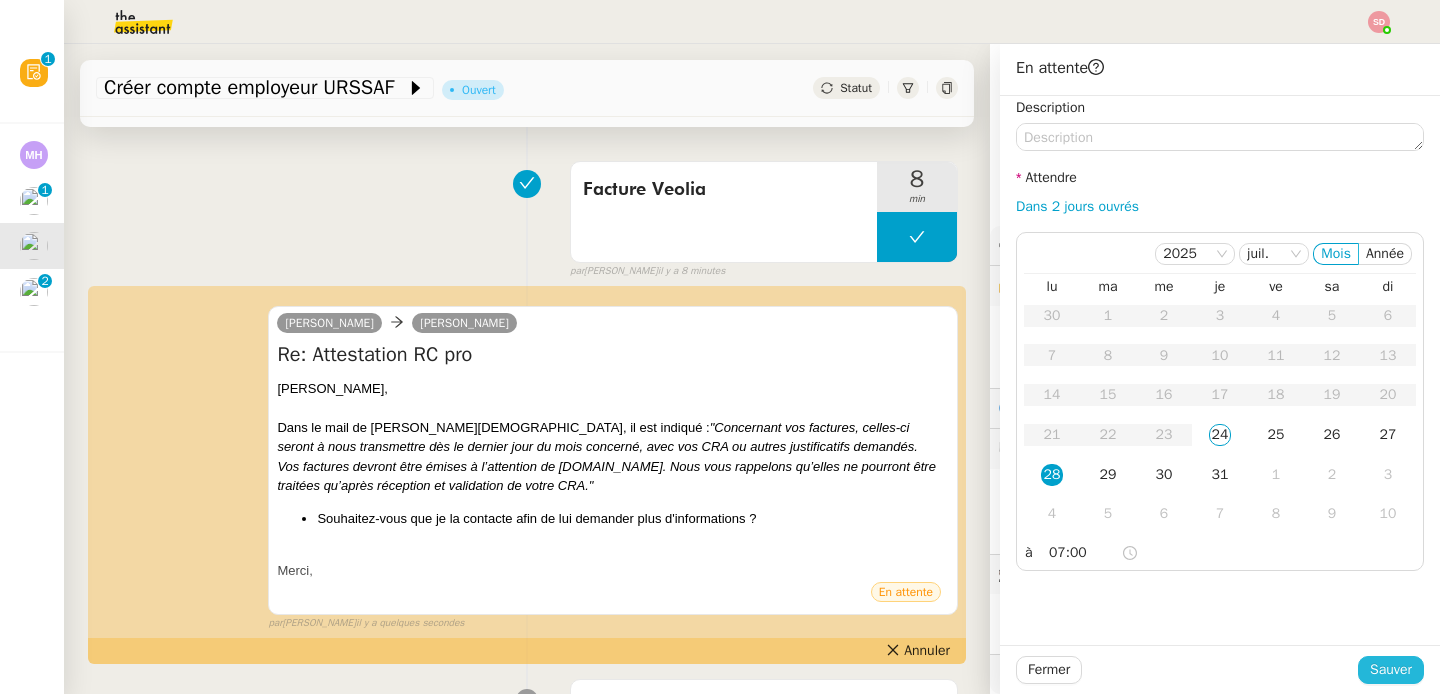 click on "Sauver" 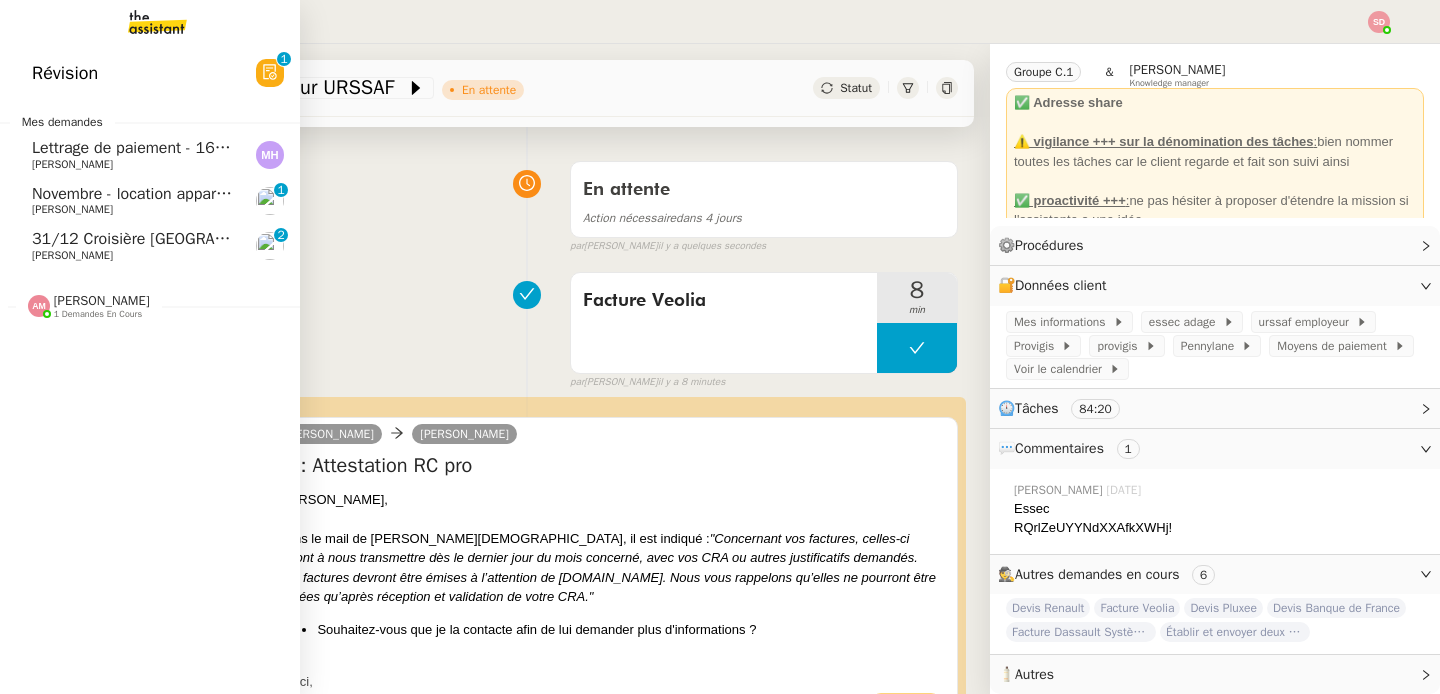 click on "31/12 Croisière [GEOGRAPHIC_DATA]" 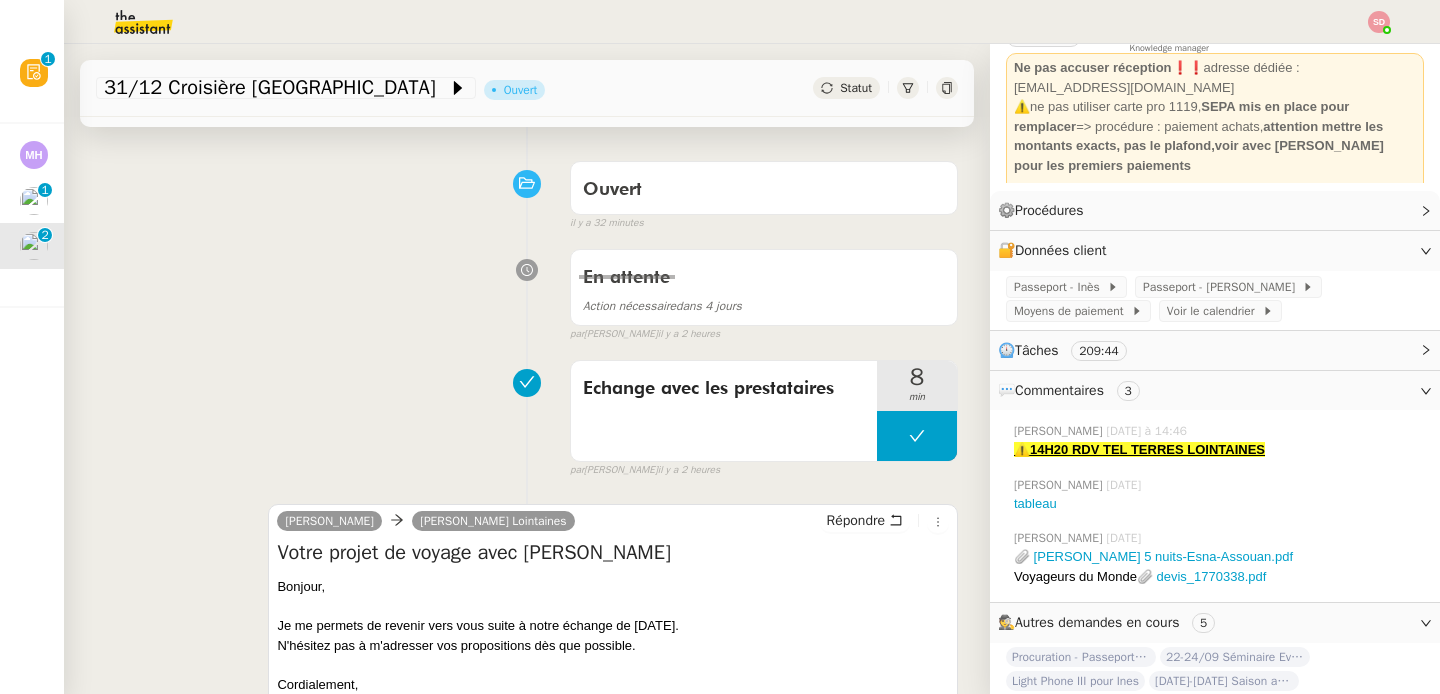 scroll, scrollTop: 101, scrollLeft: 0, axis: vertical 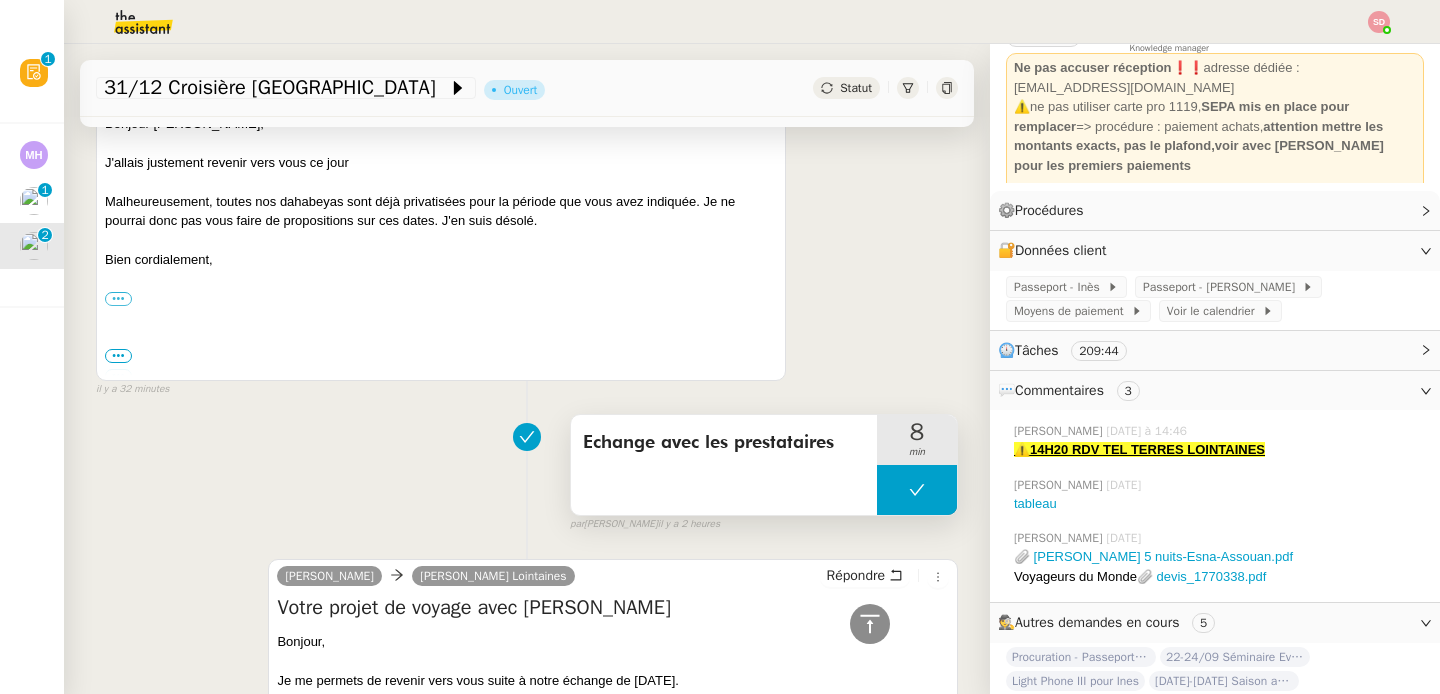 click at bounding box center (917, 490) 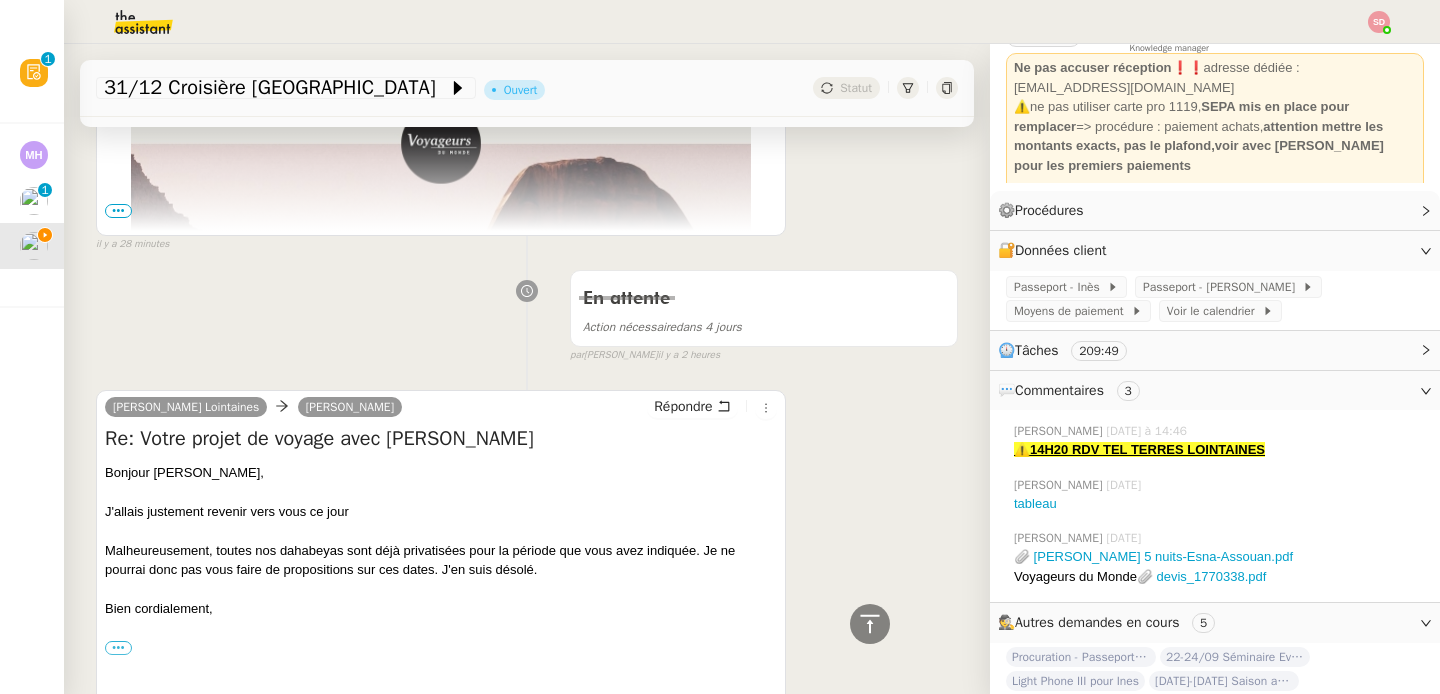scroll, scrollTop: 185, scrollLeft: 0, axis: vertical 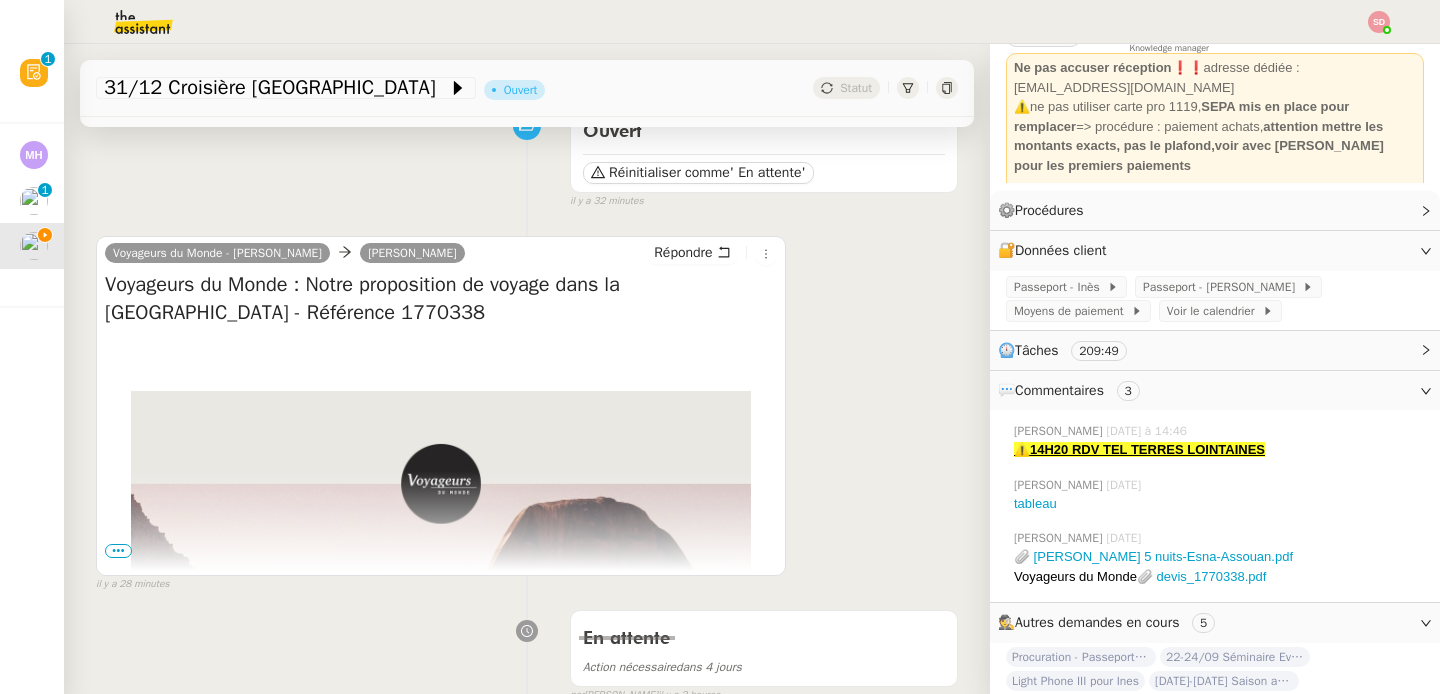 click on "•••" at bounding box center [118, 551] 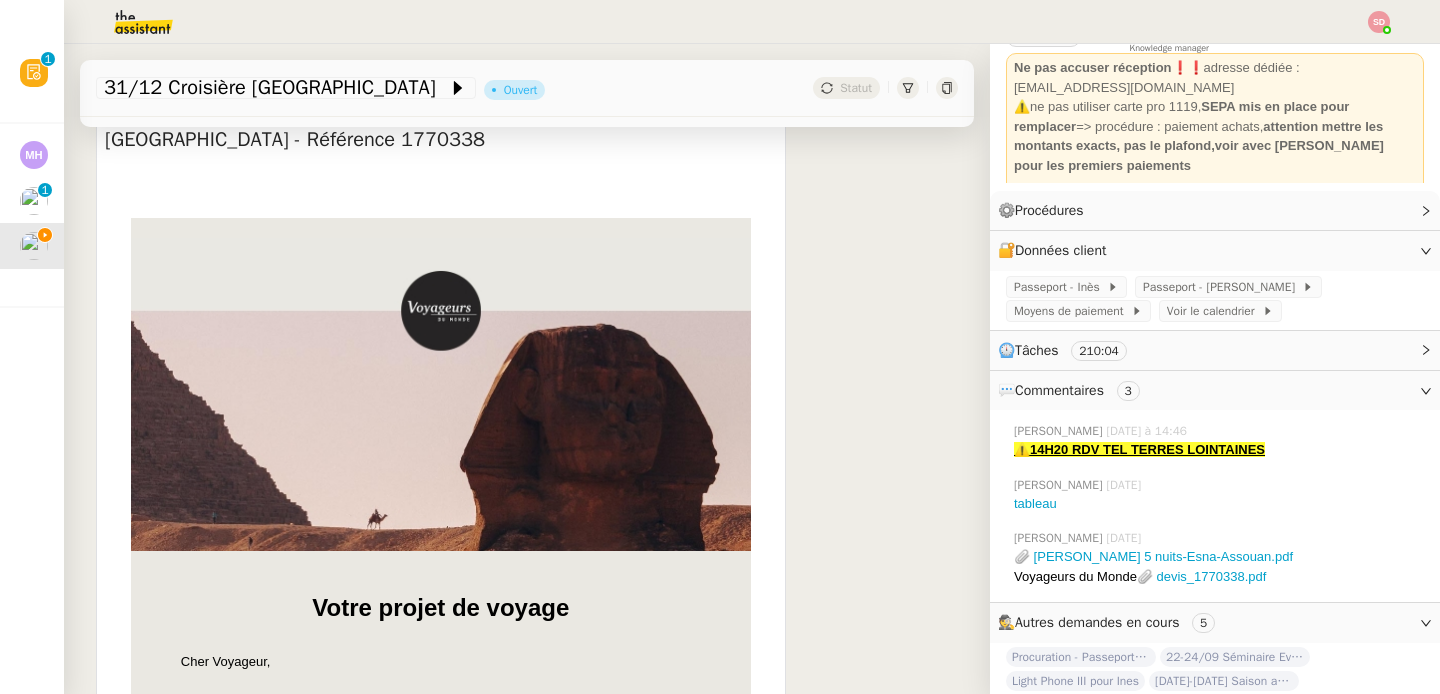 scroll, scrollTop: 0, scrollLeft: 0, axis: both 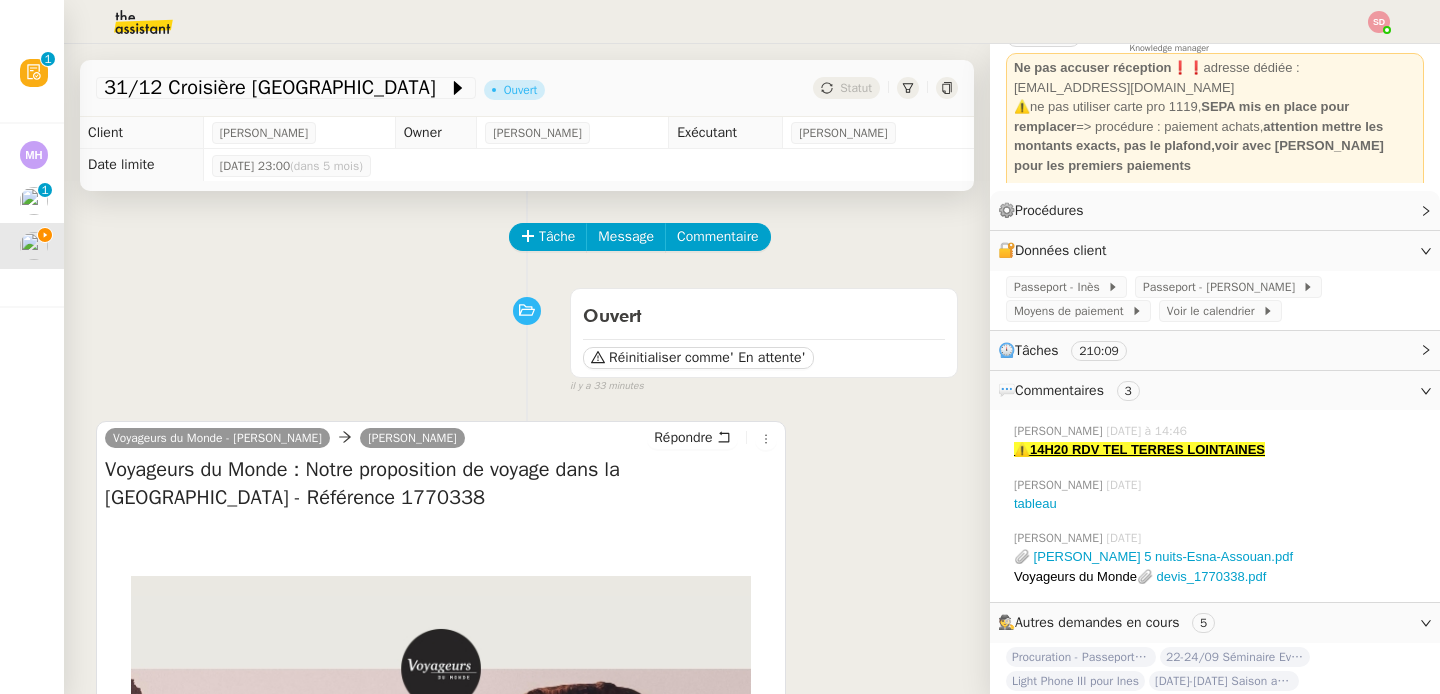 click on "Ouvert Réinitialiser comme  ' En attente'  false il y a 33 minutes" at bounding box center [527, 337] 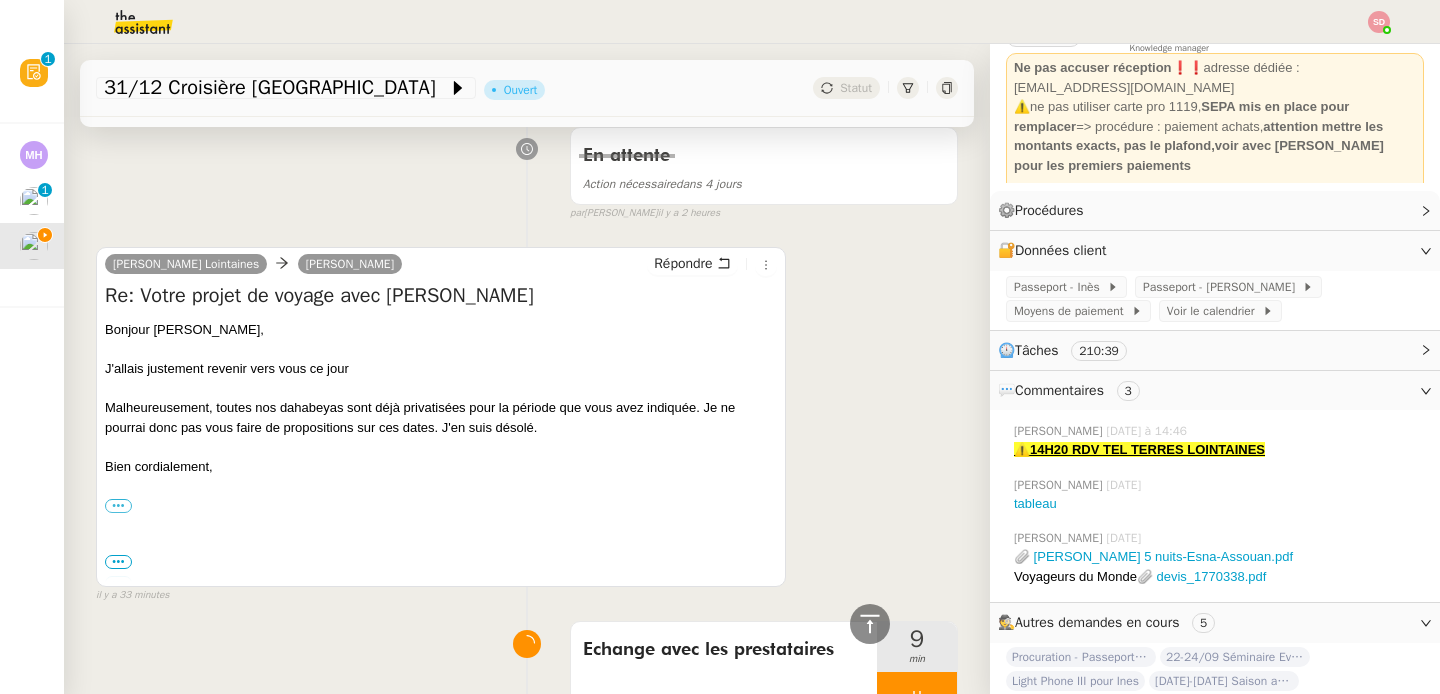 scroll, scrollTop: 2398, scrollLeft: 0, axis: vertical 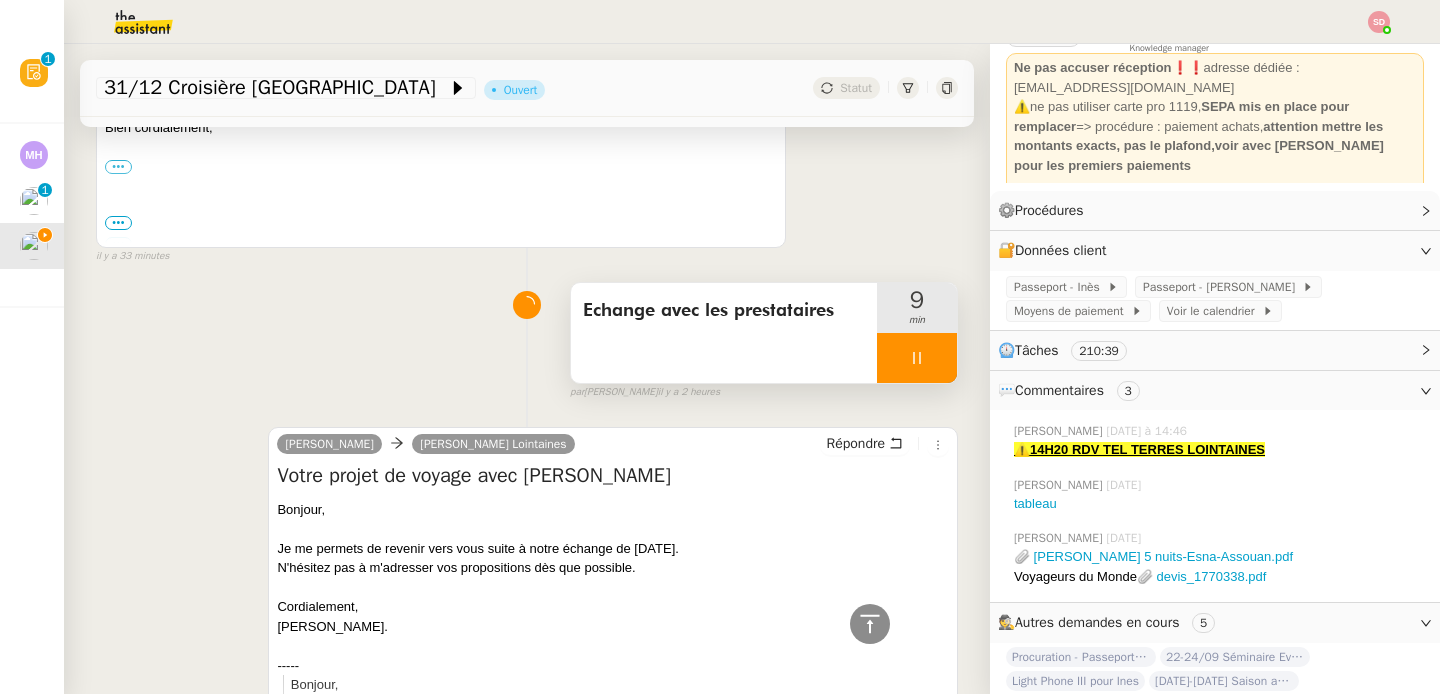 click at bounding box center [917, 358] 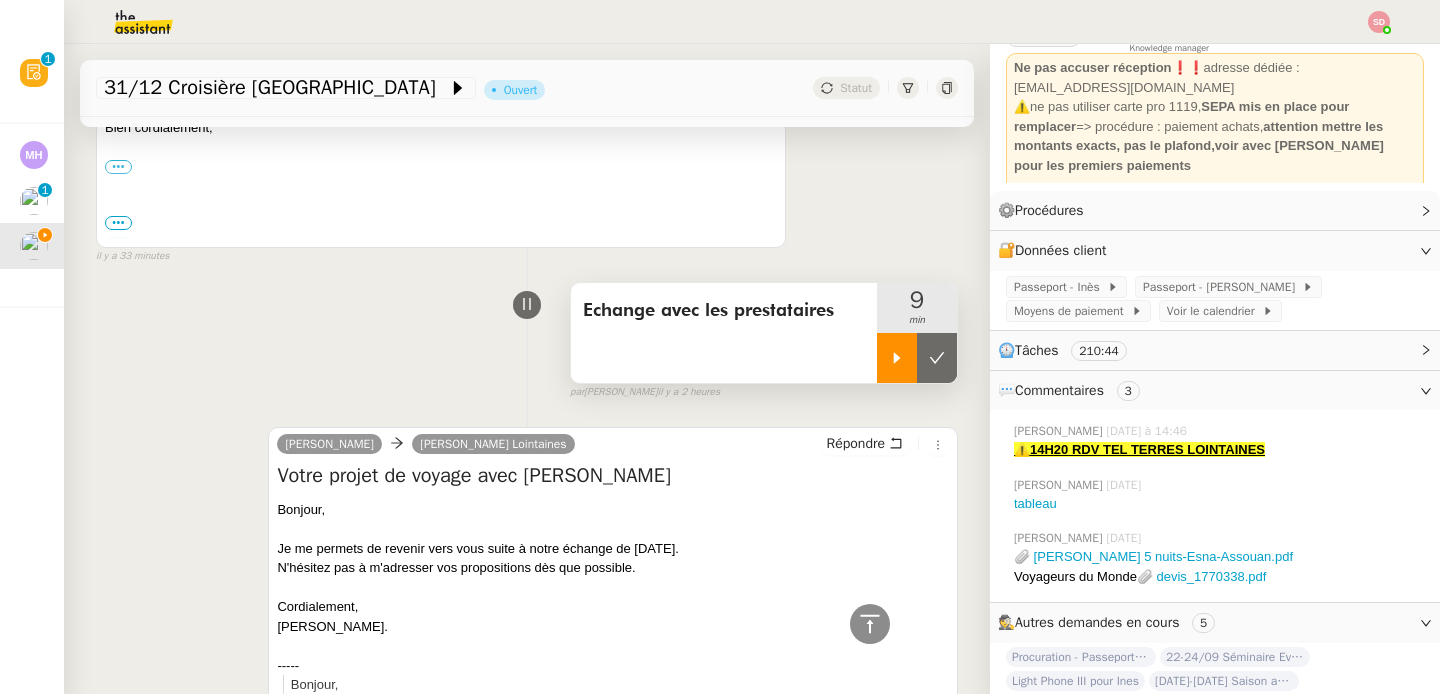 click at bounding box center (937, 358) 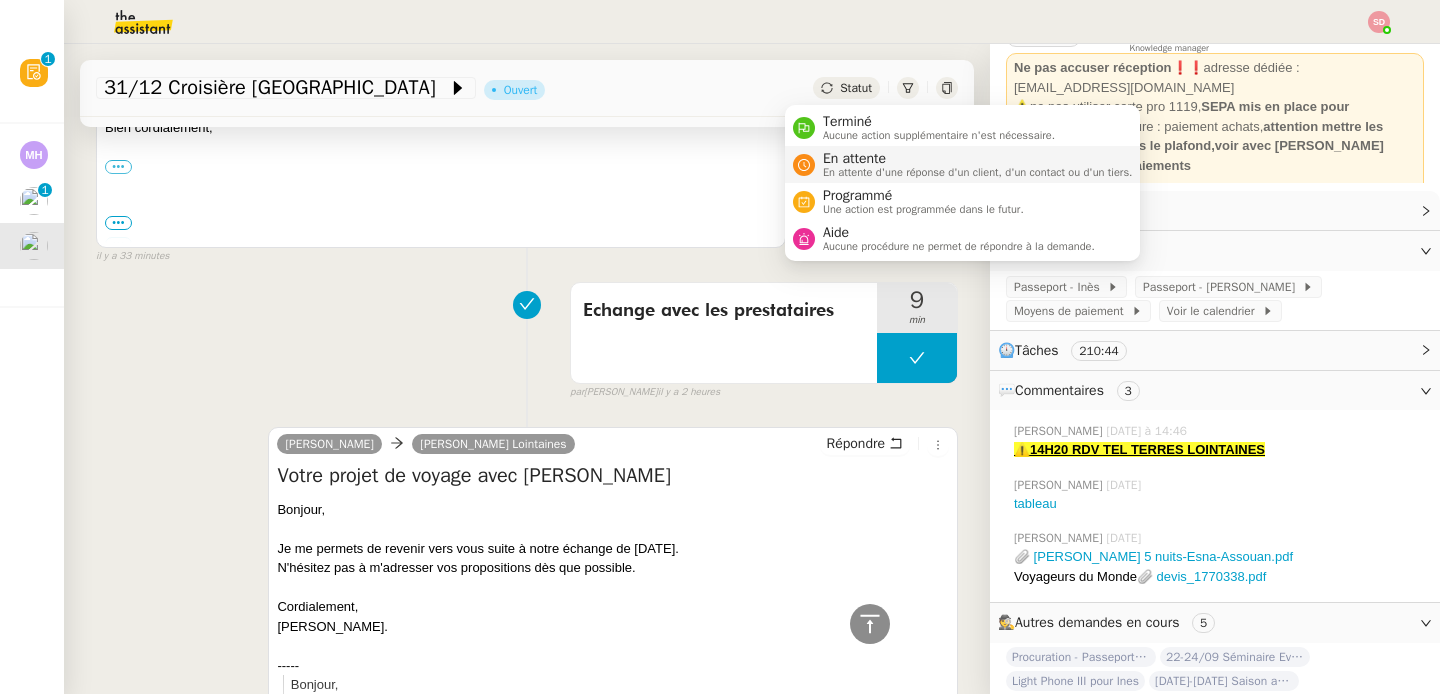 click at bounding box center [804, 165] 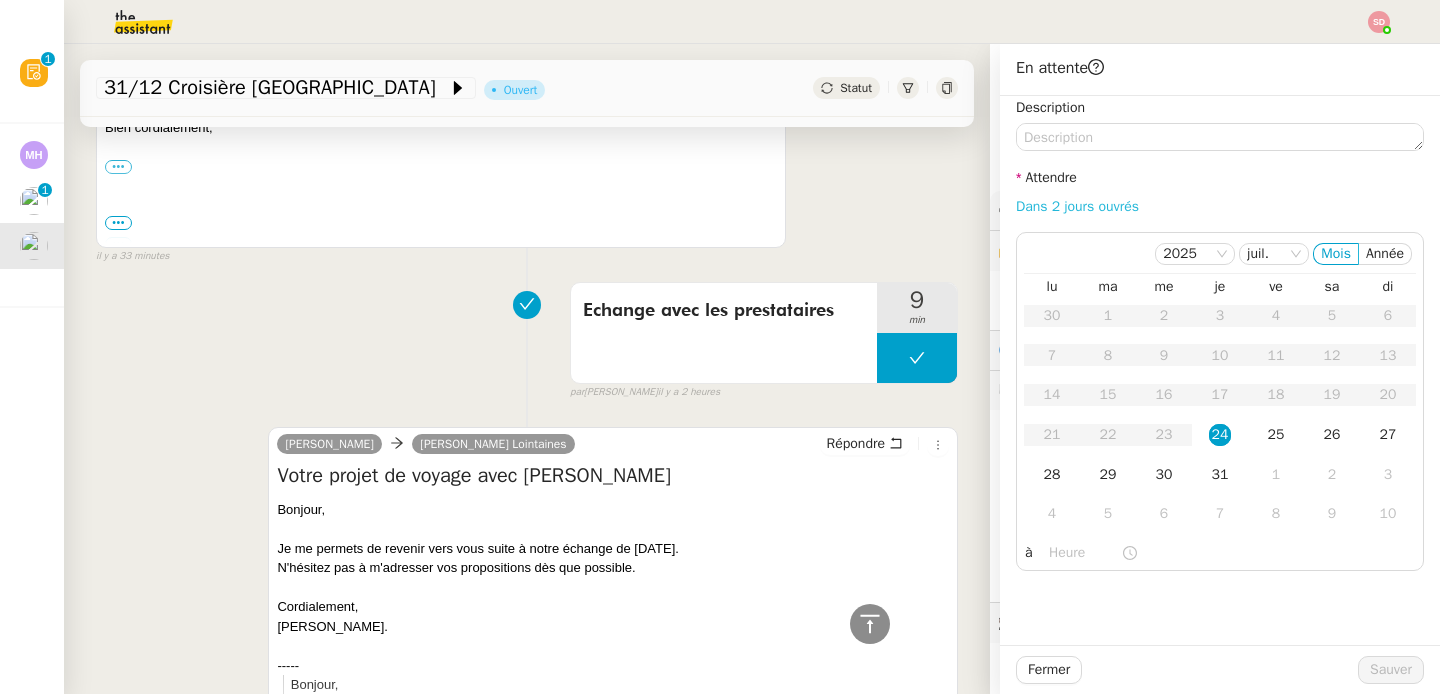 click on "Dans 2 jours ouvrés" 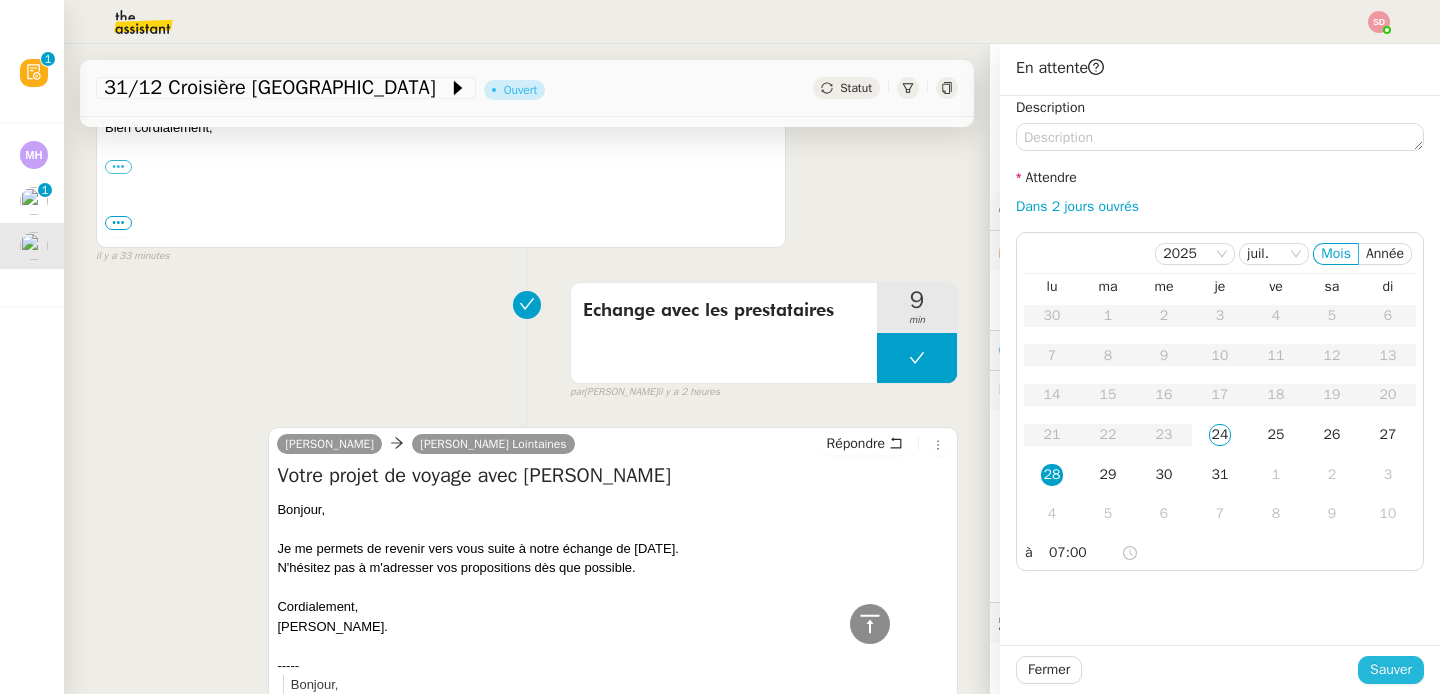 click on "Sauver" 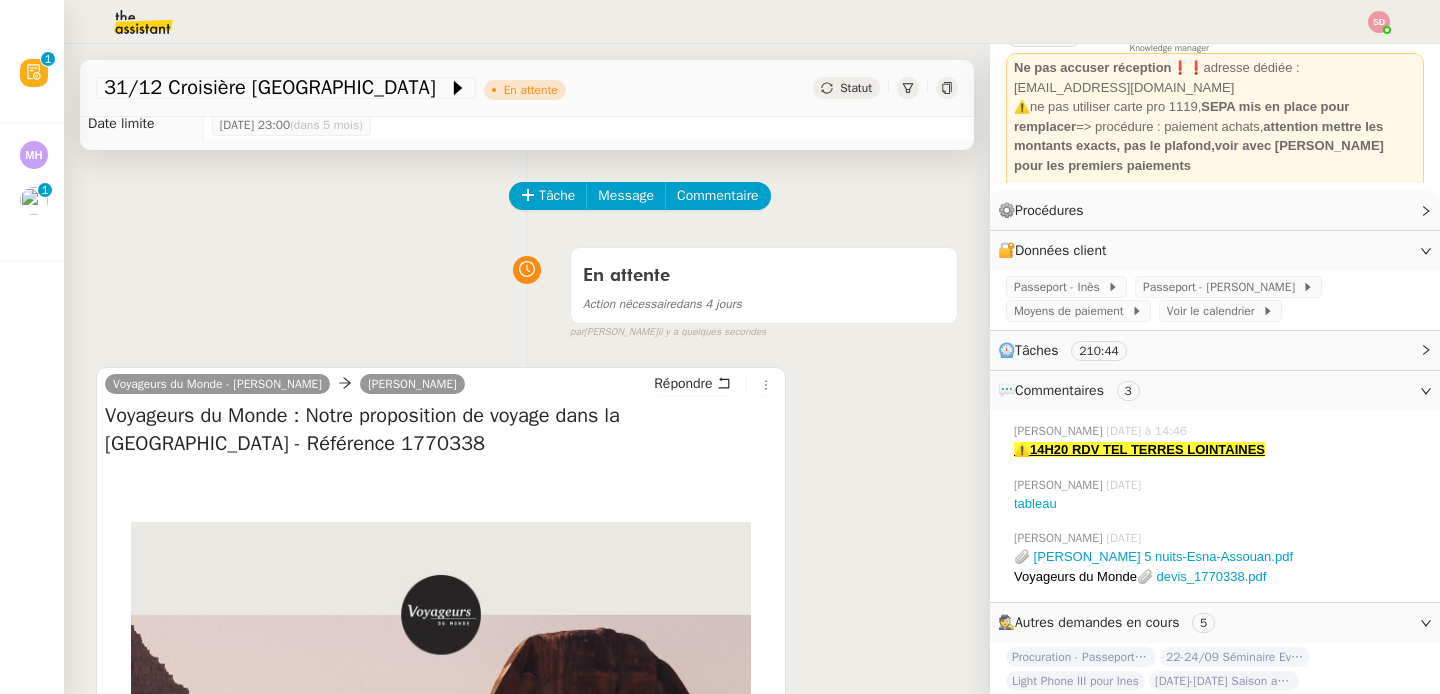 scroll, scrollTop: 0, scrollLeft: 0, axis: both 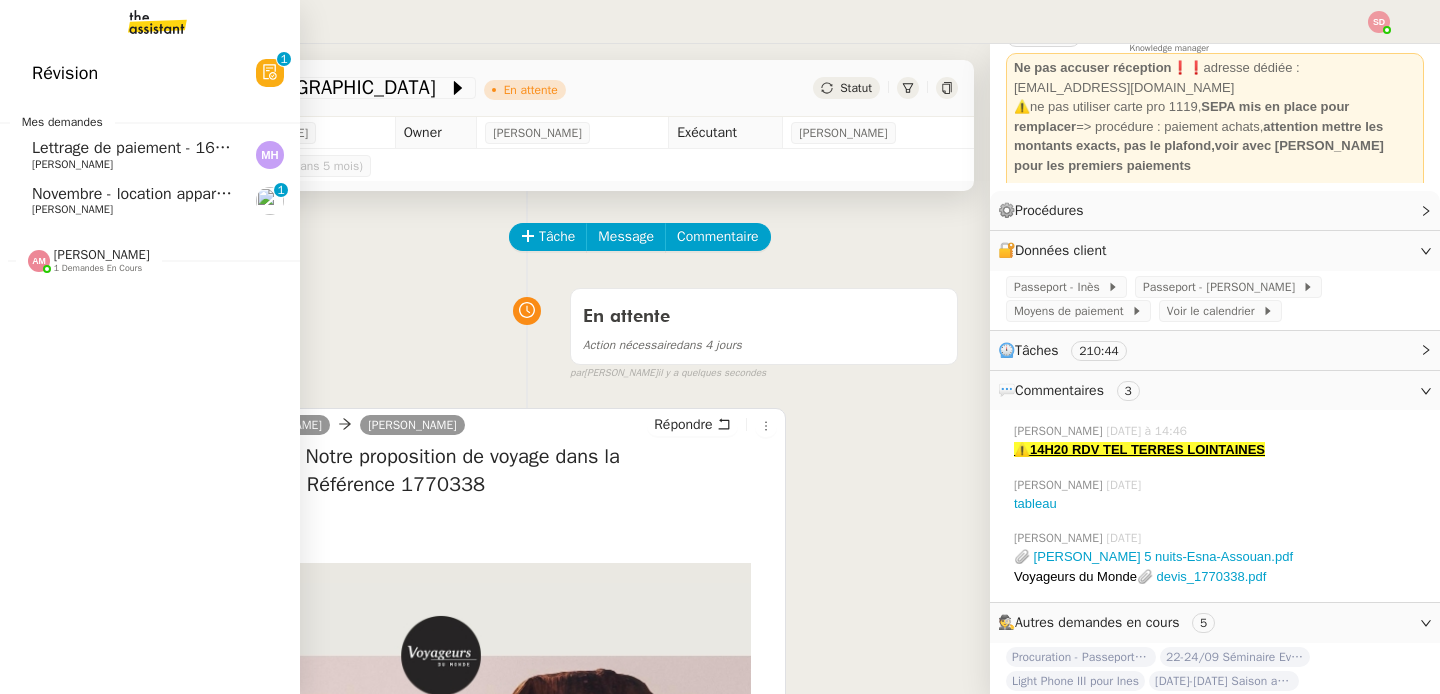 click on "Novembre - location appart [GEOGRAPHIC_DATA]" 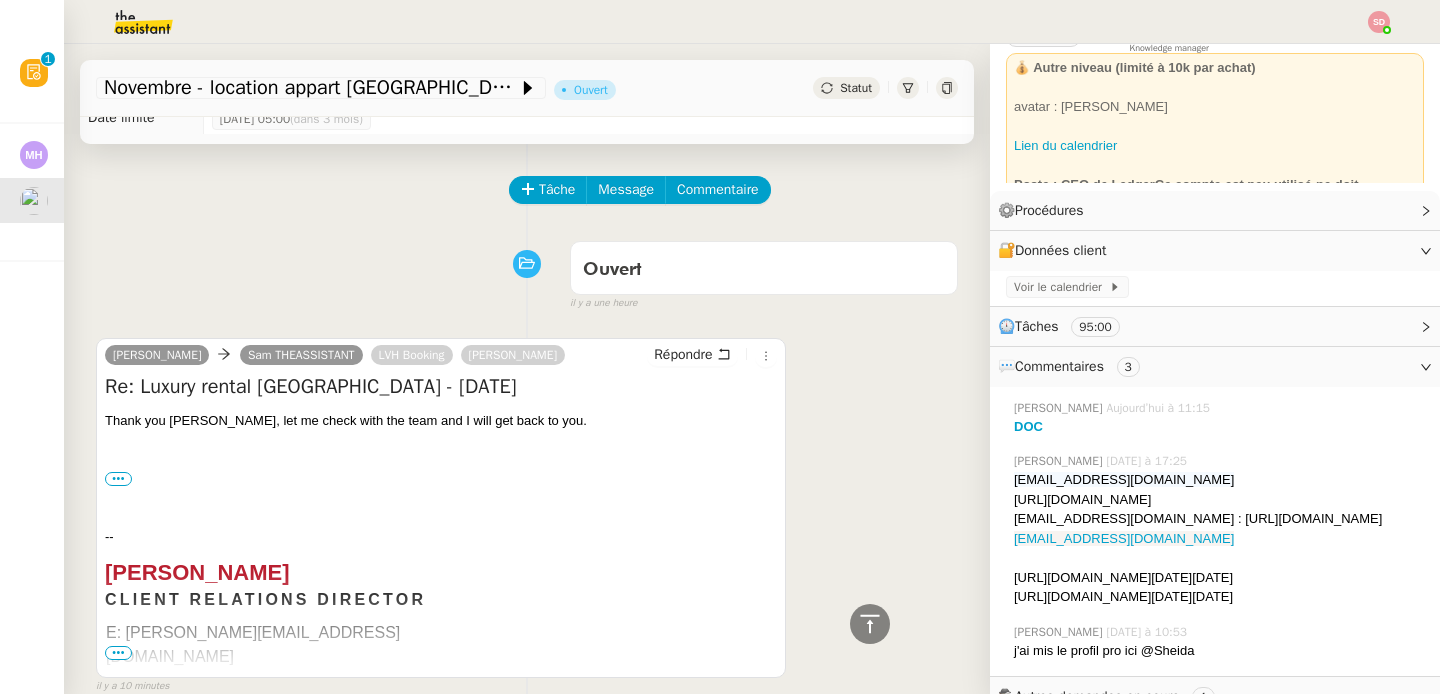 scroll, scrollTop: 0, scrollLeft: 0, axis: both 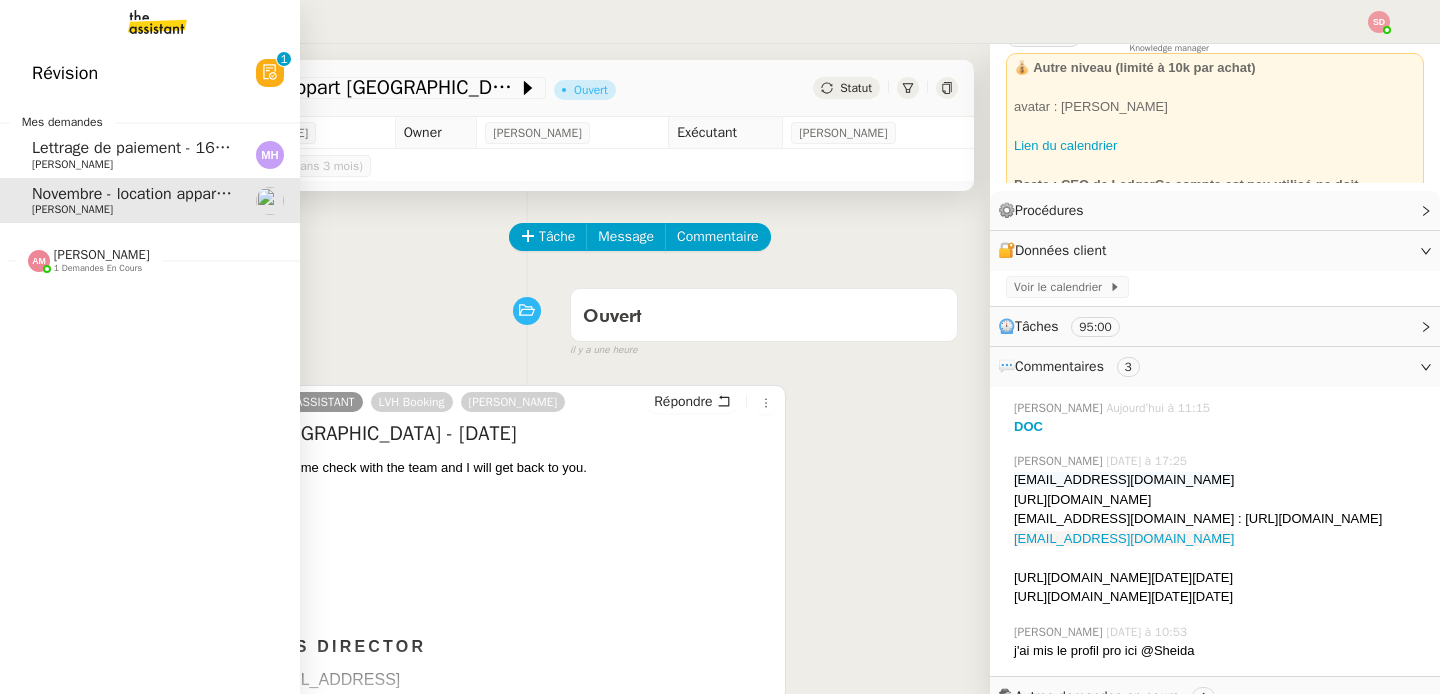 click on "Lettrage de paiement - 16 juillet 2025" 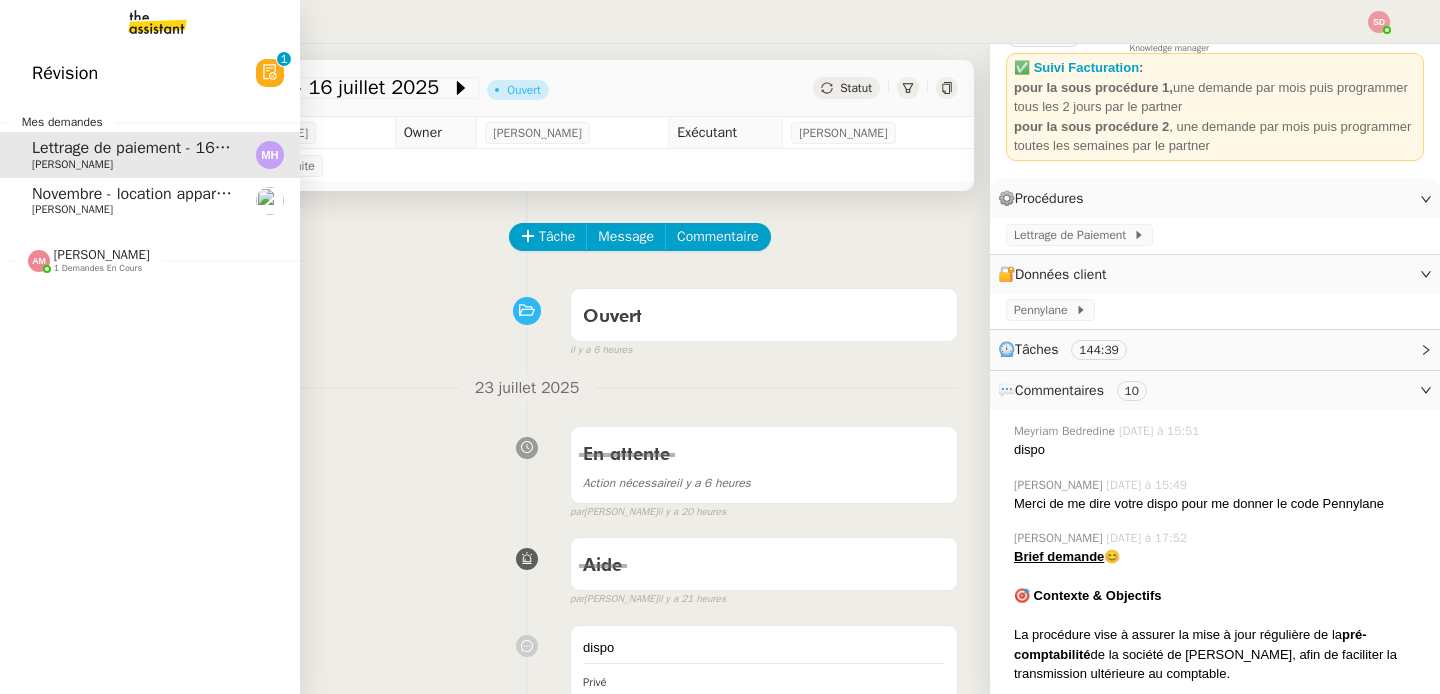 click on "1 demandes en cours" 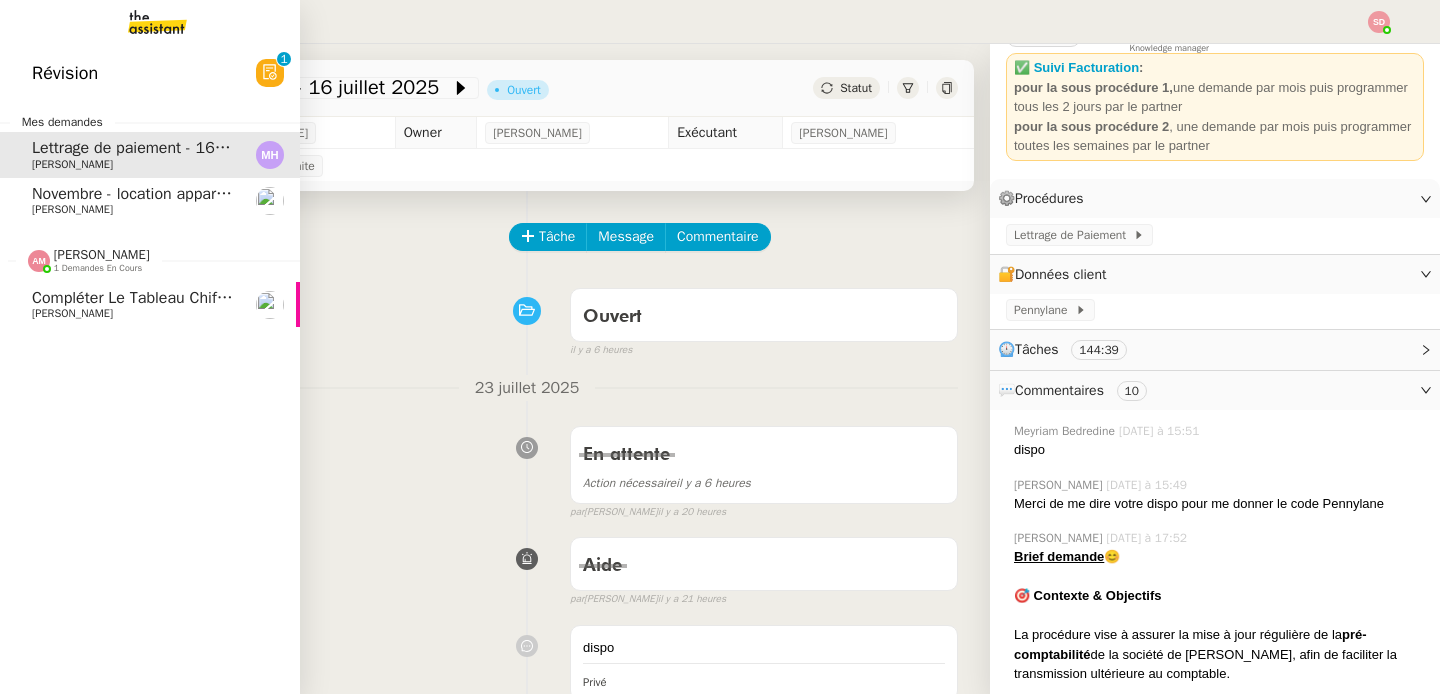 click on "1 demandes en cours" 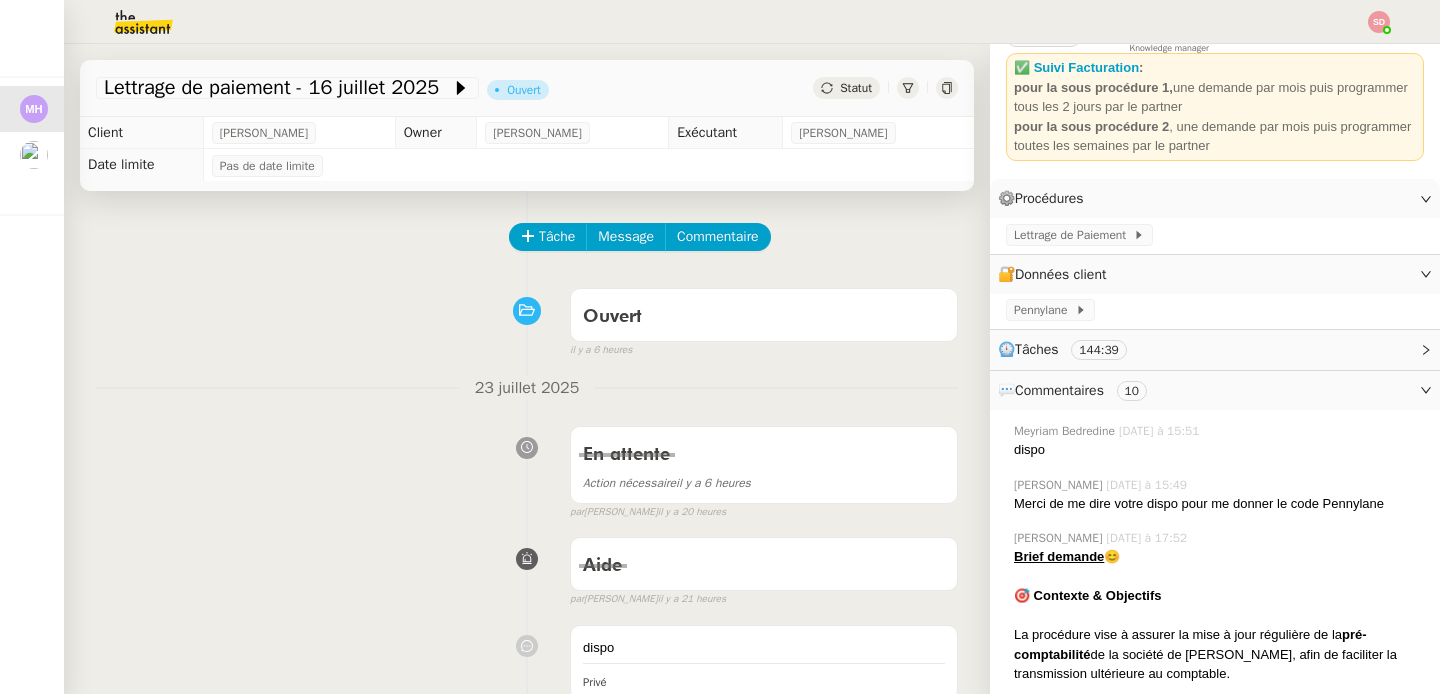 click 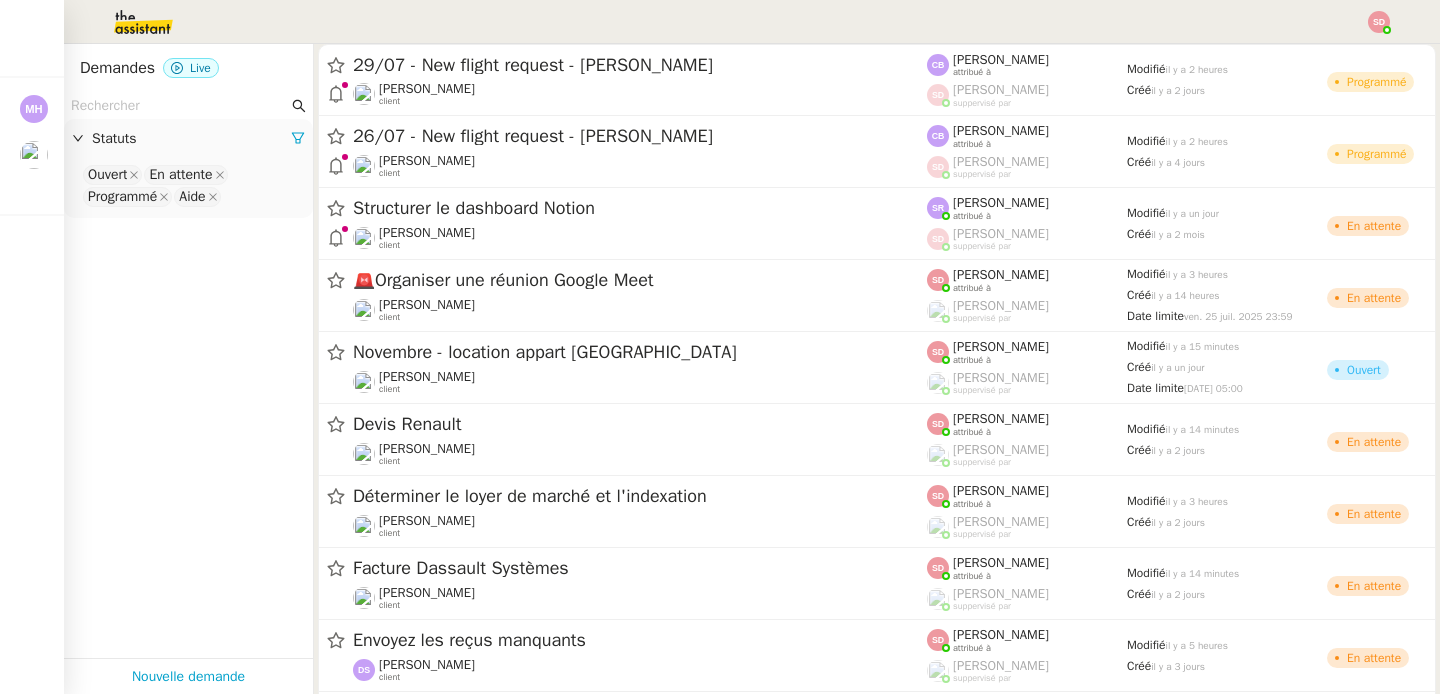 click 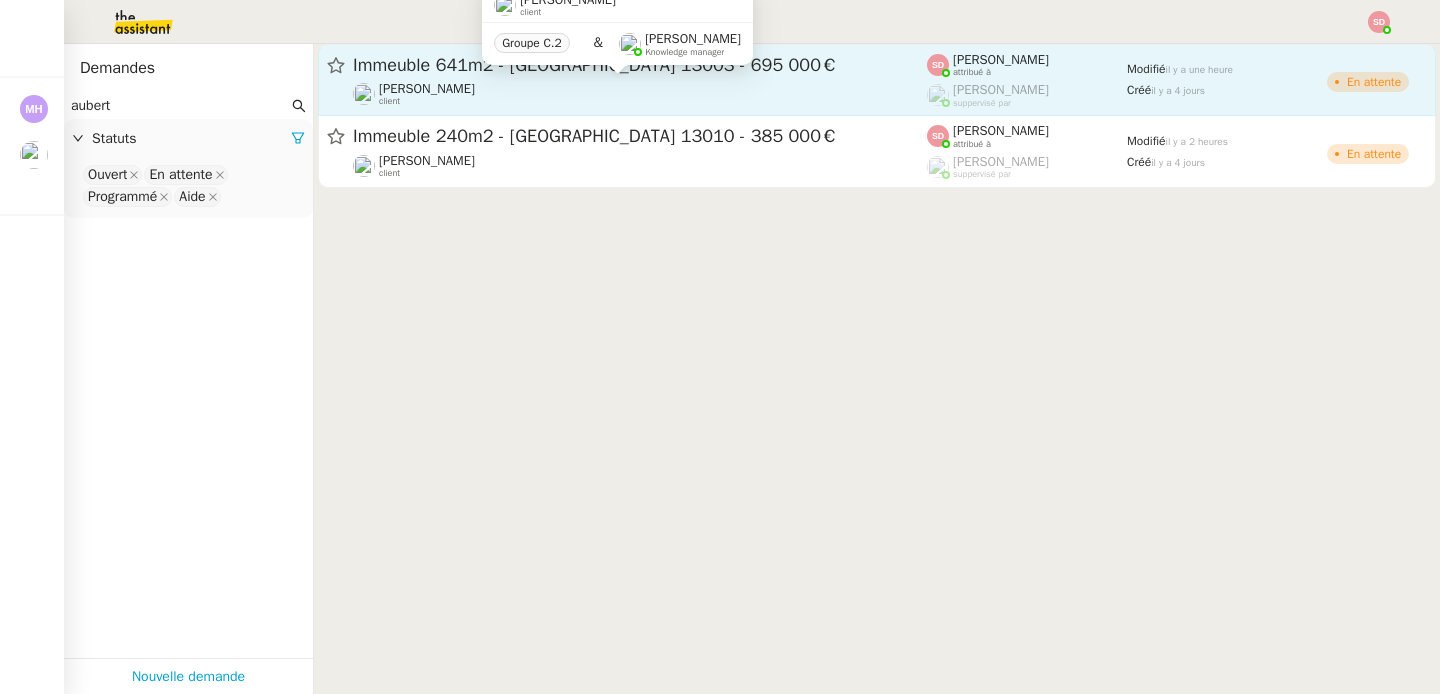 type on "aubert" 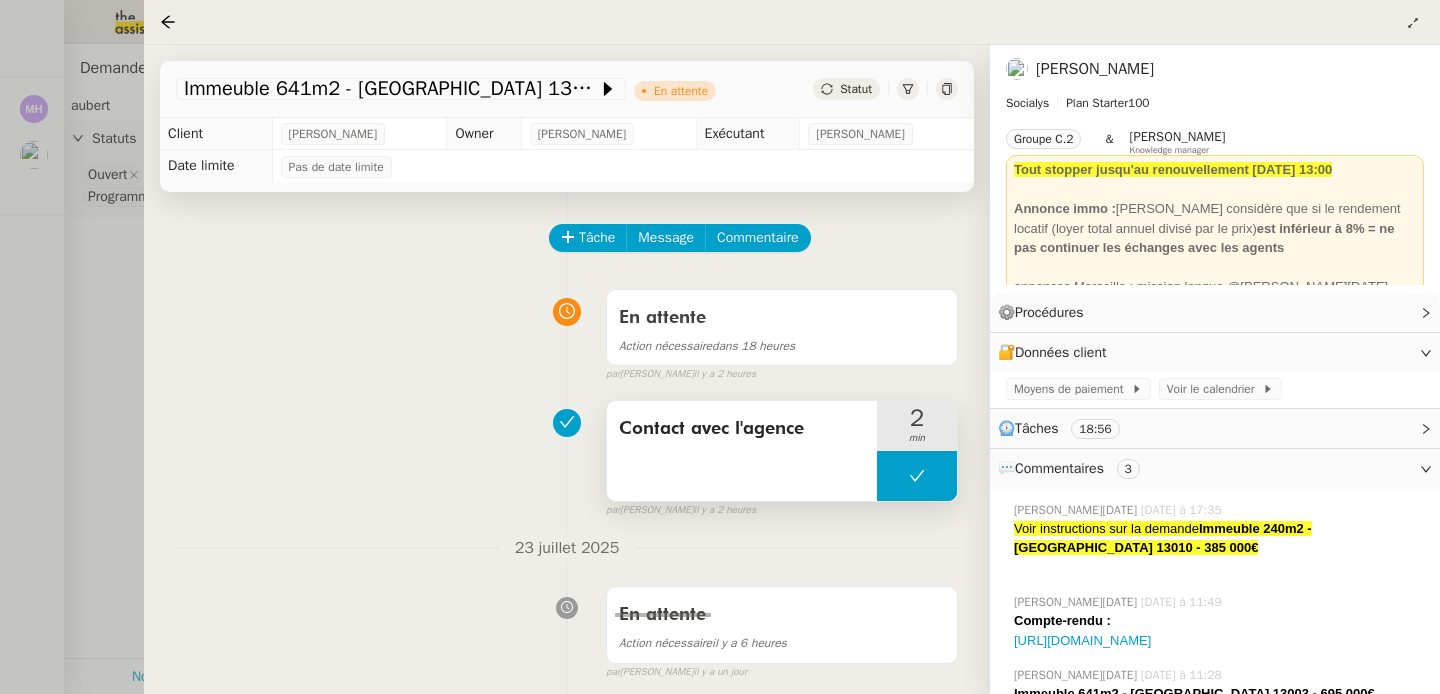 click at bounding box center [917, 476] 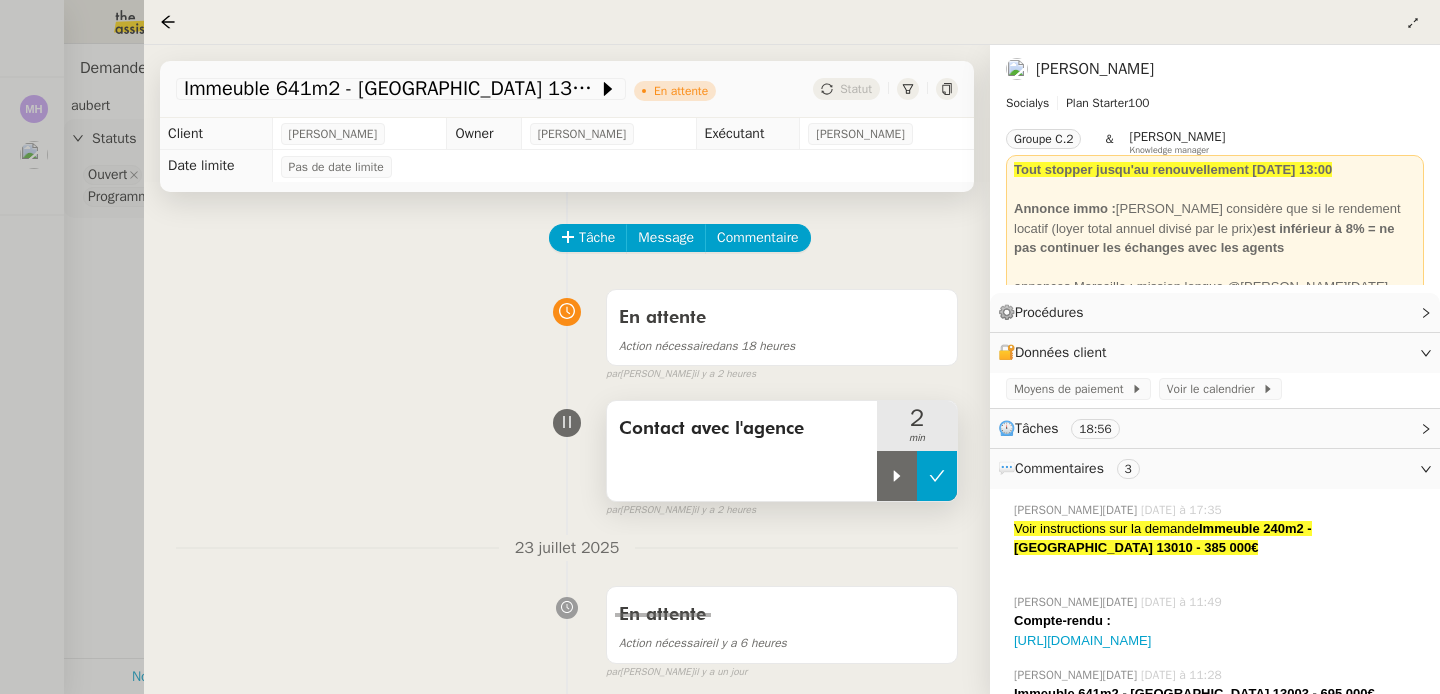 click at bounding box center (897, 476) 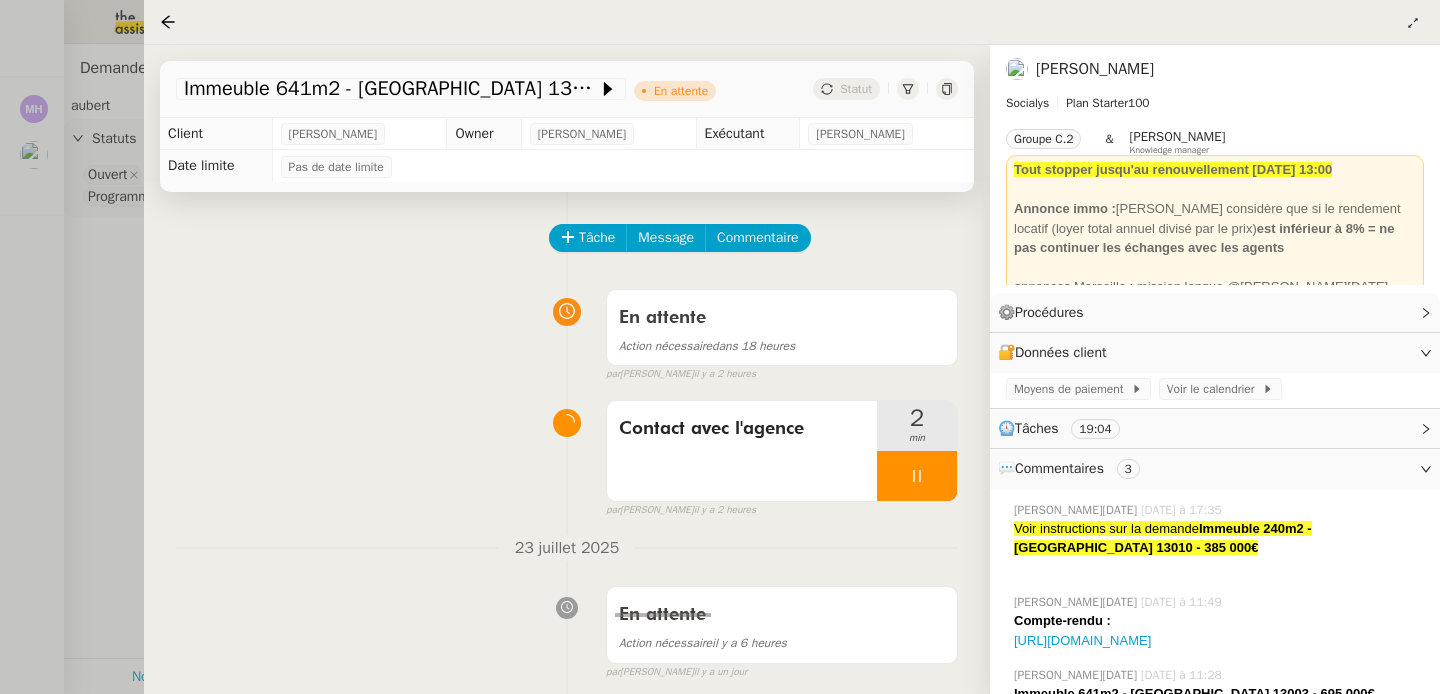 click on "En attente Action nécessaire  dans 18 heures  false par   [PERSON_NAME]   il y a 2 heures" at bounding box center (567, 331) 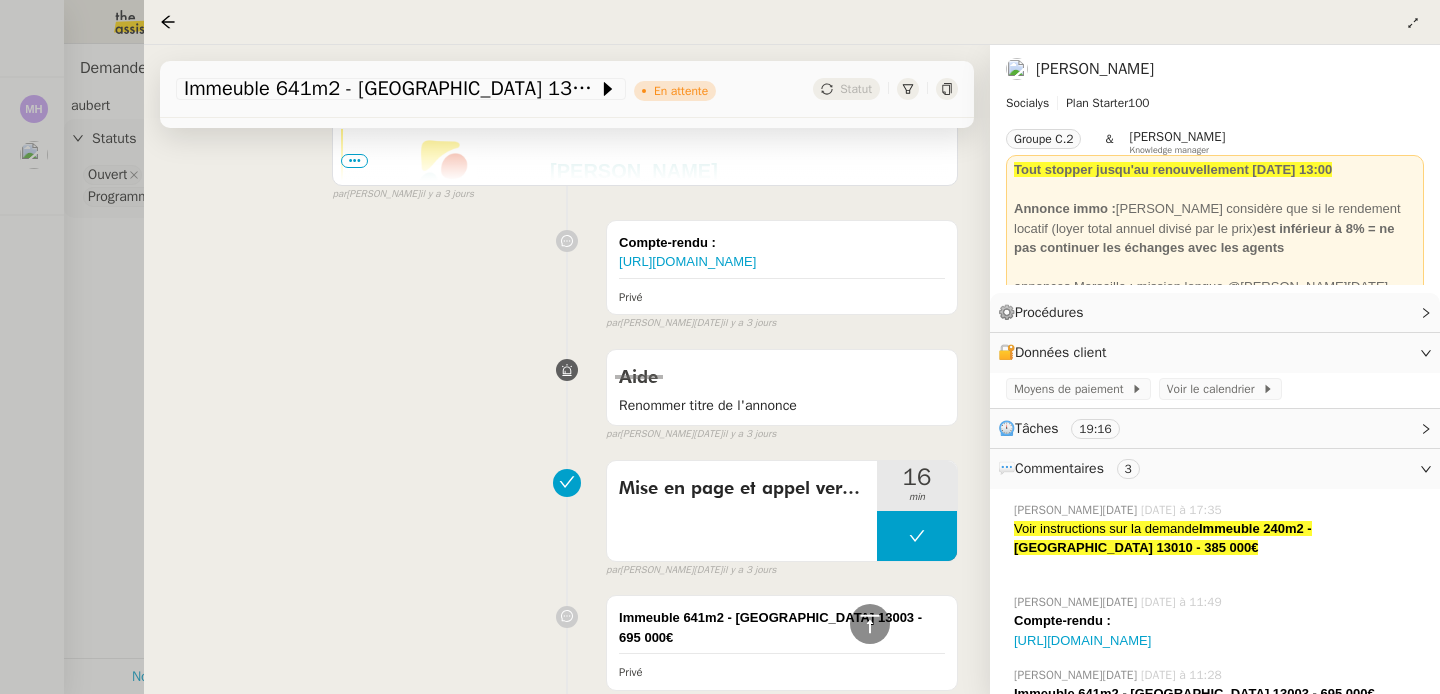 scroll, scrollTop: 1885, scrollLeft: 0, axis: vertical 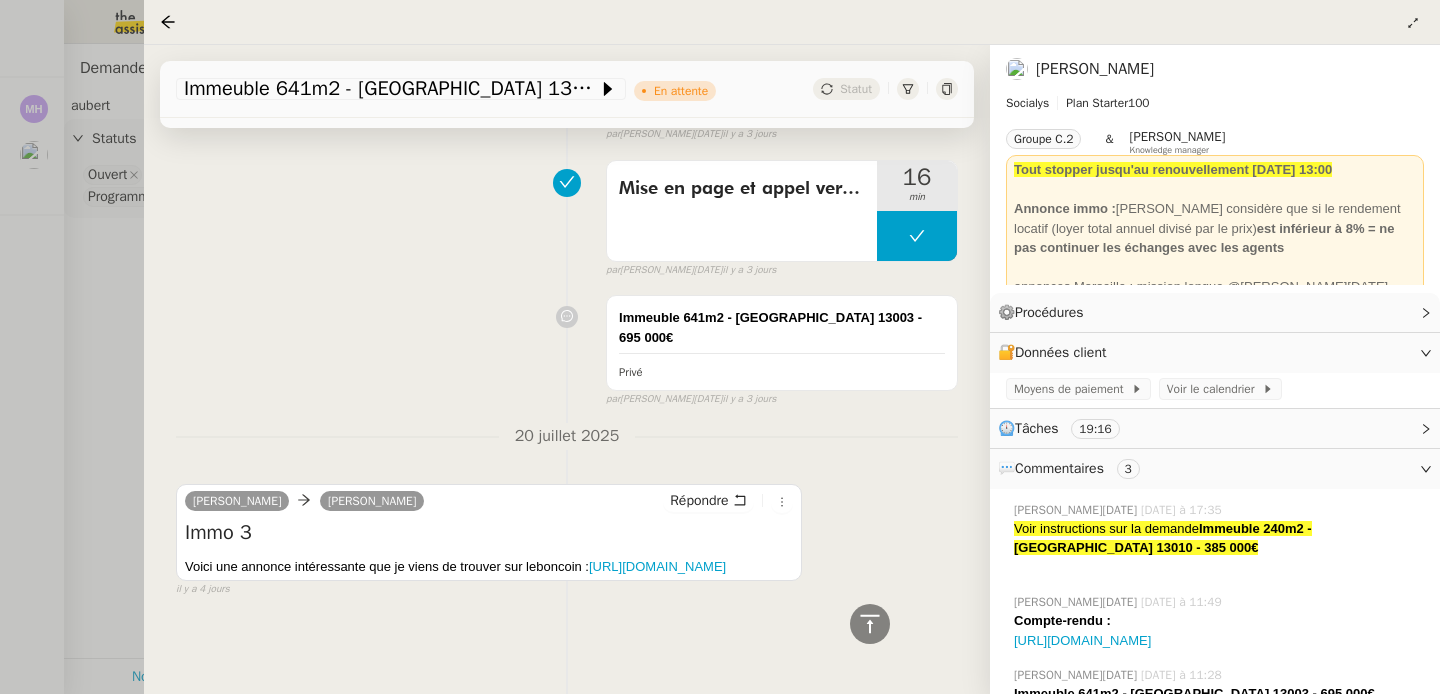 click at bounding box center [720, 347] 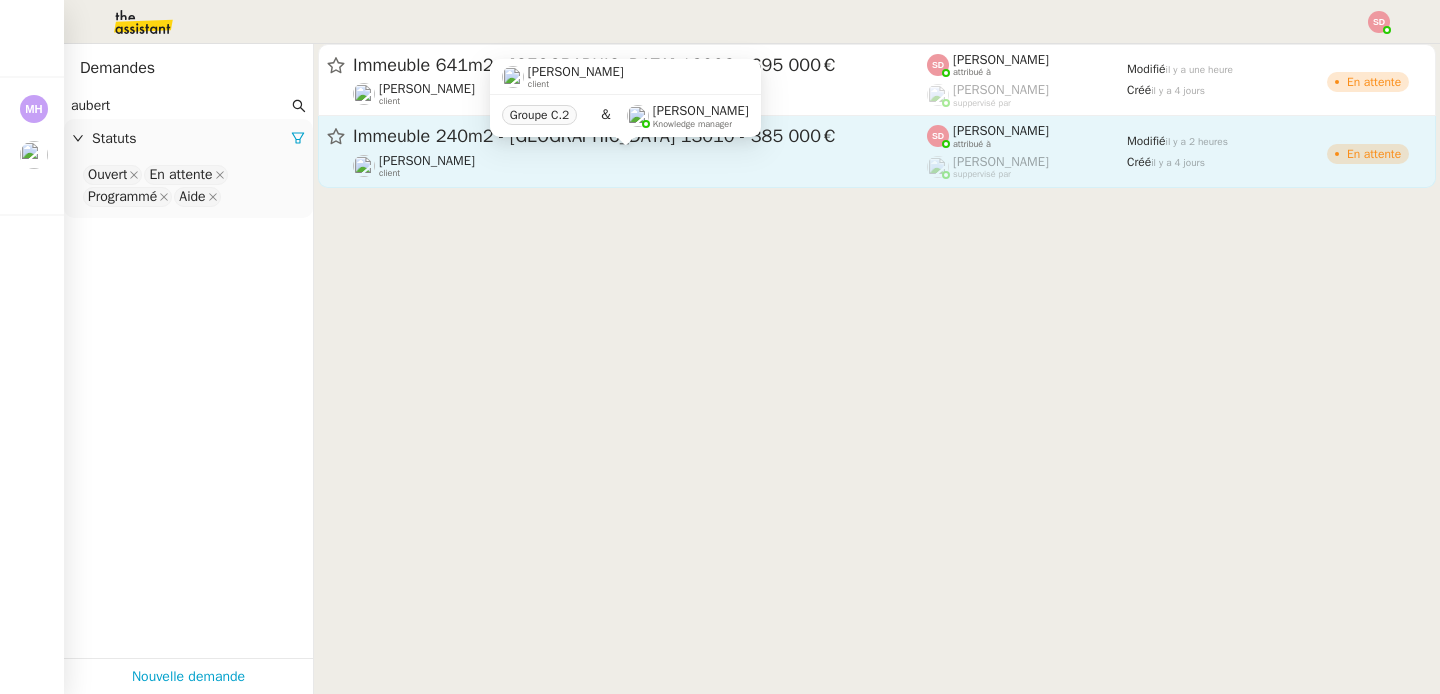 click on "[PERSON_NAME]    client" 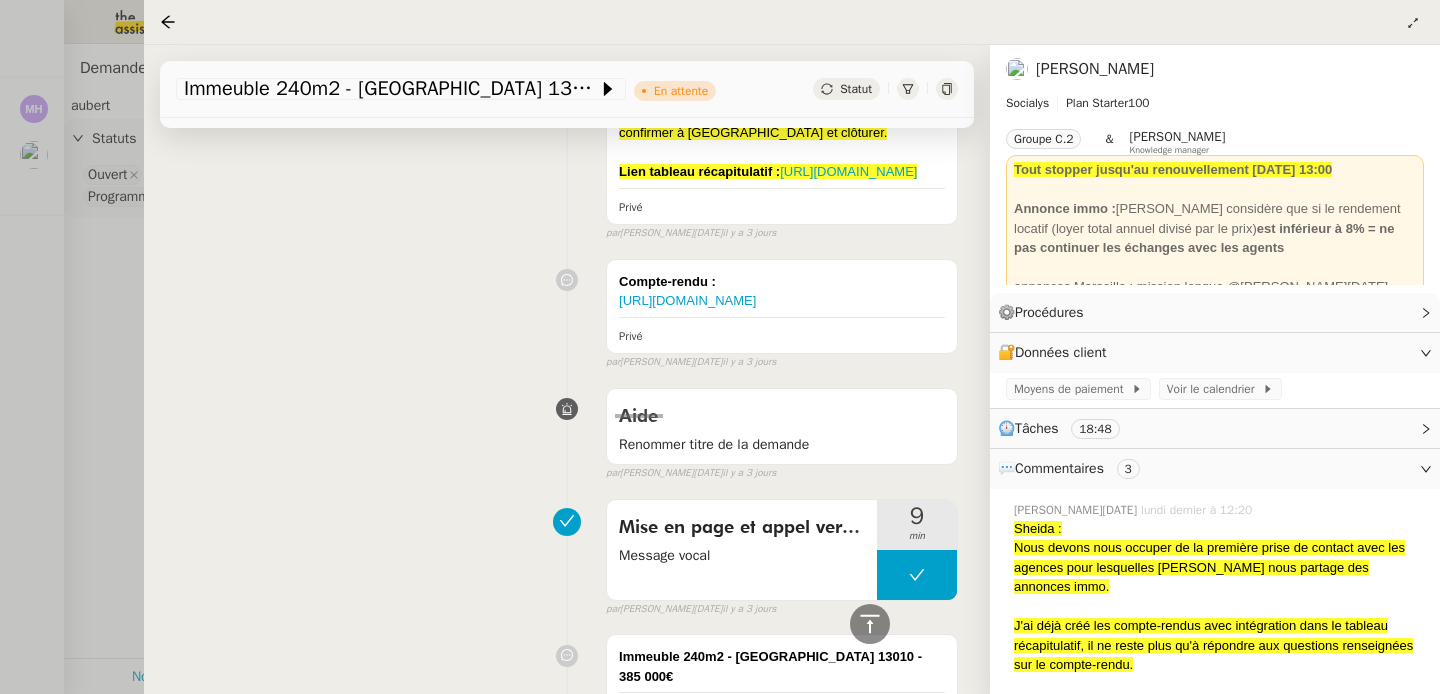 scroll, scrollTop: 2314, scrollLeft: 0, axis: vertical 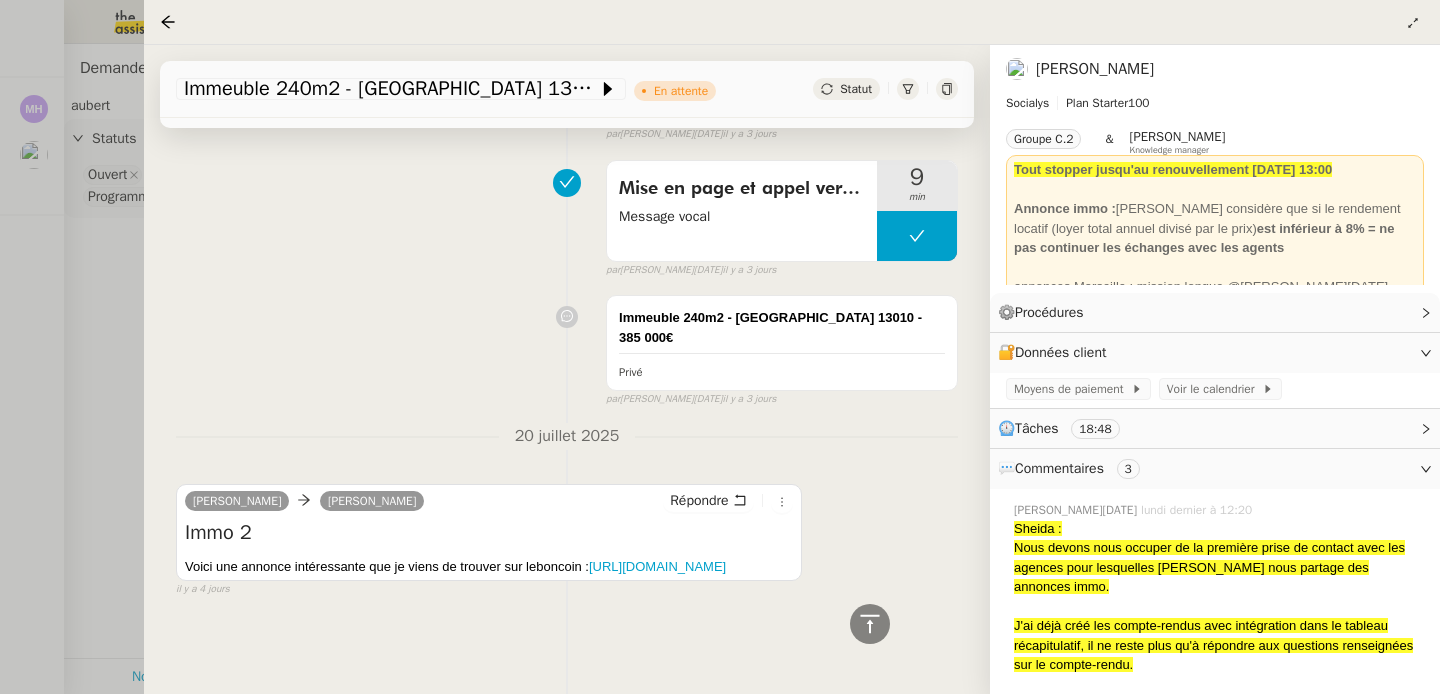 click at bounding box center (720, 347) 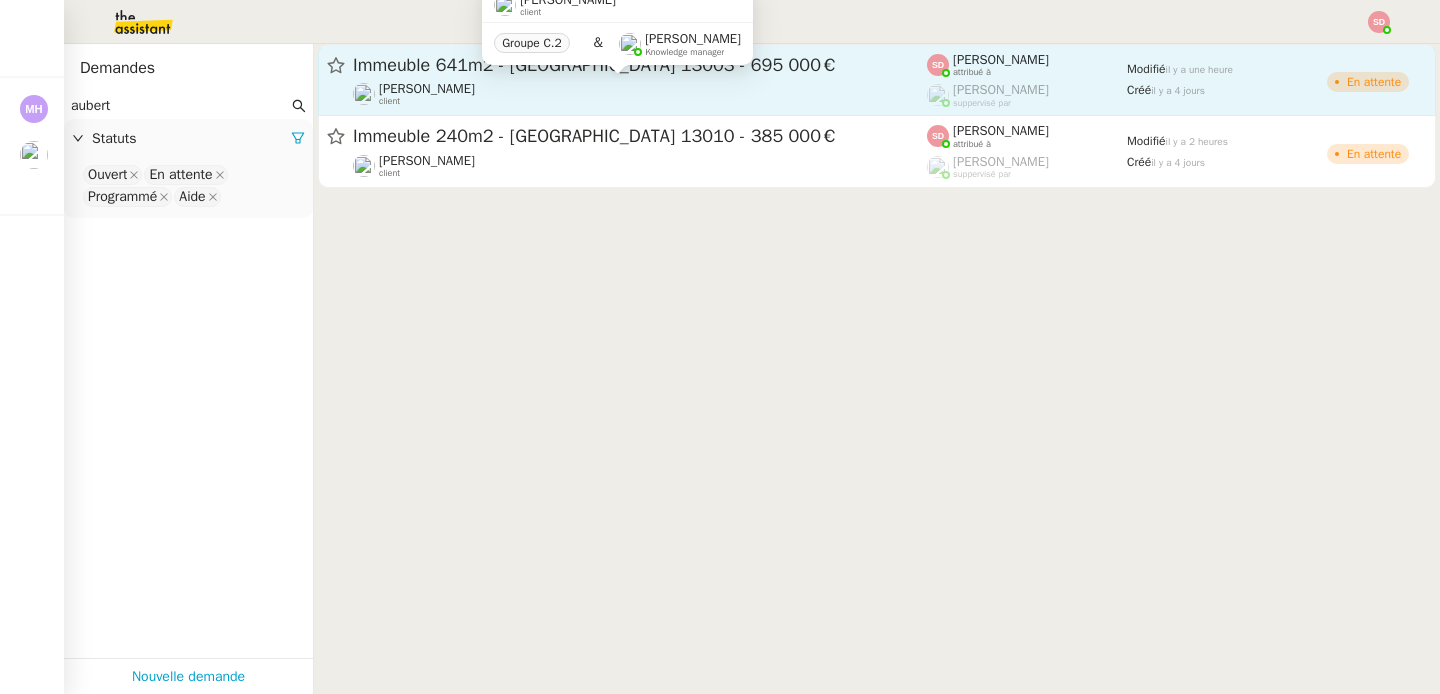 click on "[PERSON_NAME]    client" 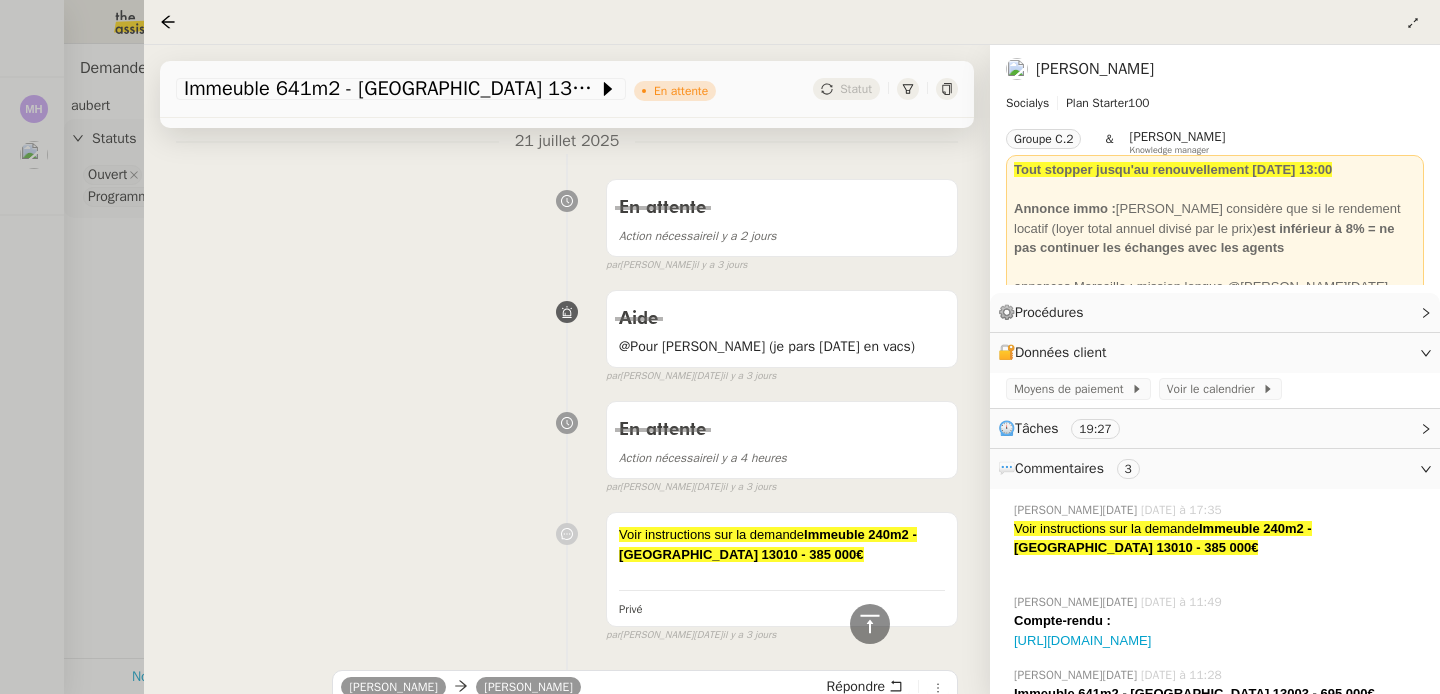scroll, scrollTop: 0, scrollLeft: 0, axis: both 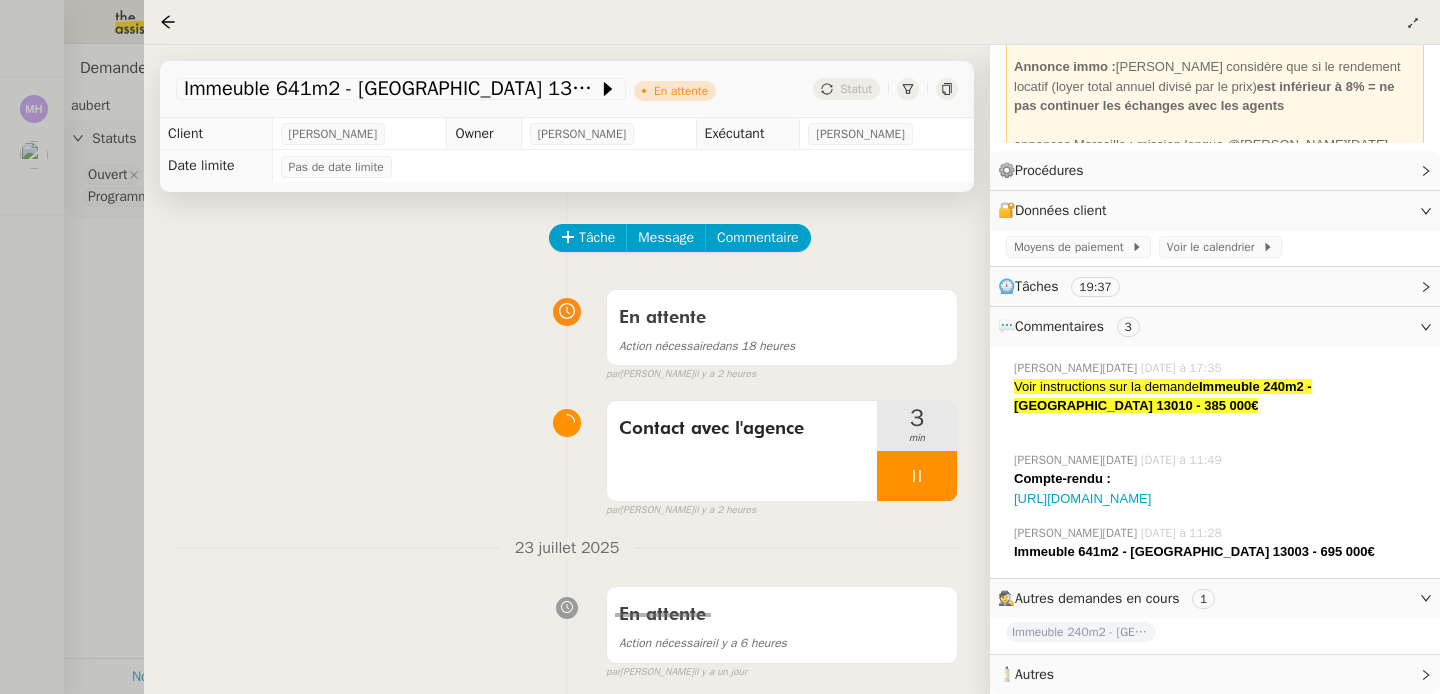 click on "💬  Commentaires     3" 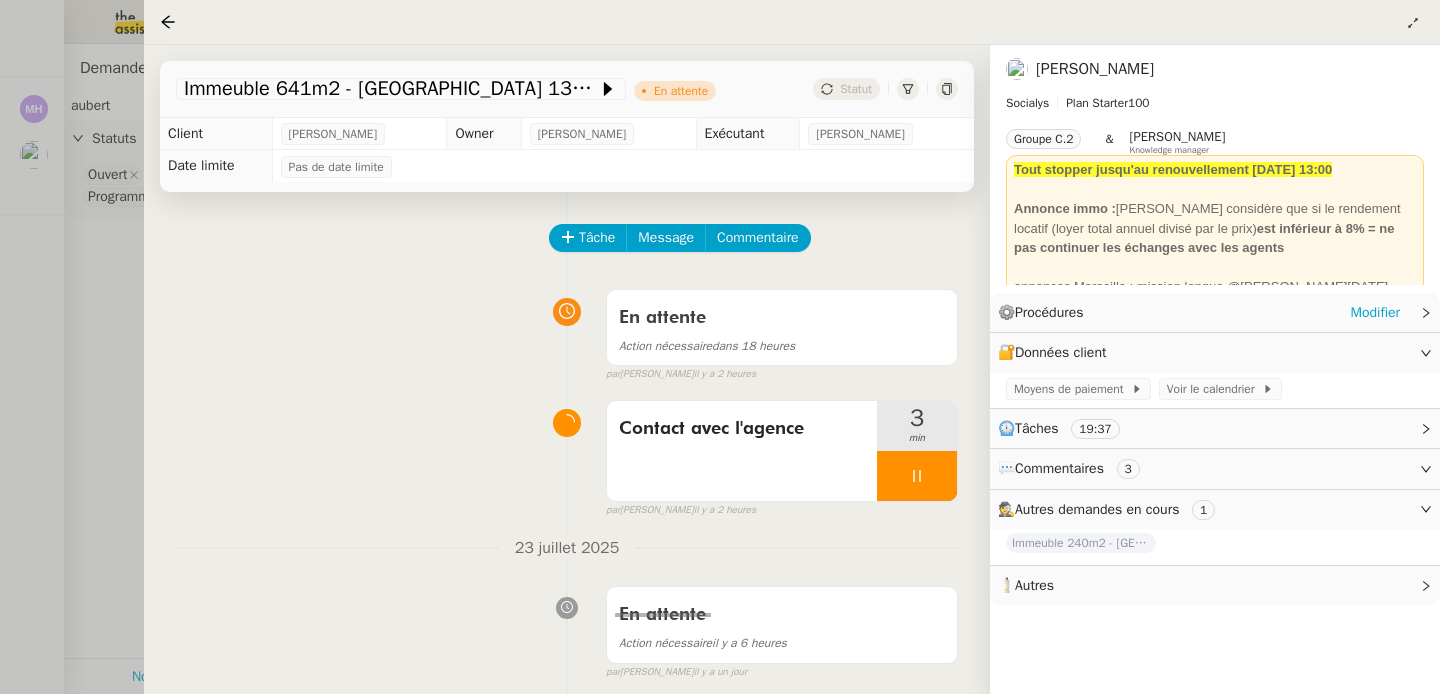 scroll, scrollTop: 0, scrollLeft: 0, axis: both 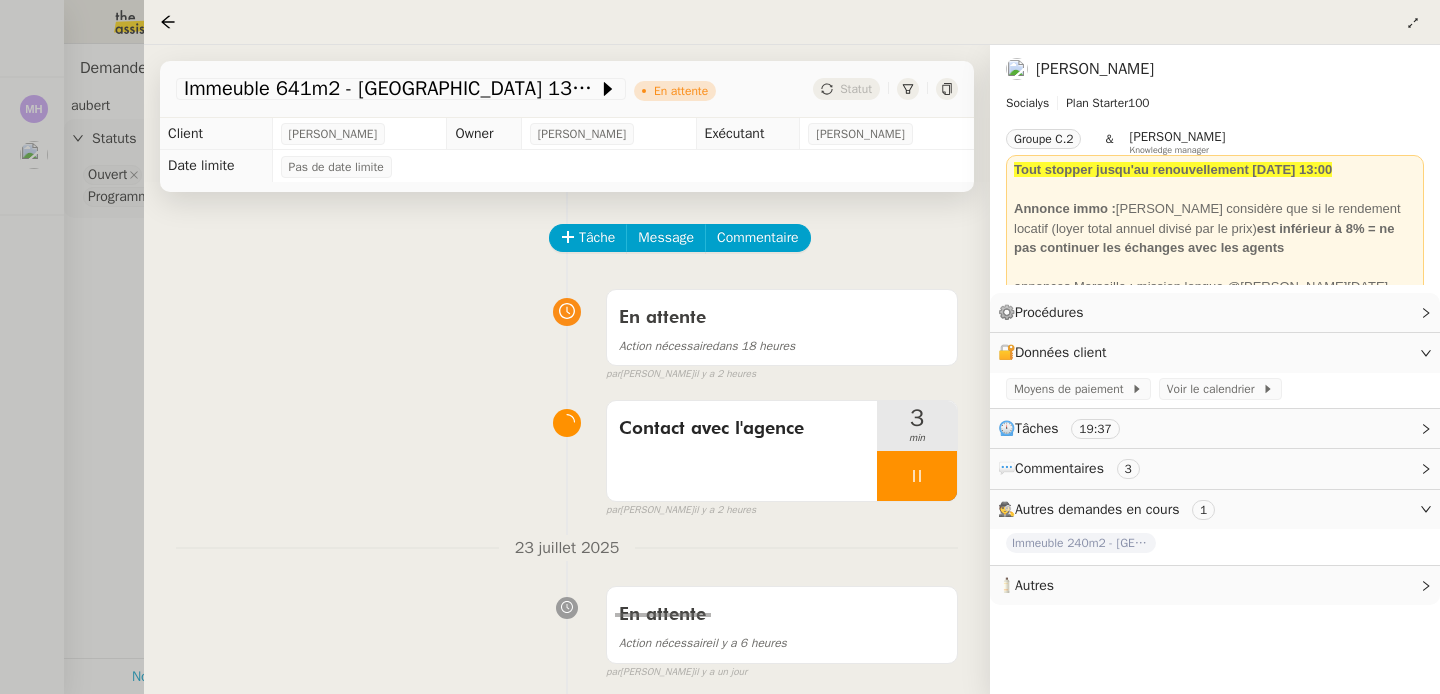 click on "🧴  Autres" 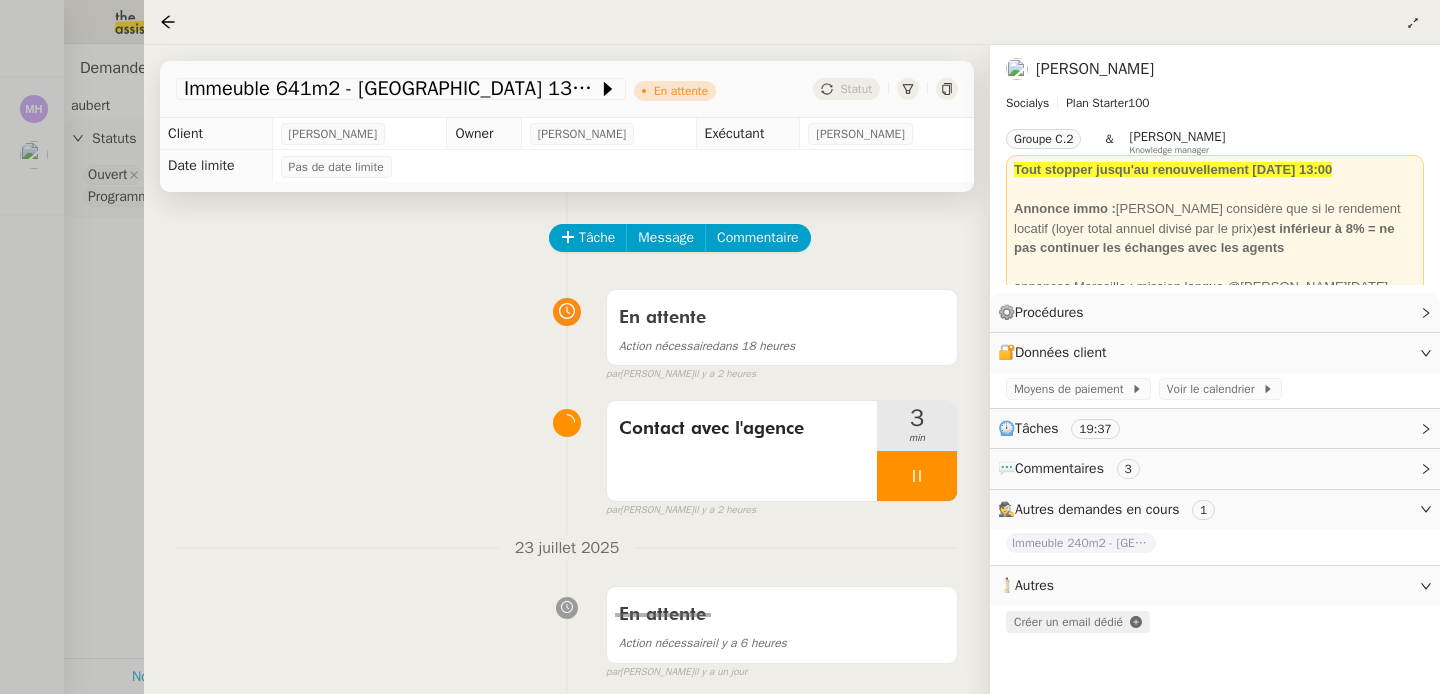 click on "Créer un email dédié" 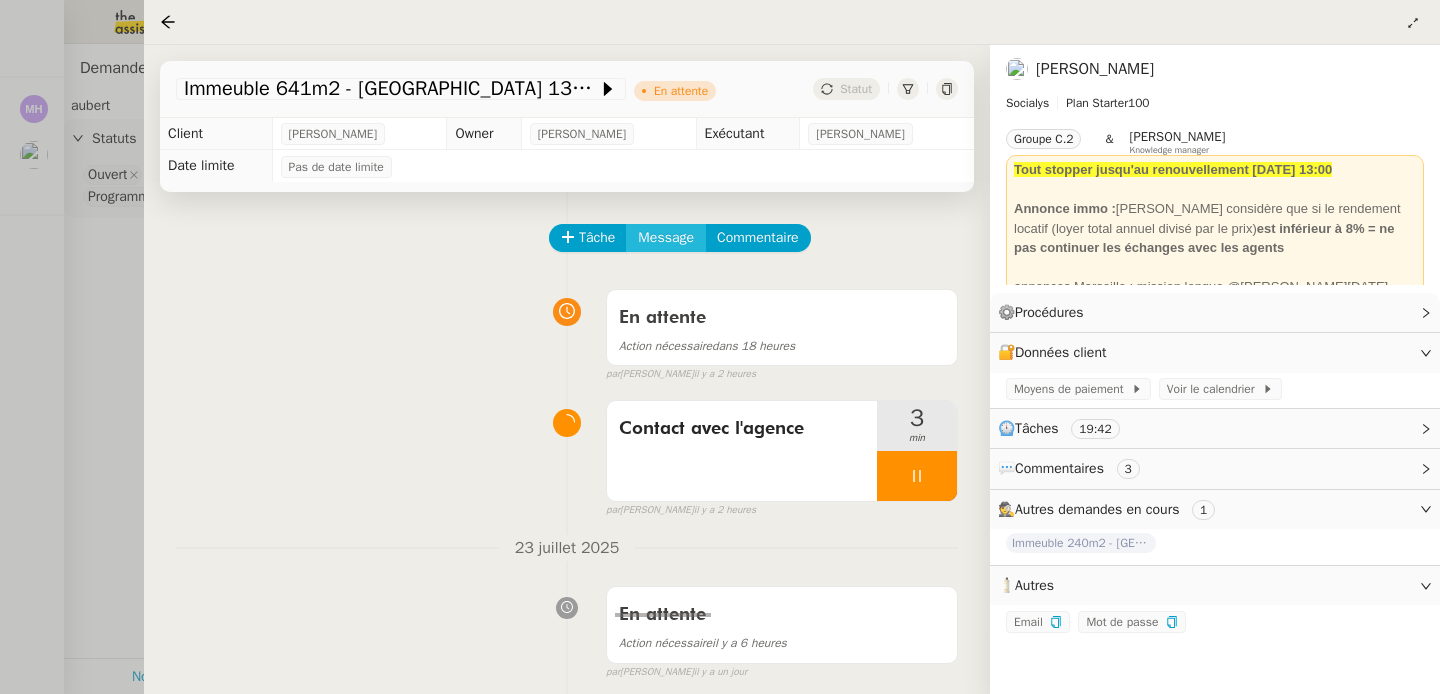 click on "Message" 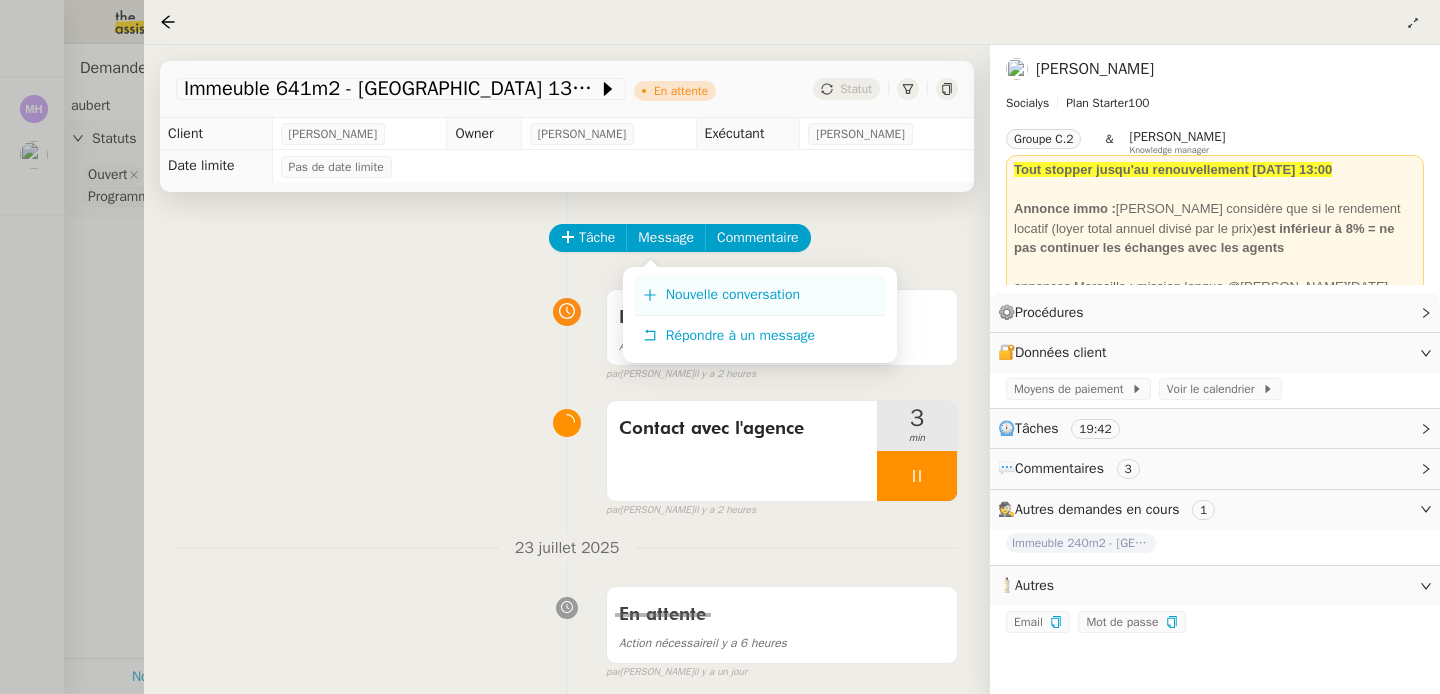 click on "Nouvelle conversation" at bounding box center [760, 295] 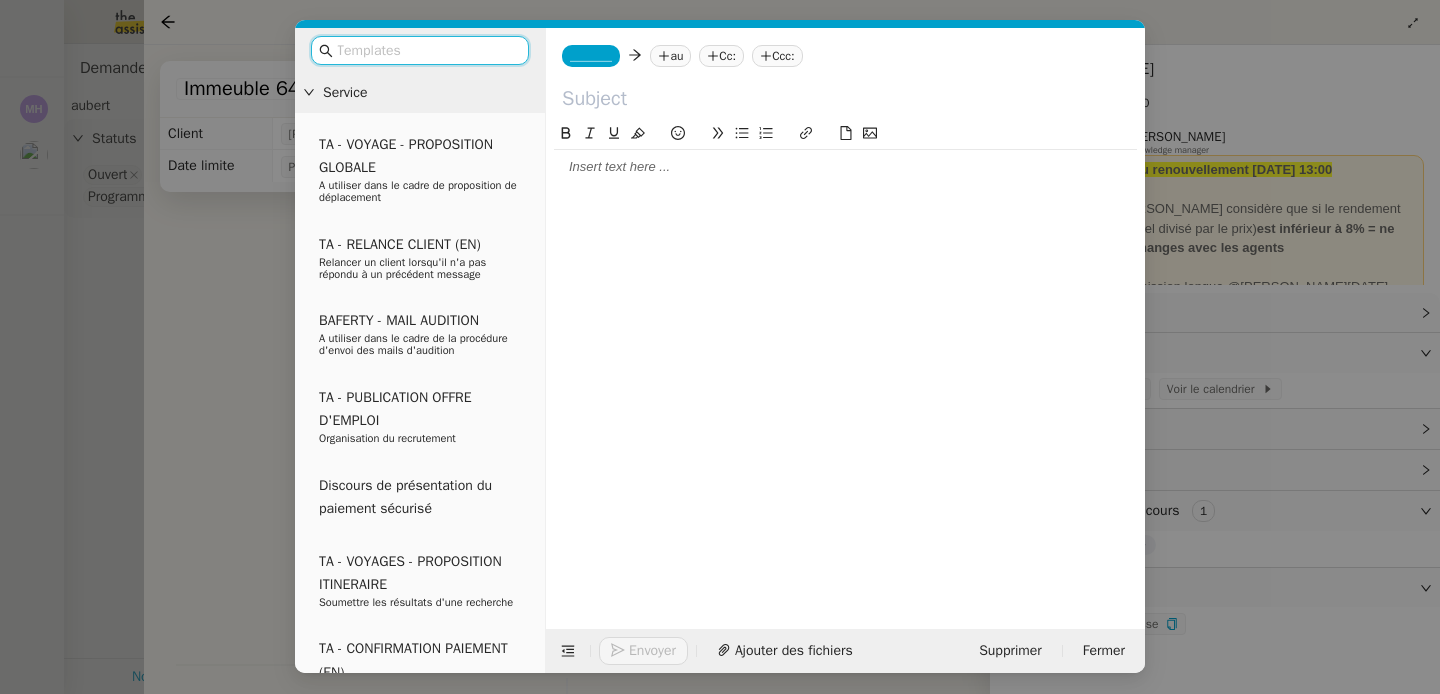 click on "_______" 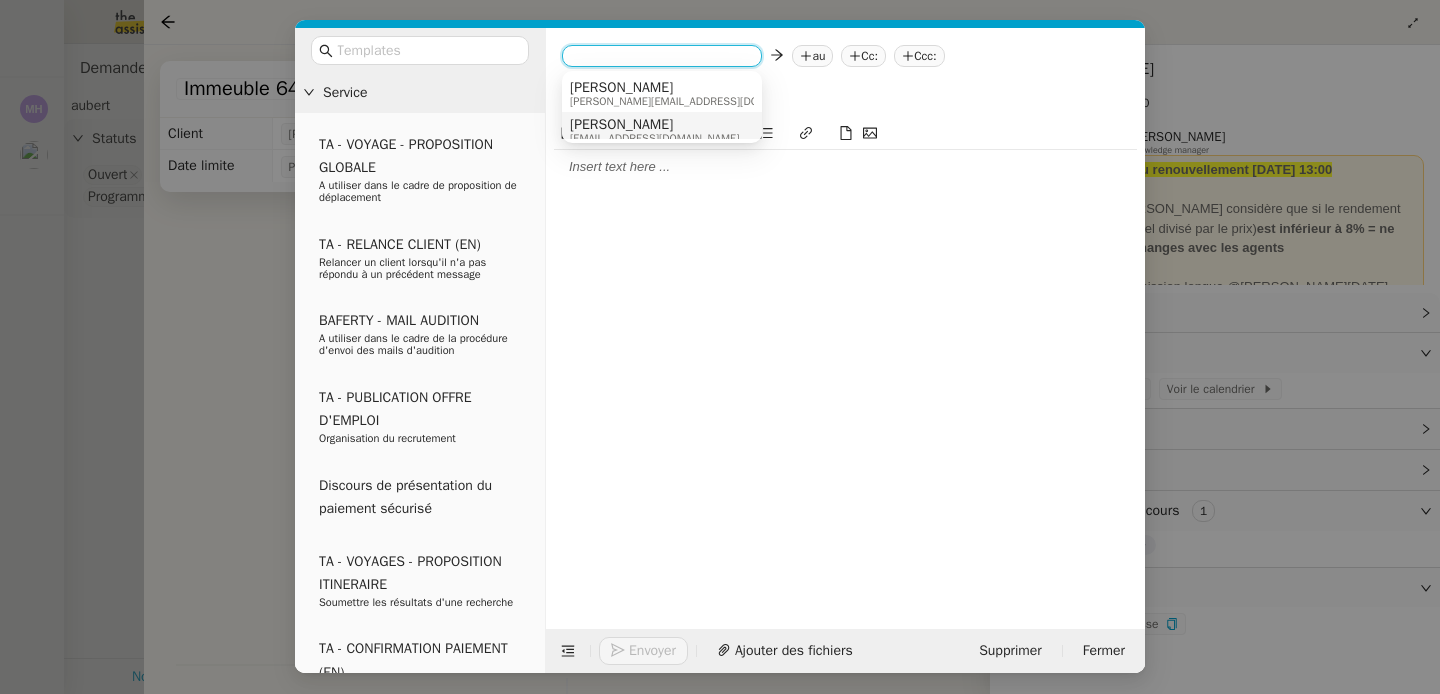 click on "[PERSON_NAME]" at bounding box center [654, 125] 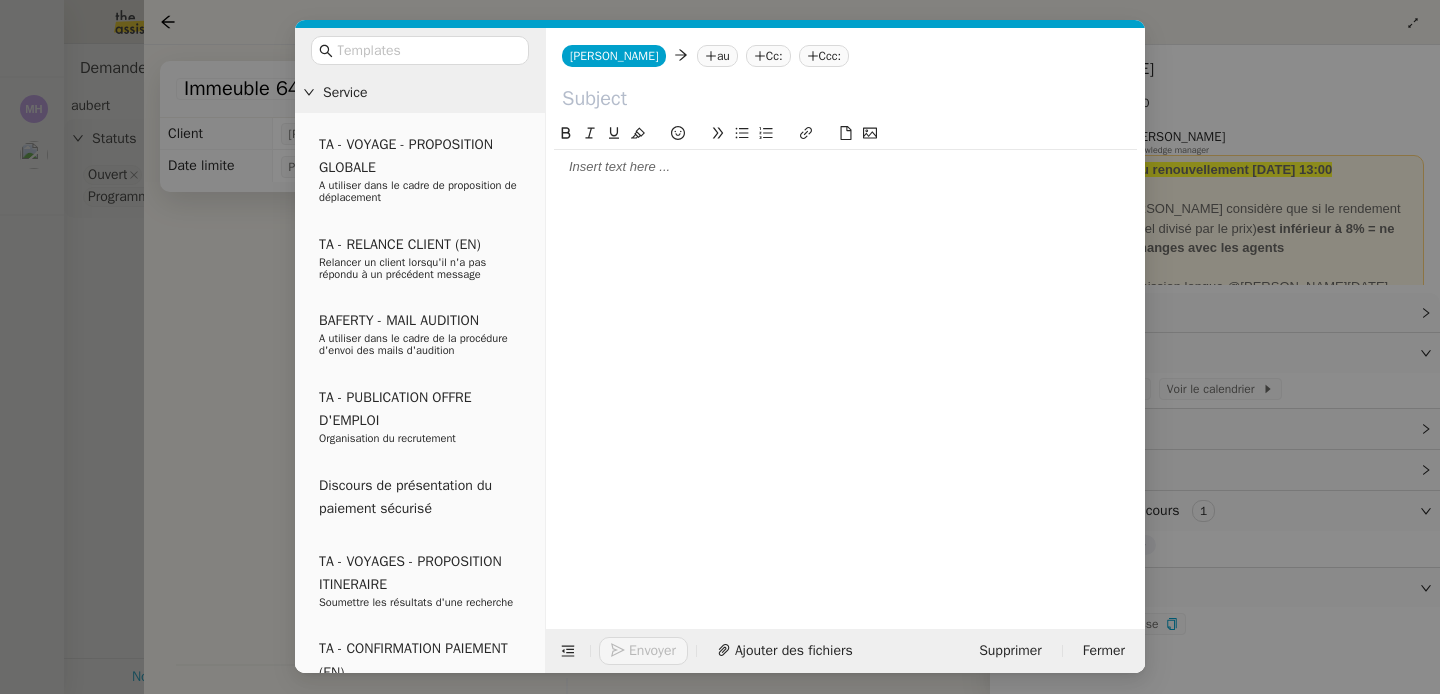 click on "au" 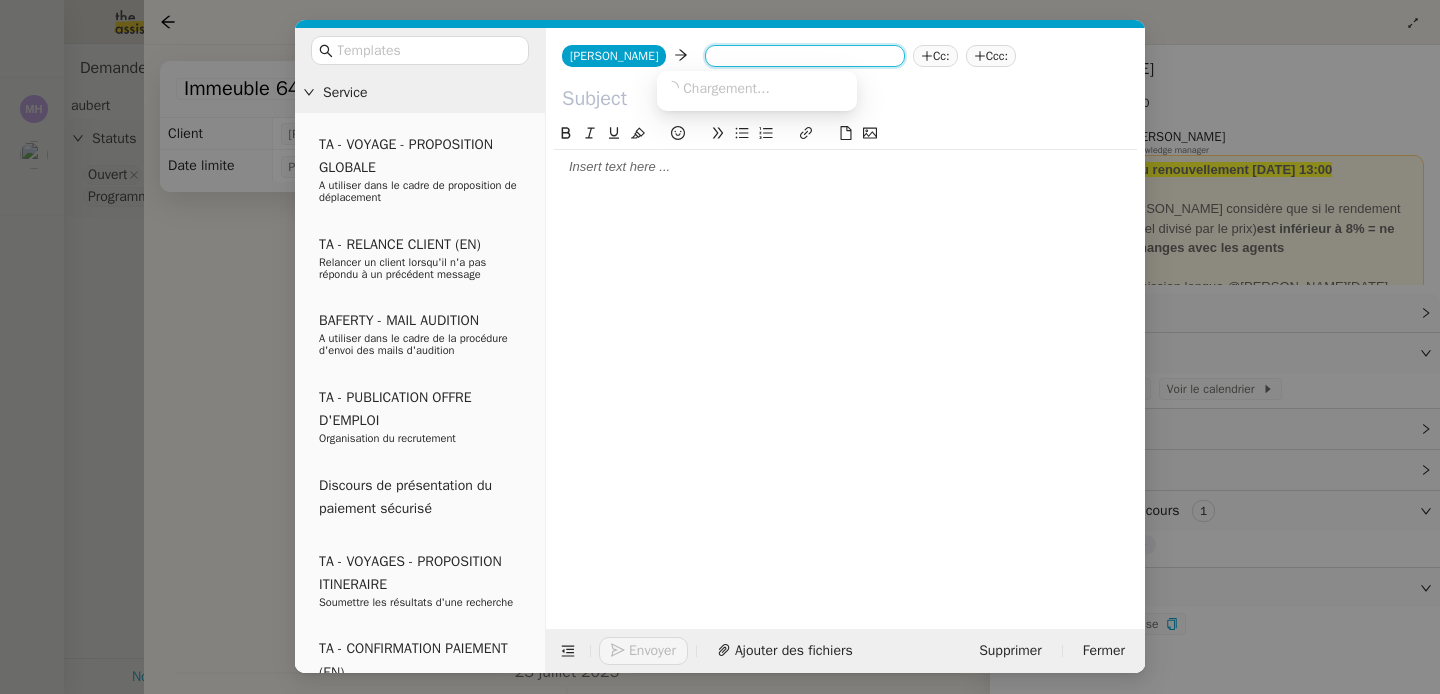 paste on "[PERSON_NAME][EMAIL_ADDRESS][DOMAIN_NAME]" 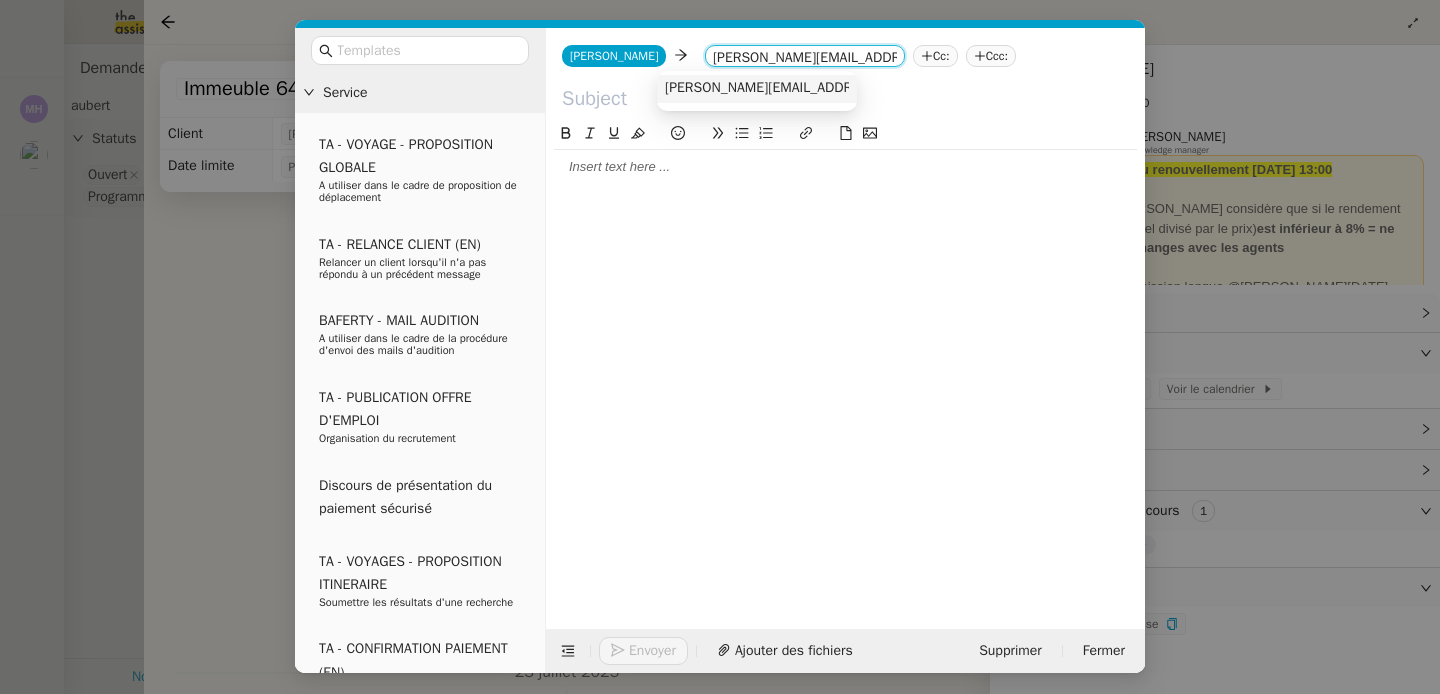 type on "[PERSON_NAME][EMAIL_ADDRESS][DOMAIN_NAME]" 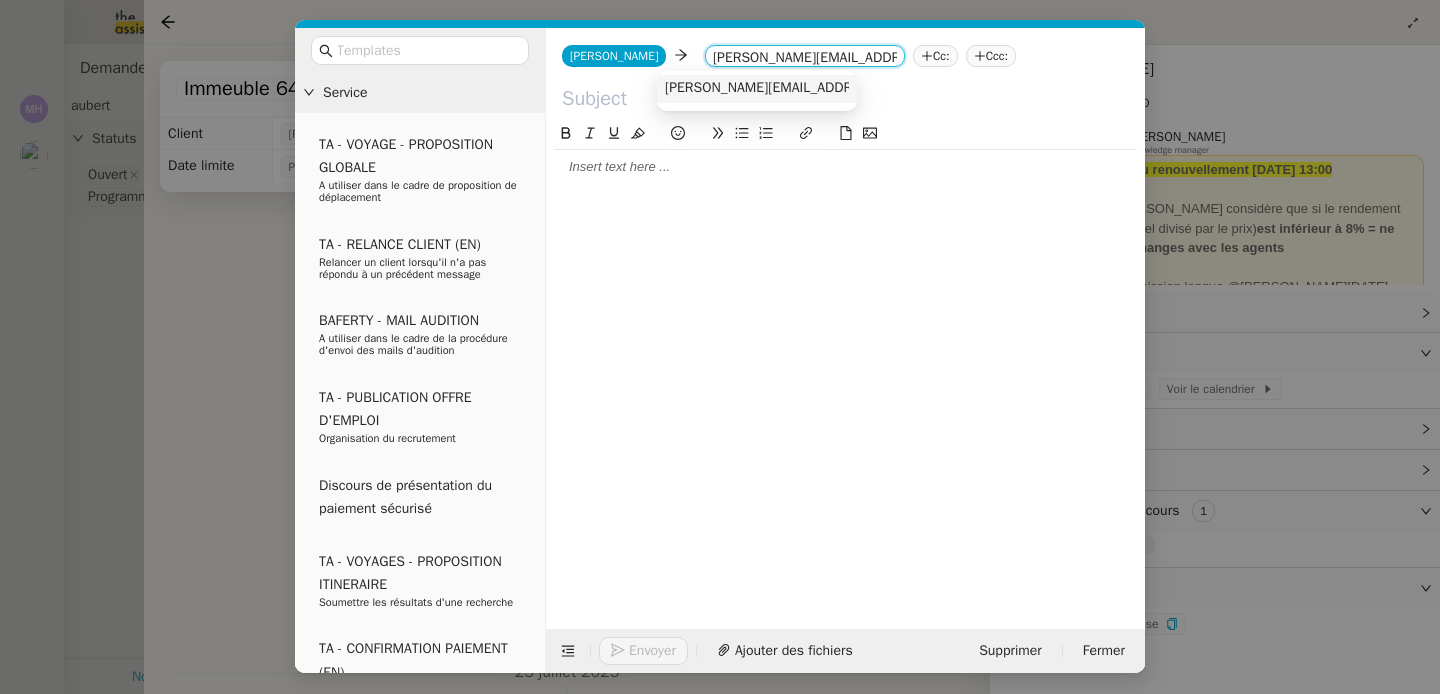 click on "[PERSON_NAME][EMAIL_ADDRESS][DOMAIN_NAME]" at bounding box center [824, 88] 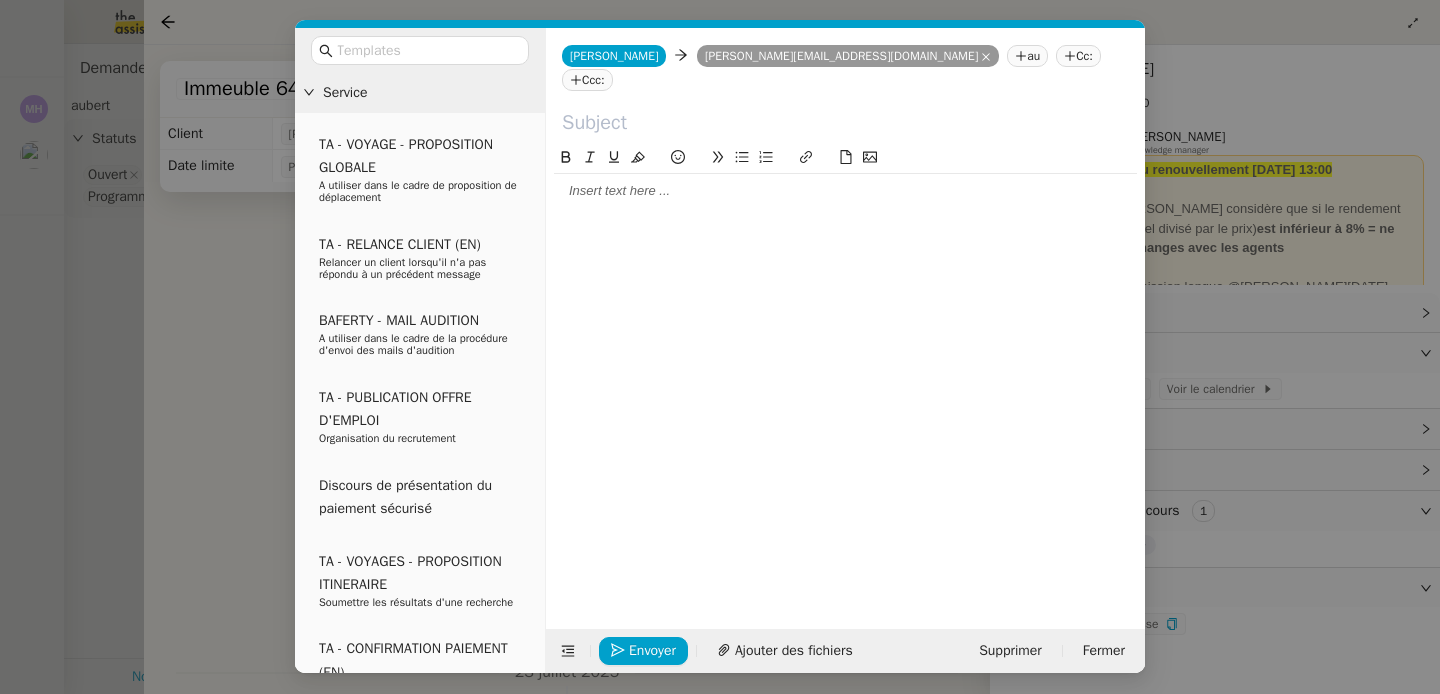 click 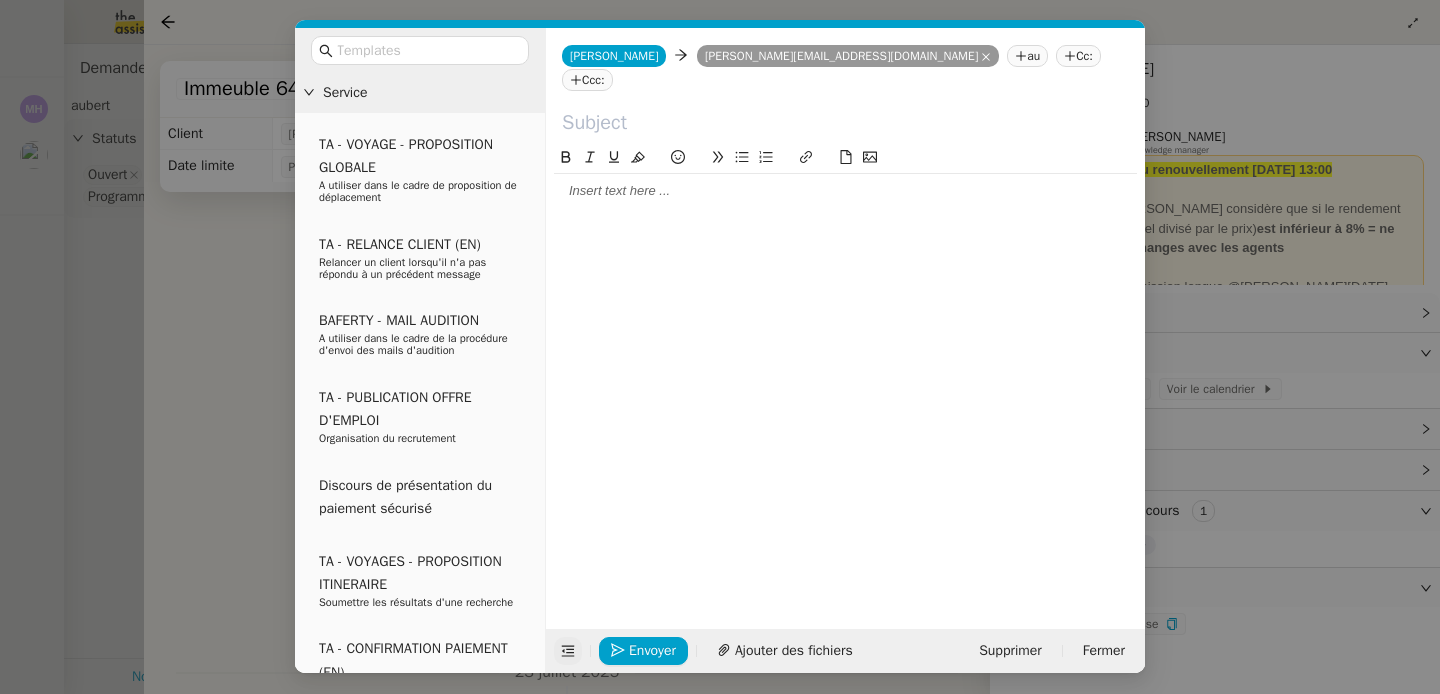 click 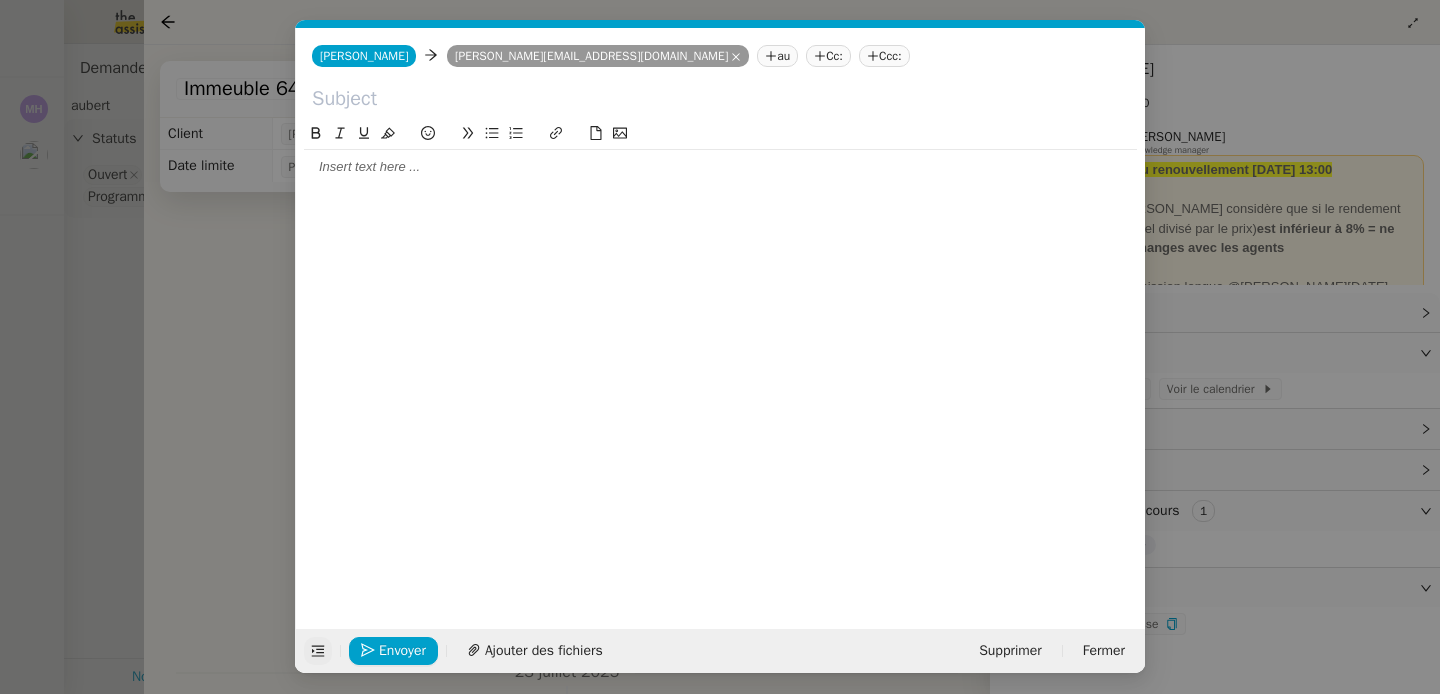 click 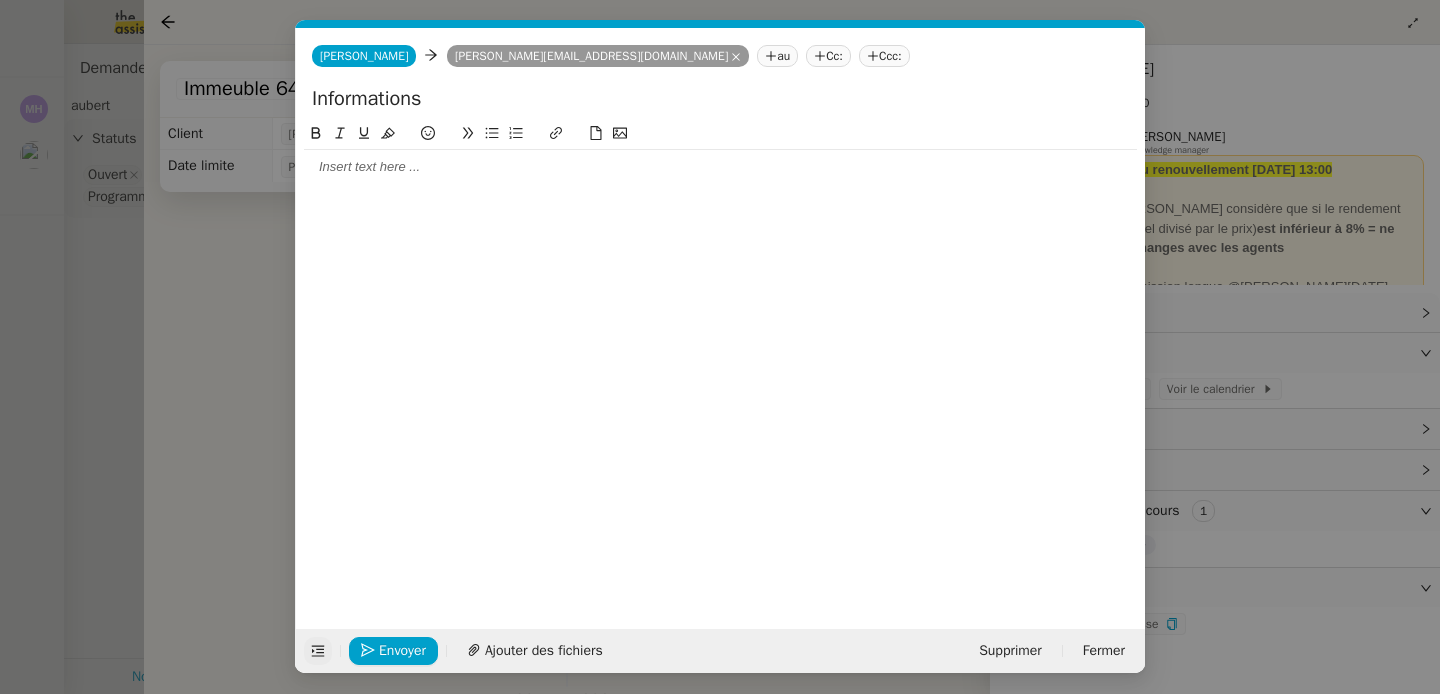 type on "Informations" 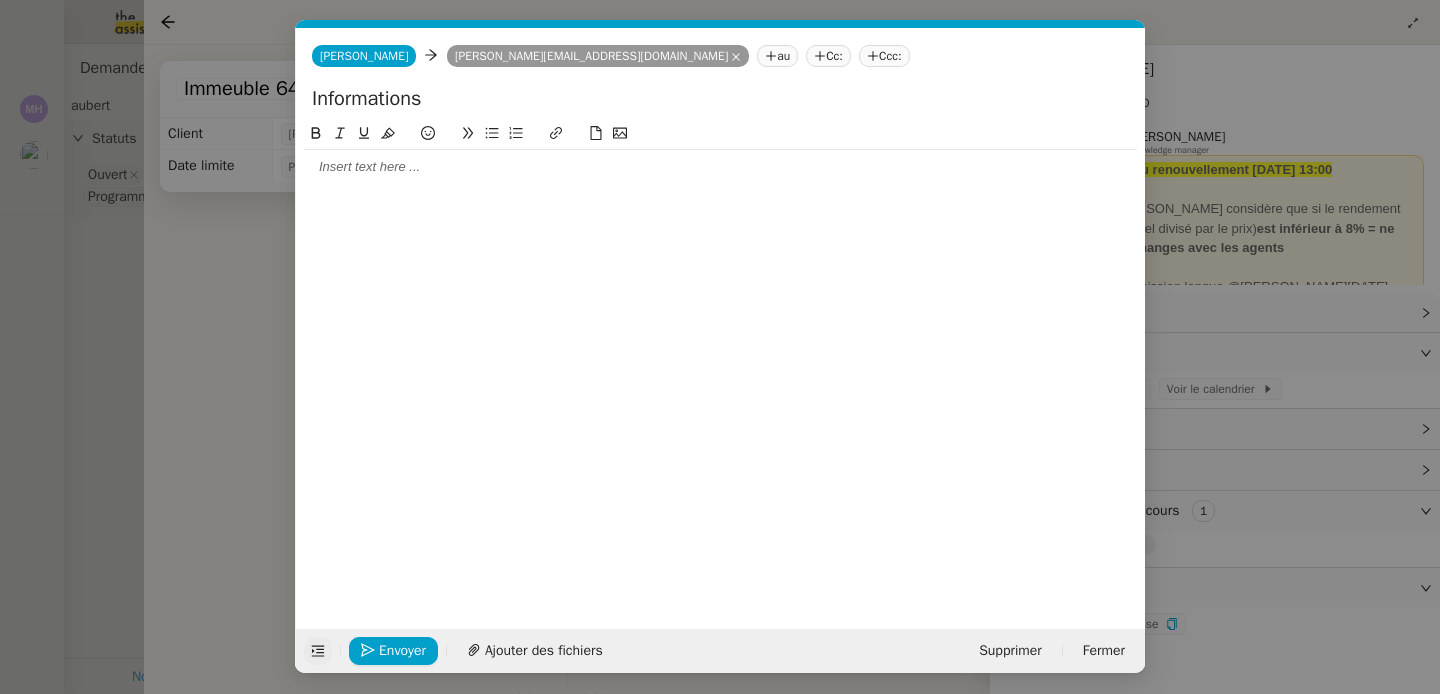 click on "Service TA - VOYAGE - PROPOSITION GLOBALE    A utiliser dans le cadre de proposition de déplacement TA - RELANCE CLIENT (EN)    Relancer un client lorsqu'il n'a pas répondu à un précédent message BAFERTY - MAIL AUDITION    A utiliser dans le cadre de la procédure d'envoi des mails d'audition TA - PUBLICATION OFFRE D'EMPLOI     Organisation du recrutement Discours de présentation du paiement sécurisé    TA - VOYAGES - PROPOSITION ITINERAIRE    Soumettre les résultats d'une recherche TA - CONFIRMATION PAIEMENT (EN)    Confirmer avec le client de modèle de transaction - Attention Plan Pro nécessaire. TA - COURRIER EXPEDIE (recommandé)    A utiliser dans le cadre de l'envoi d'un courrier recommandé TA - PARTAGE DE CALENDRIER (EN)    A utiliser pour demander au client de partager son calendrier afin de faciliter l'accès et la gestion PSPI - Appel de fonds MJL    A utiliser dans le cadre de la procédure d'appel de fonds MJL TA - RELANCE CLIENT    TA - AR PROCEDURES        21 YIELD" at bounding box center [720, 347] 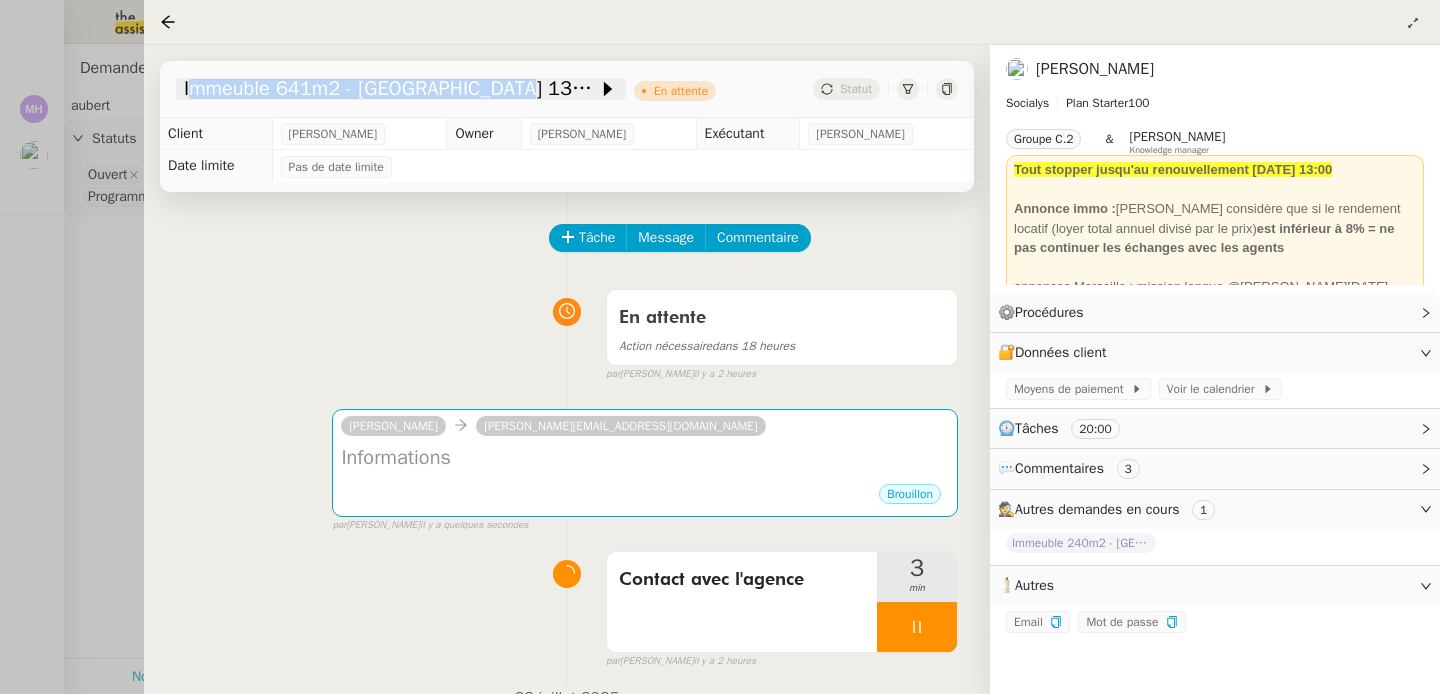 drag, startPoint x: 170, startPoint y: 93, endPoint x: 509, endPoint y: 90, distance: 339.01328 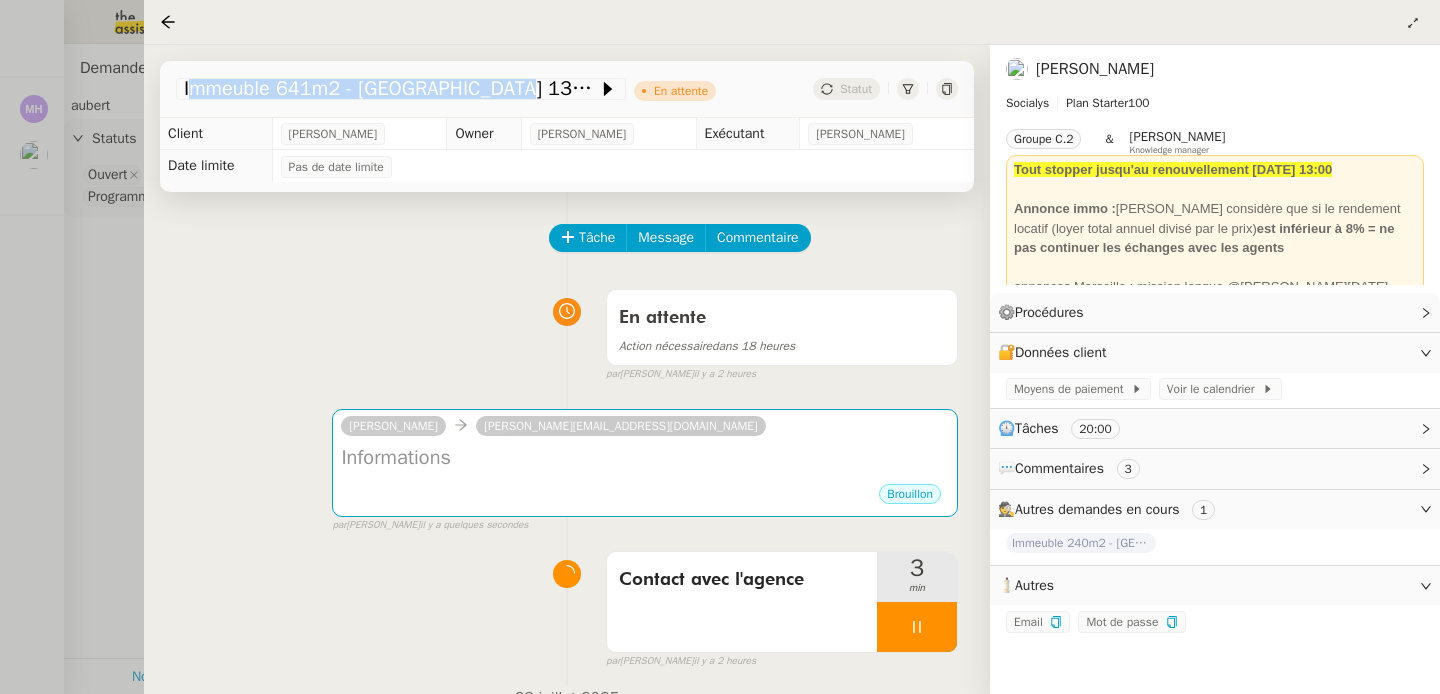 copy on "Immeuble 641m2 - [GEOGRAPHIC_DATA] 13003" 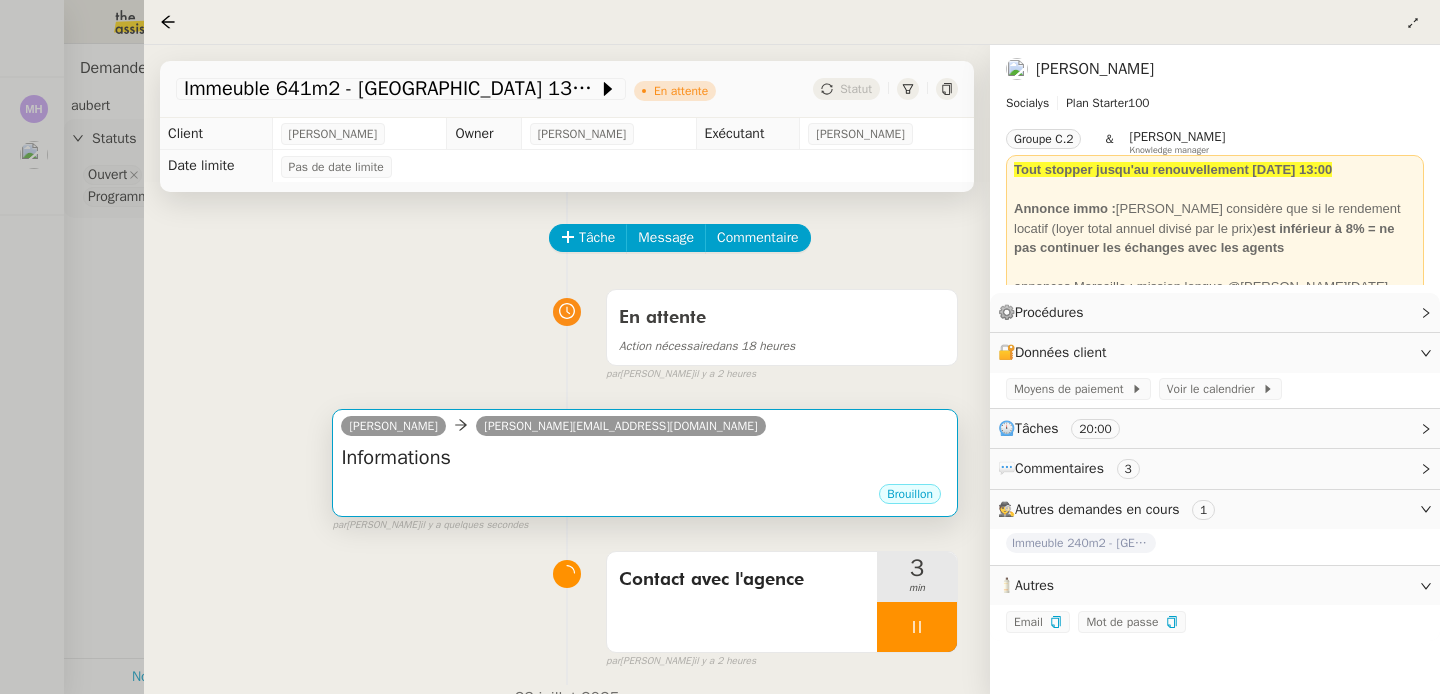 click on "Informations" at bounding box center (645, 458) 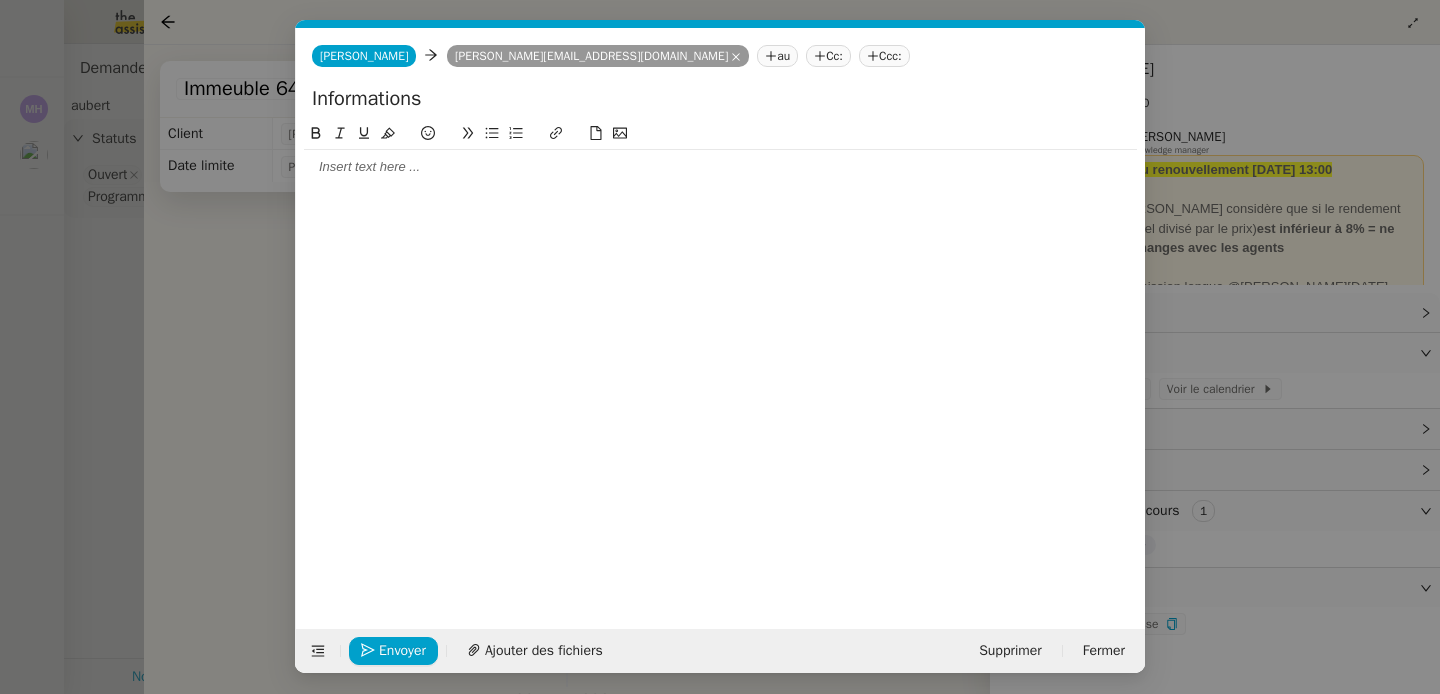scroll, scrollTop: 0, scrollLeft: 42, axis: horizontal 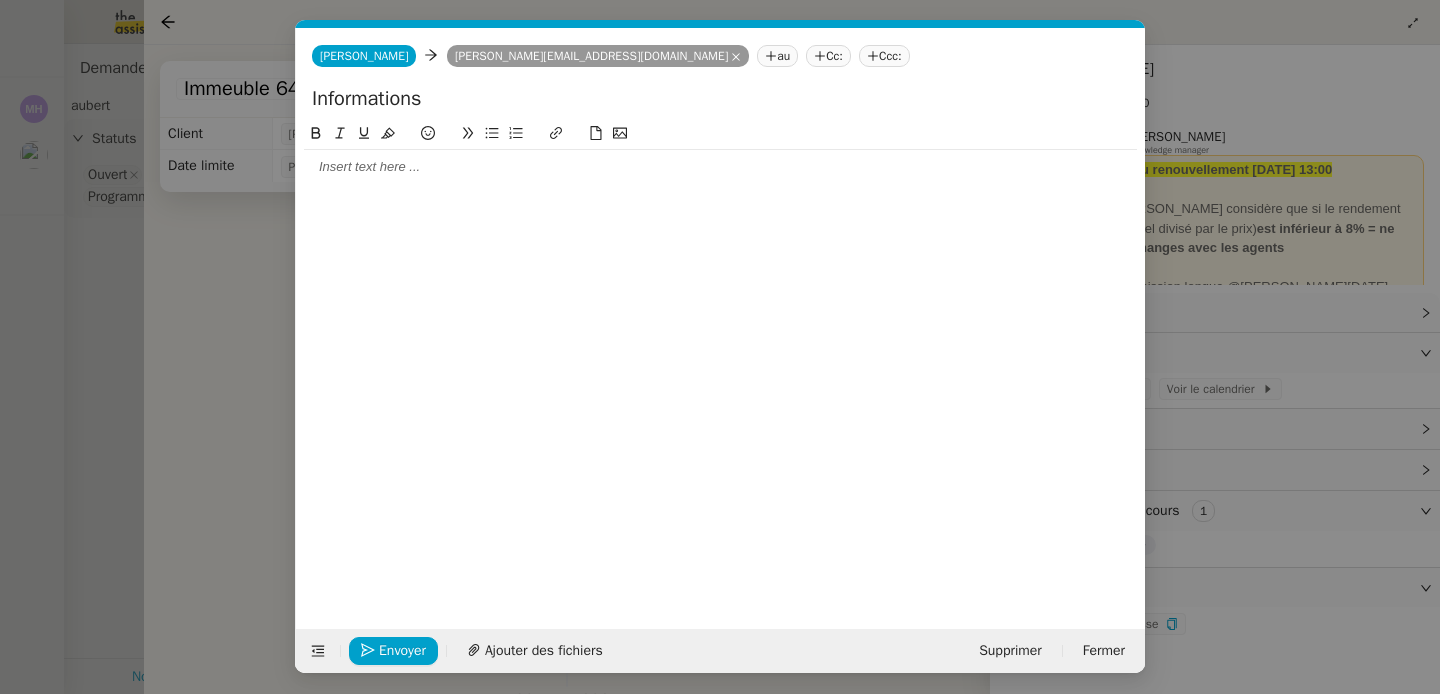 click on "Informations" 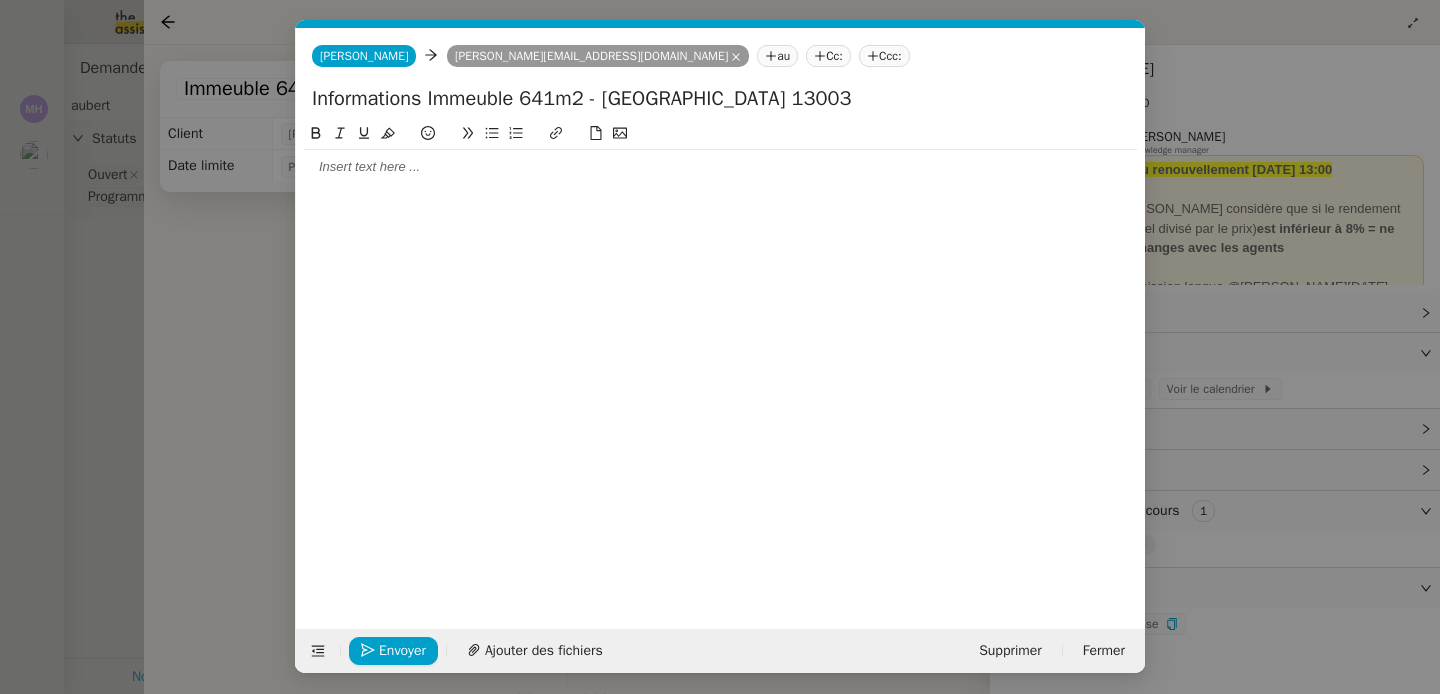 type on "Informations Immeuble 641m2 - [GEOGRAPHIC_DATA] 13003" 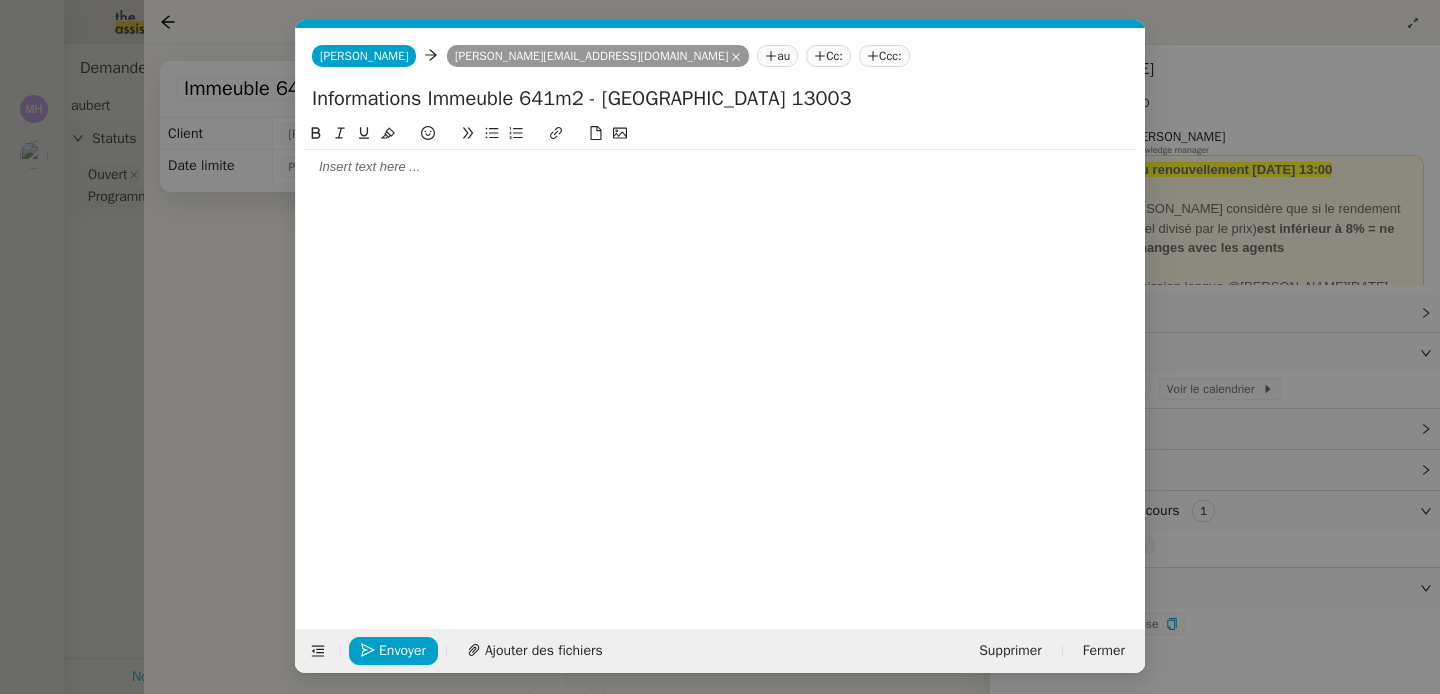 type 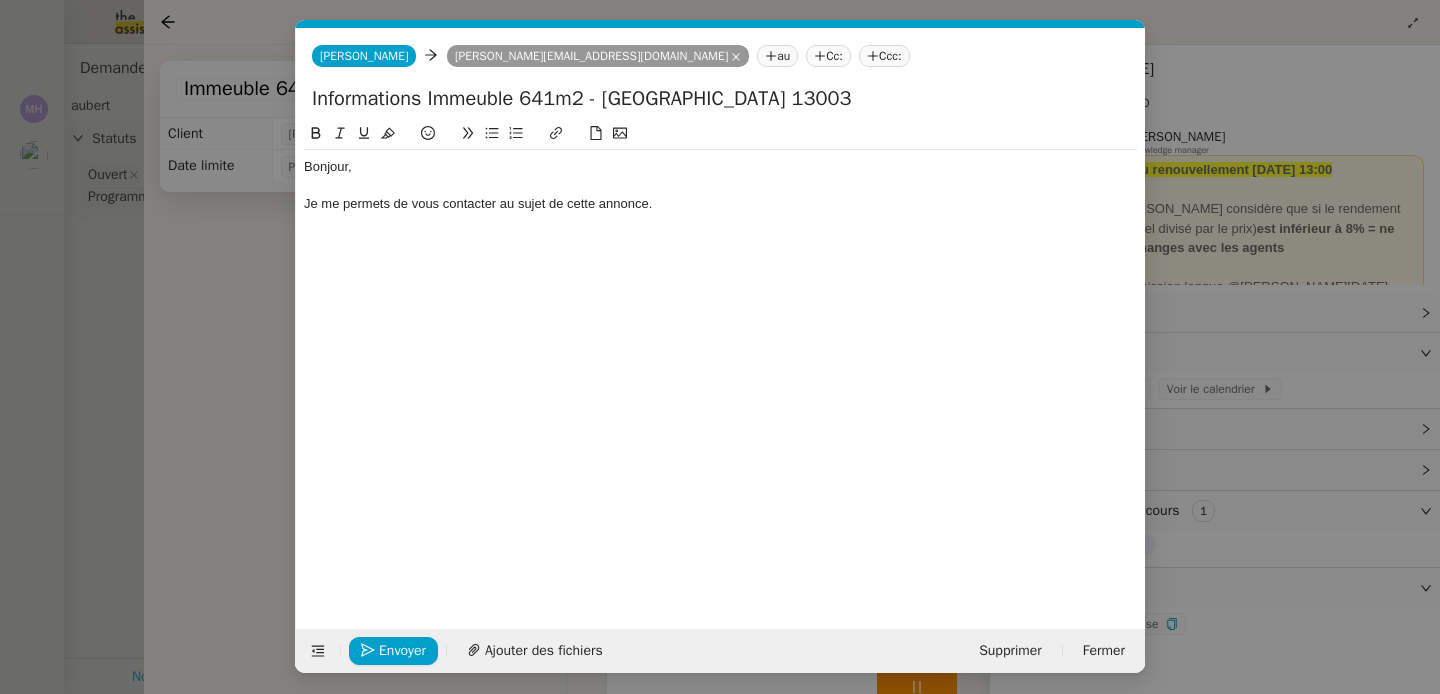 click on "Je me permets de vous contacter au sujet de cette annonce." 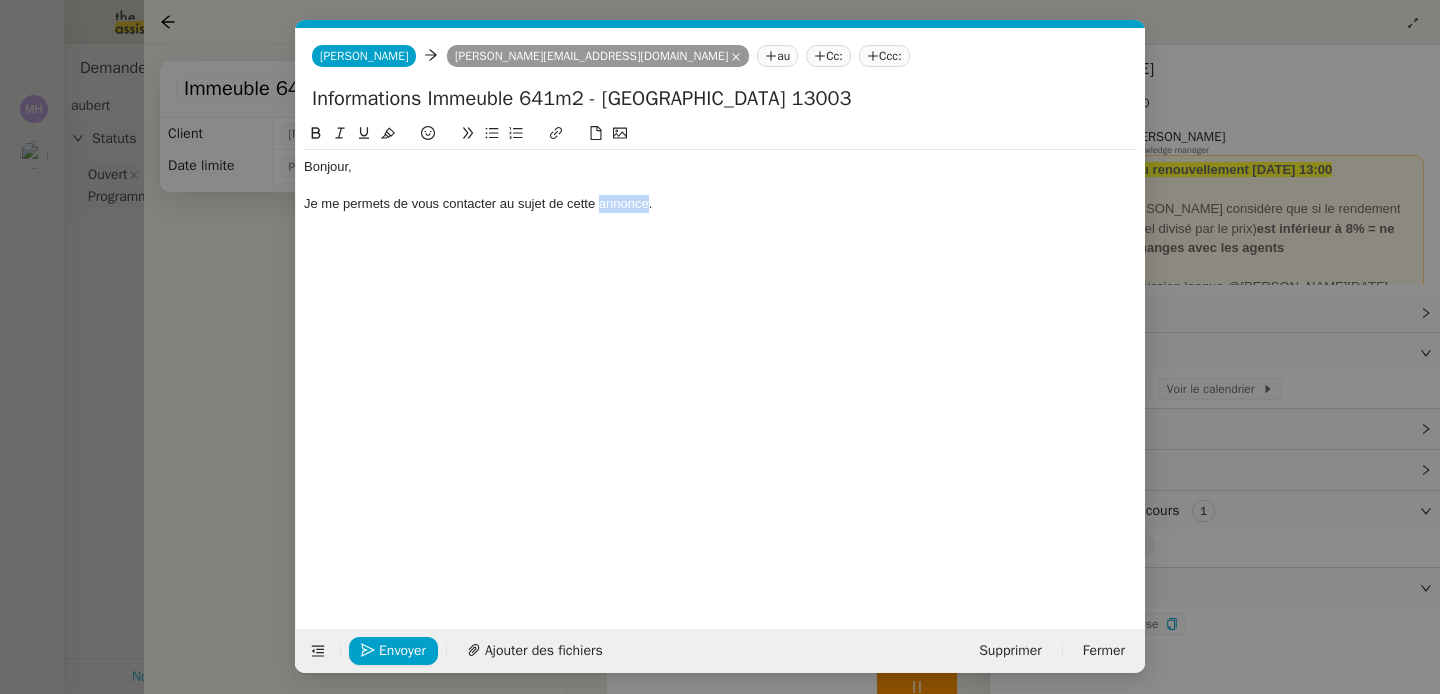 click on "Je me permets de vous contacter au sujet de cette annonce." 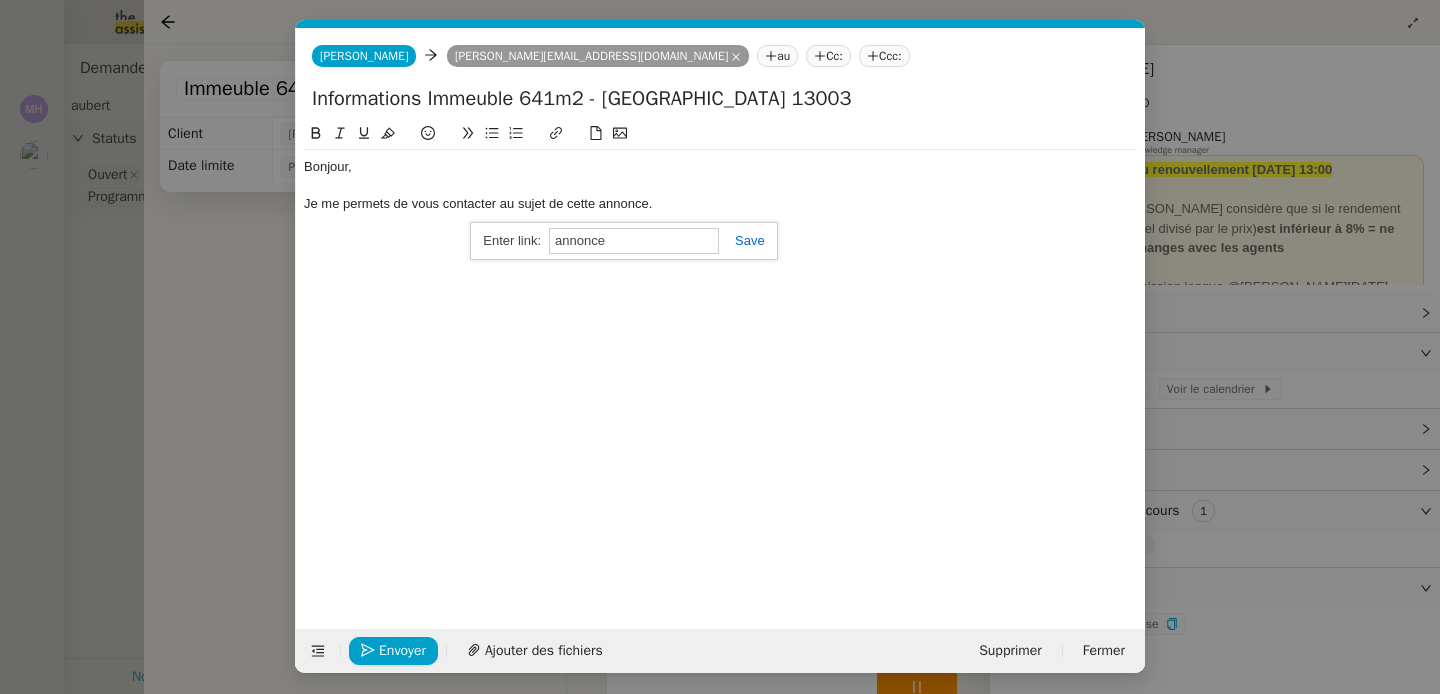 paste on "[URL][DOMAIN_NAME]" 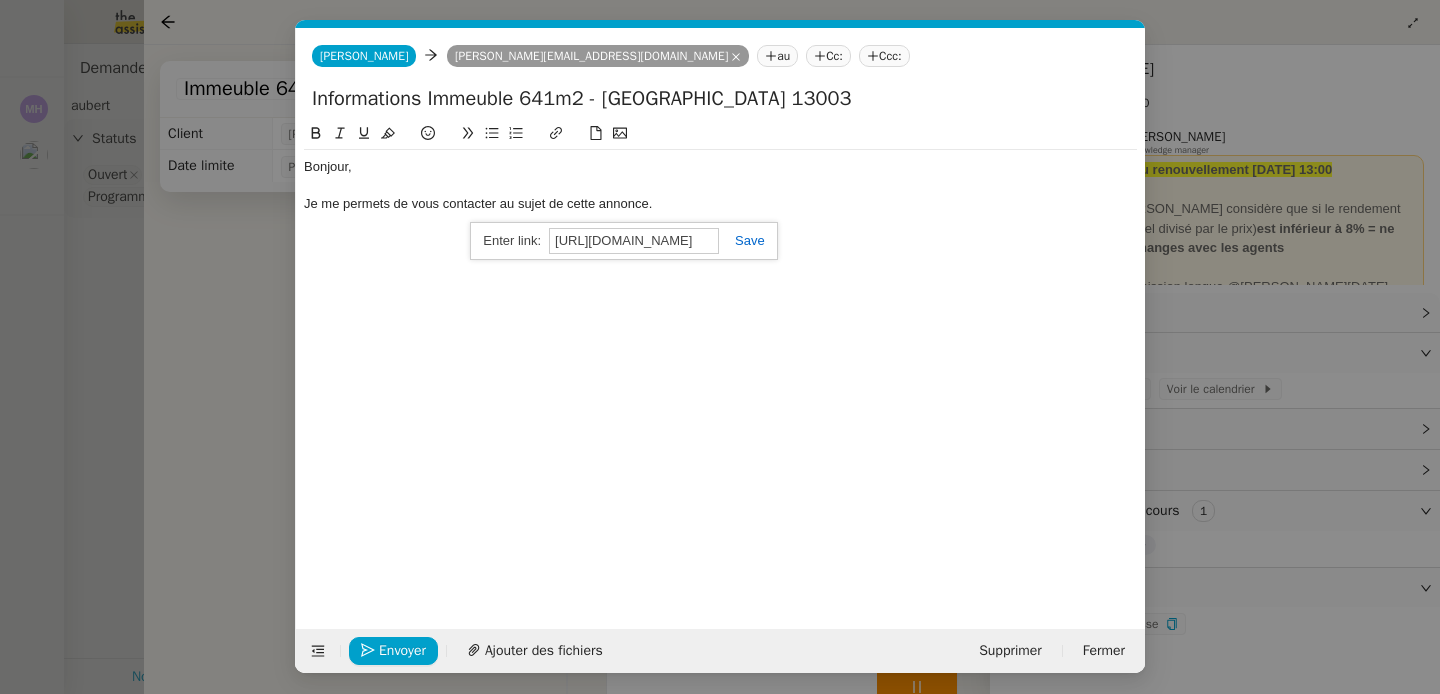 scroll, scrollTop: 0, scrollLeft: 195, axis: horizontal 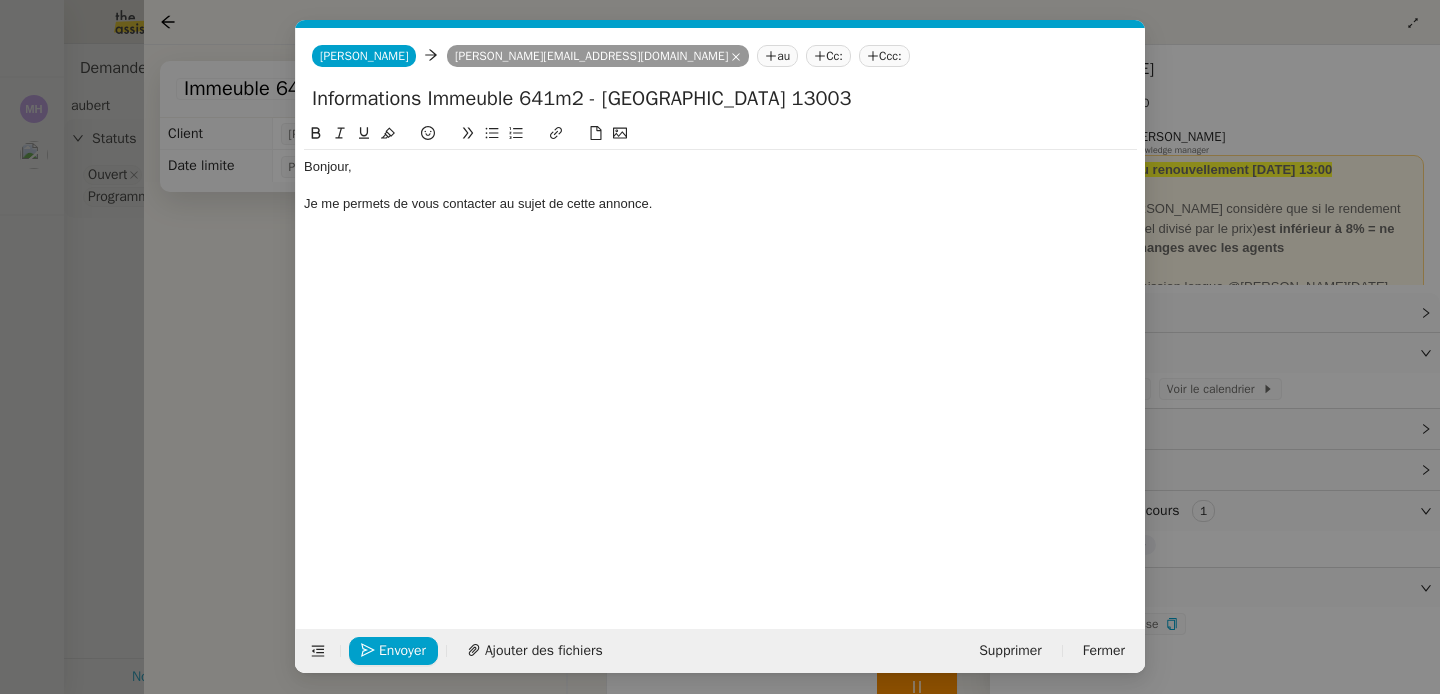 click on "Je me permets de vous contacter au sujet de cette annonce." 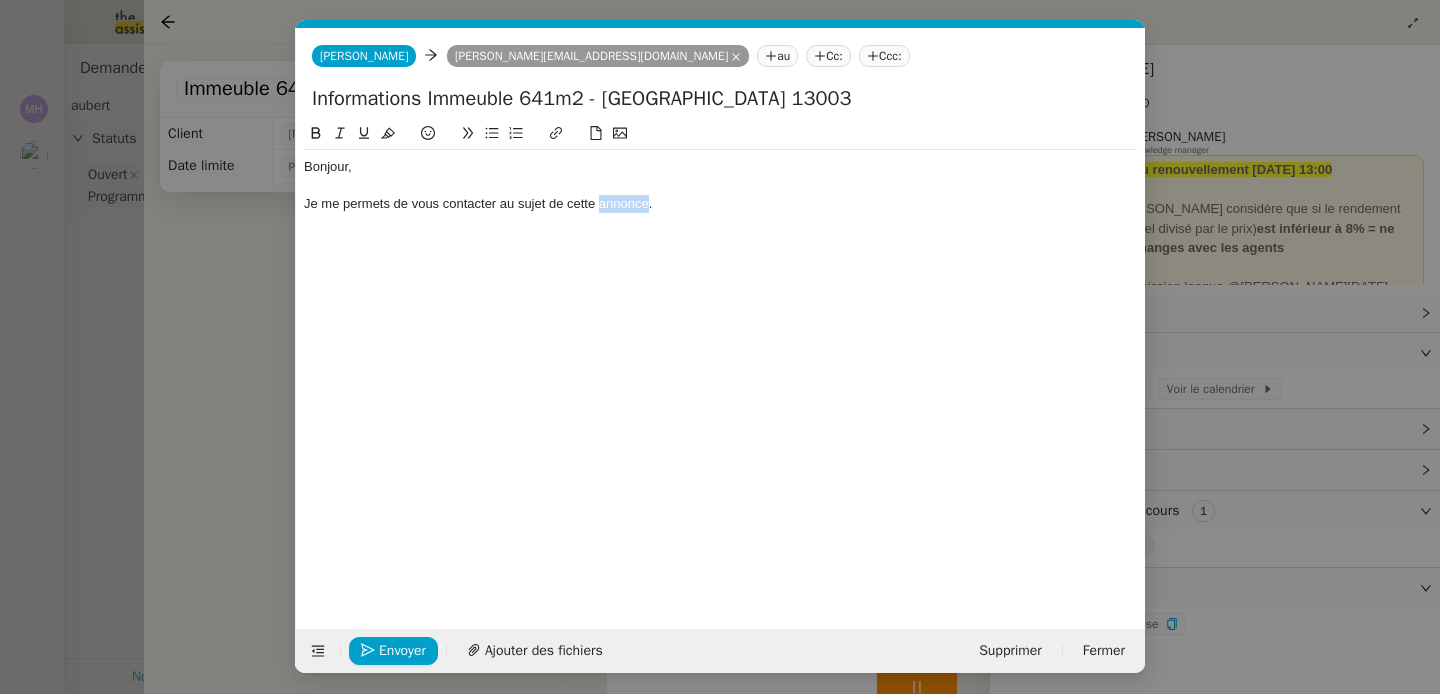 click on "Je me permets de vous contacter au sujet de cette annonce." 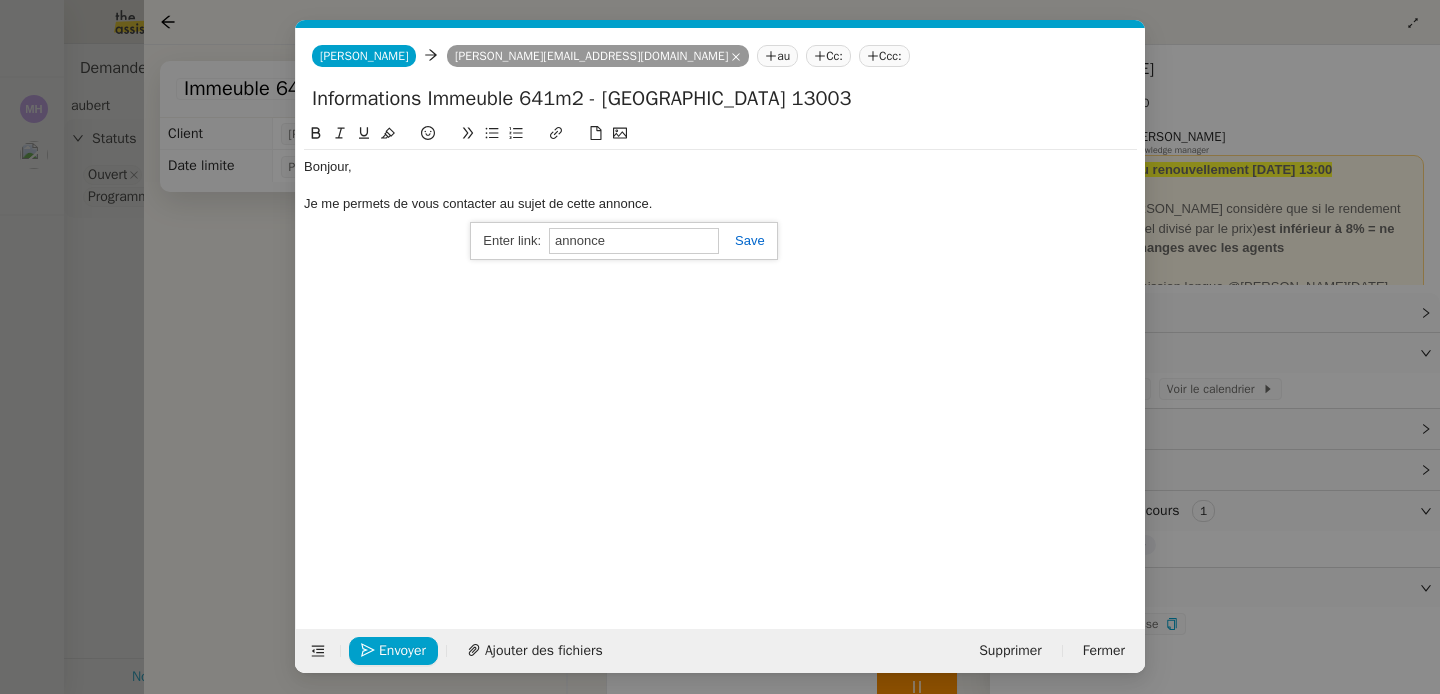 paste on "[URL][DOMAIN_NAME]" 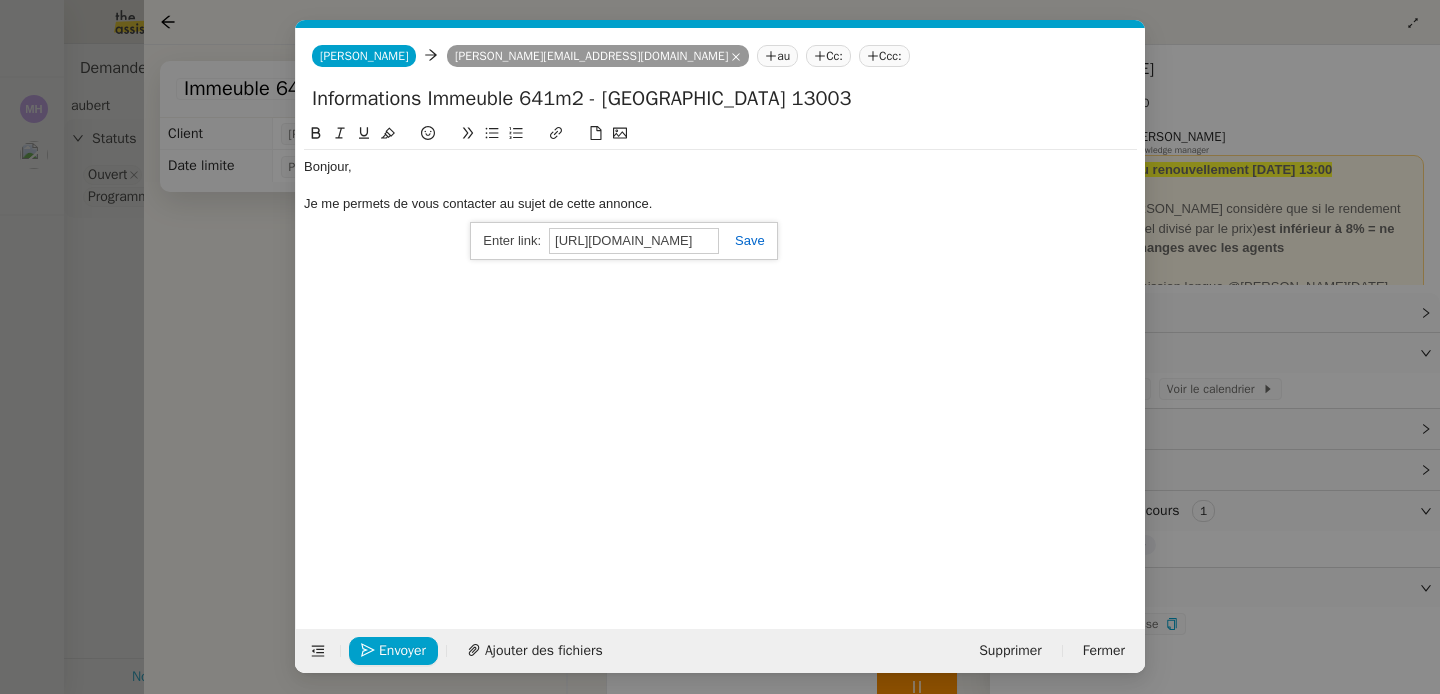 scroll, scrollTop: 0, scrollLeft: 195, axis: horizontal 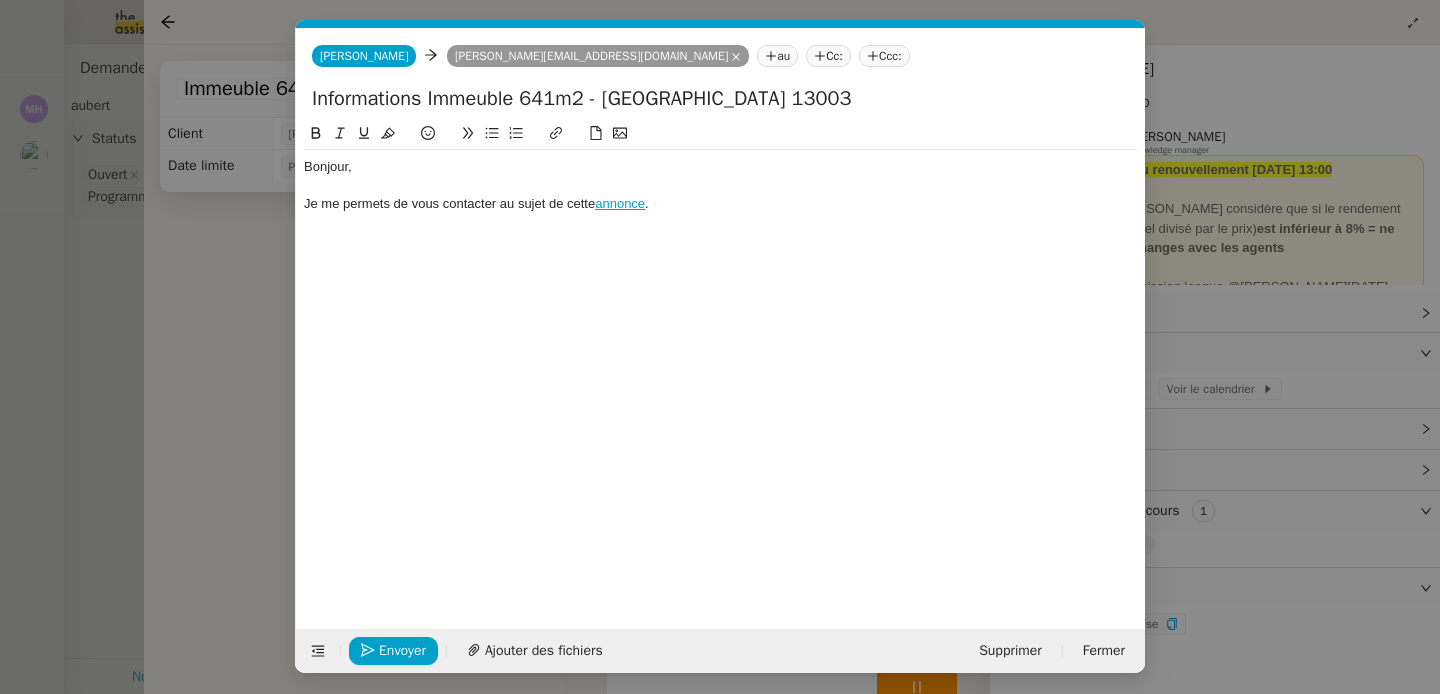 click on "Je me permets de vous contacter au sujet de cette  annonce ." 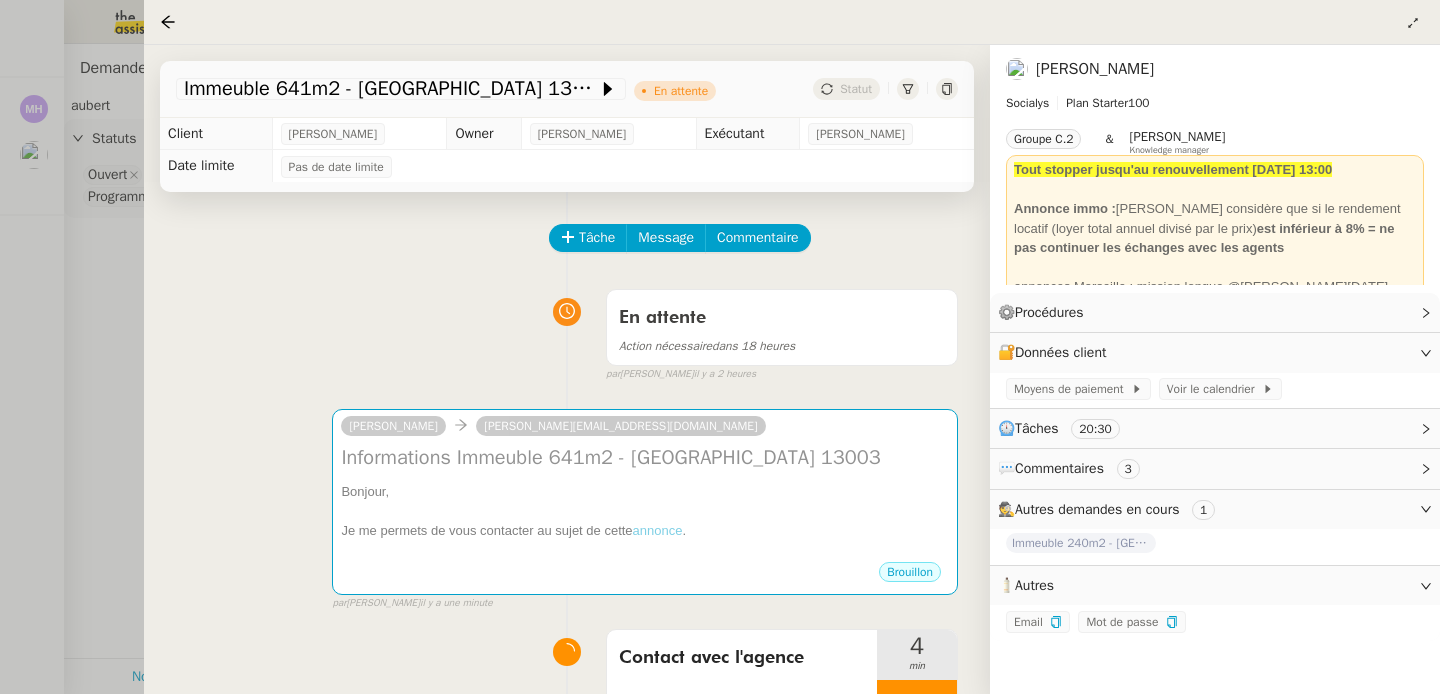 click on "💬  Commentaires     3" 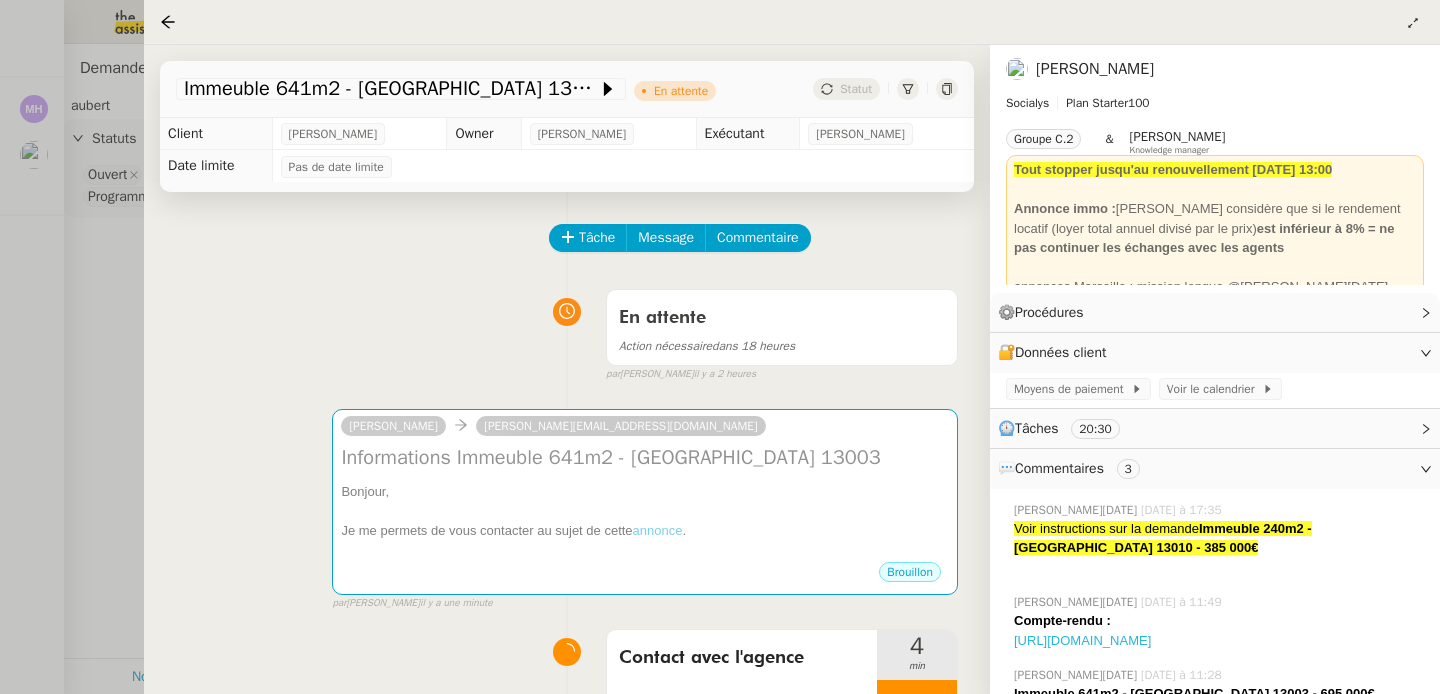 click on "[URL][DOMAIN_NAME]" 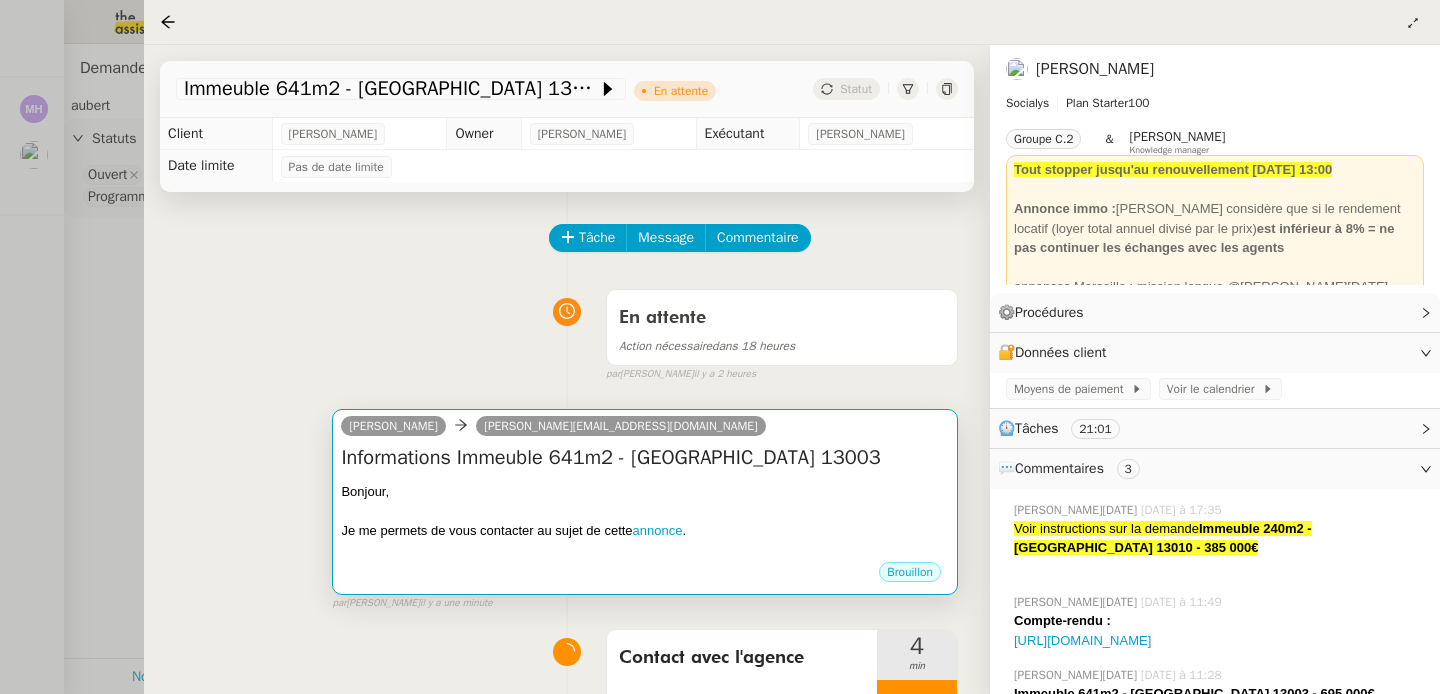 click at bounding box center (645, 550) 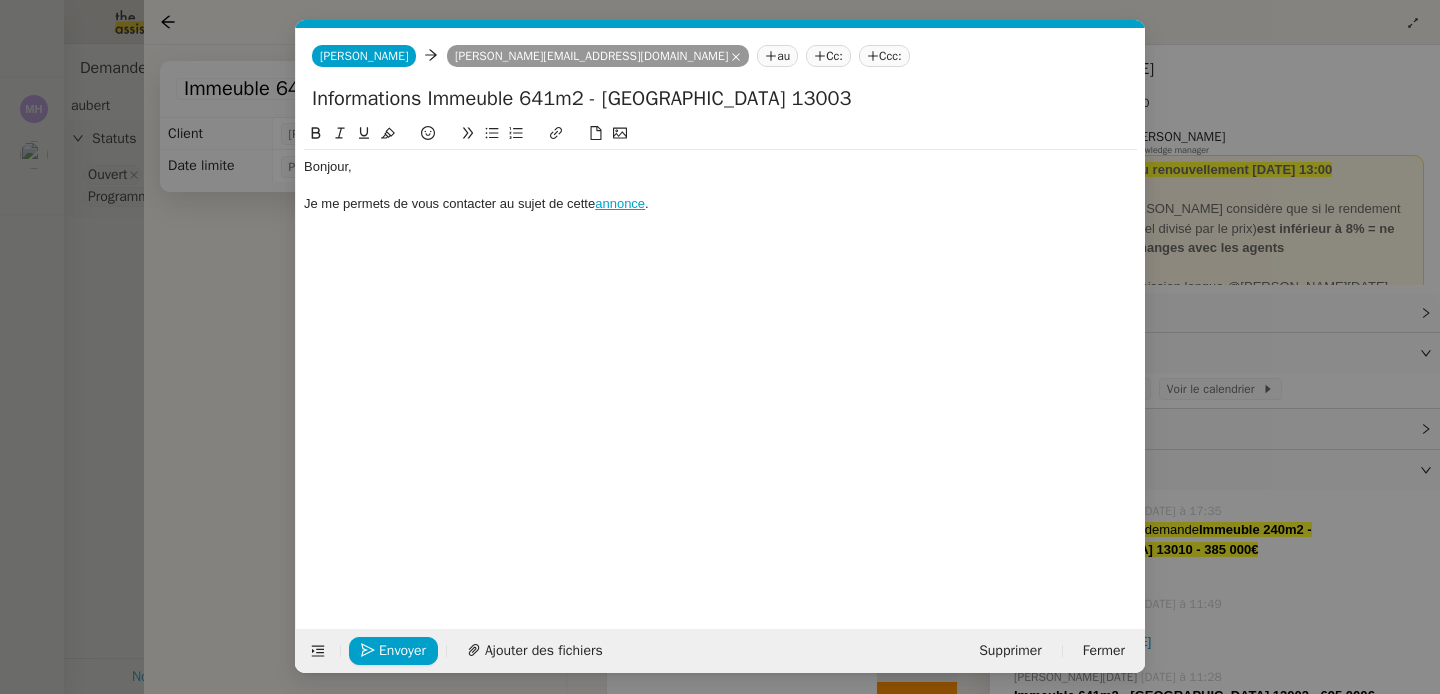 scroll, scrollTop: 0, scrollLeft: 42, axis: horizontal 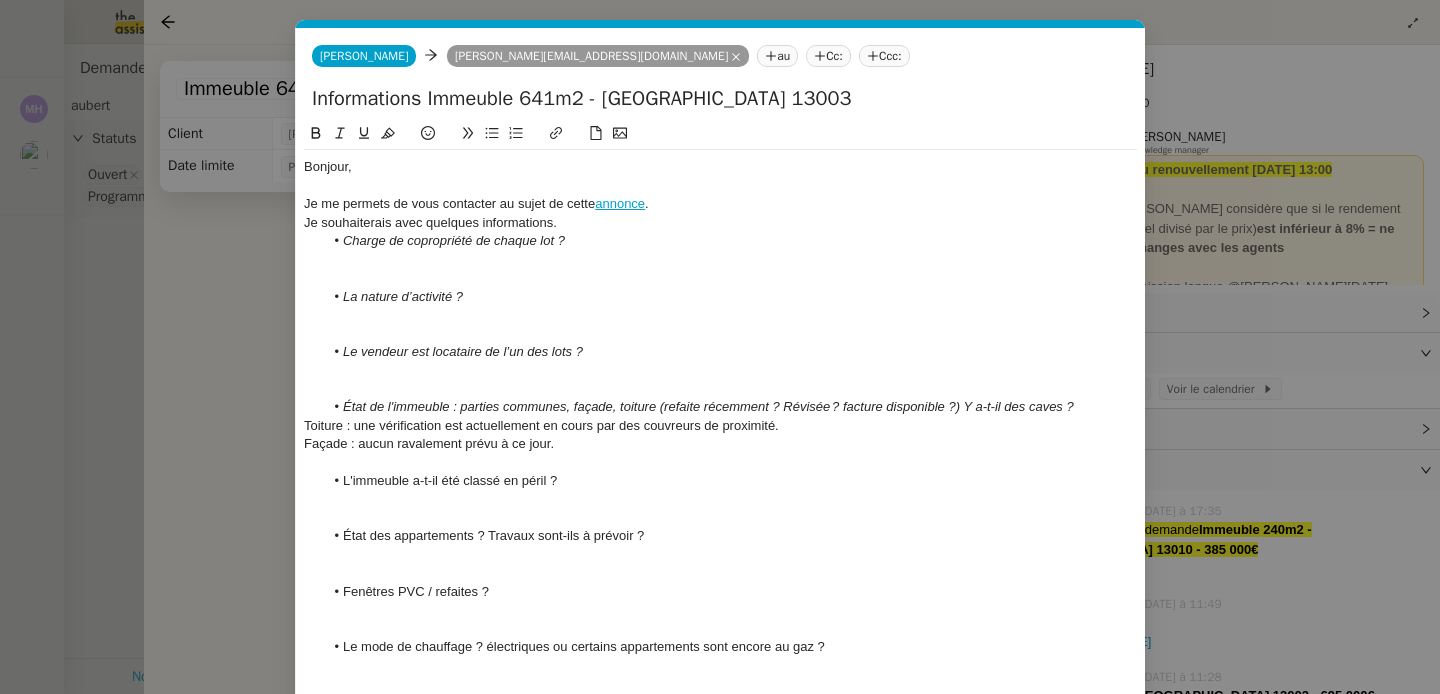 click 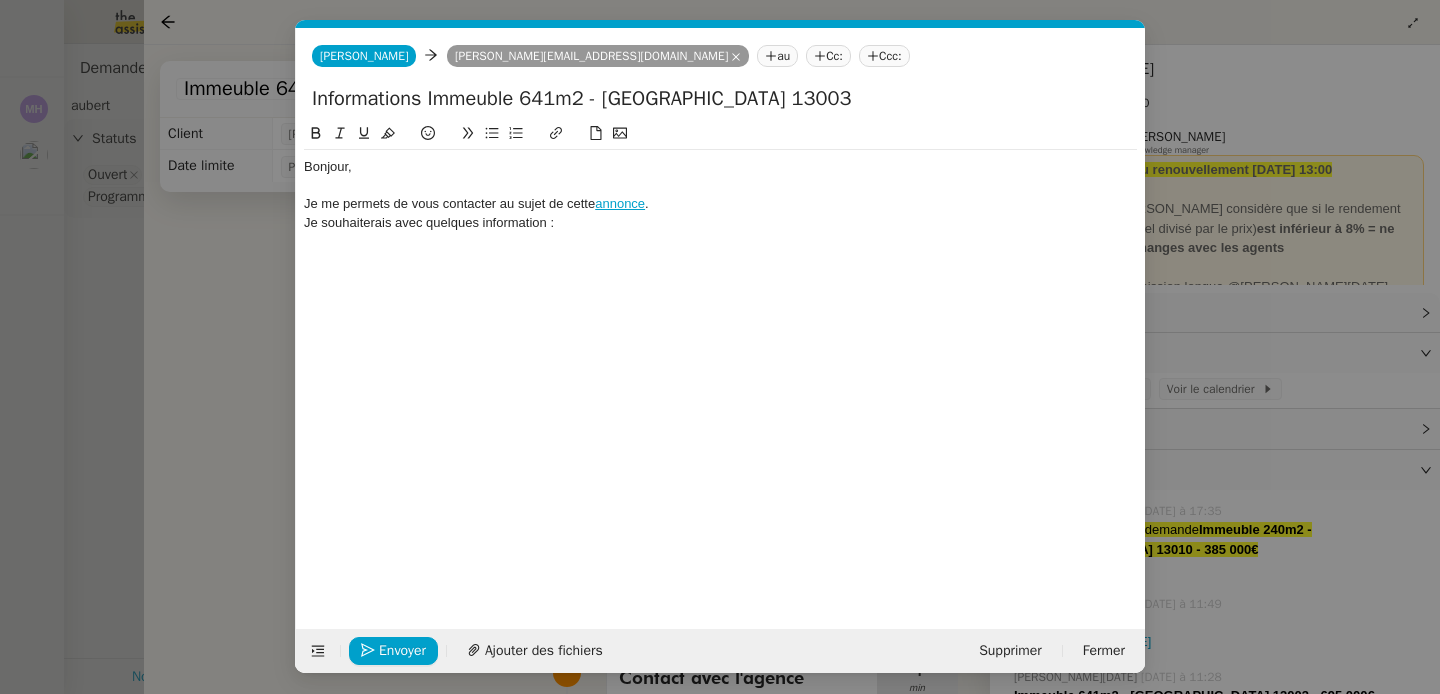 scroll, scrollTop: 0, scrollLeft: 0, axis: both 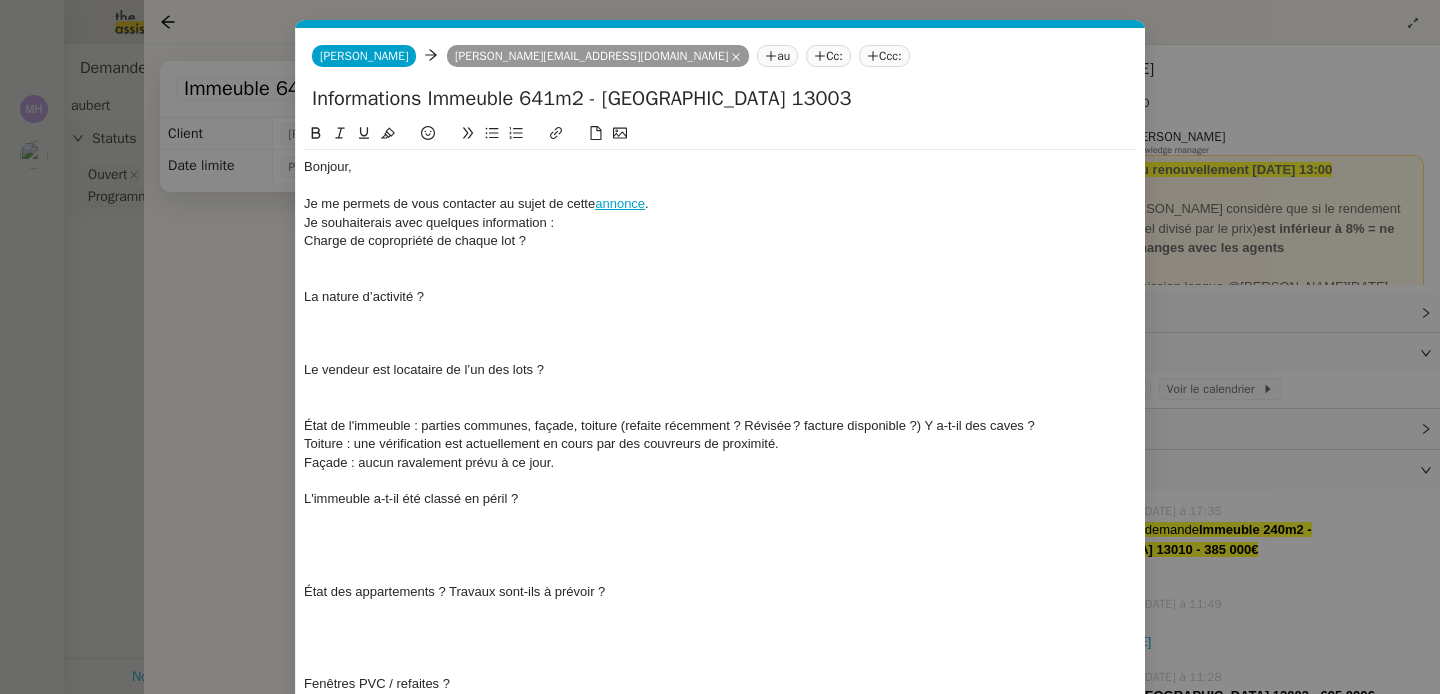 click on "Charge de copropriété de chaque lot ?" 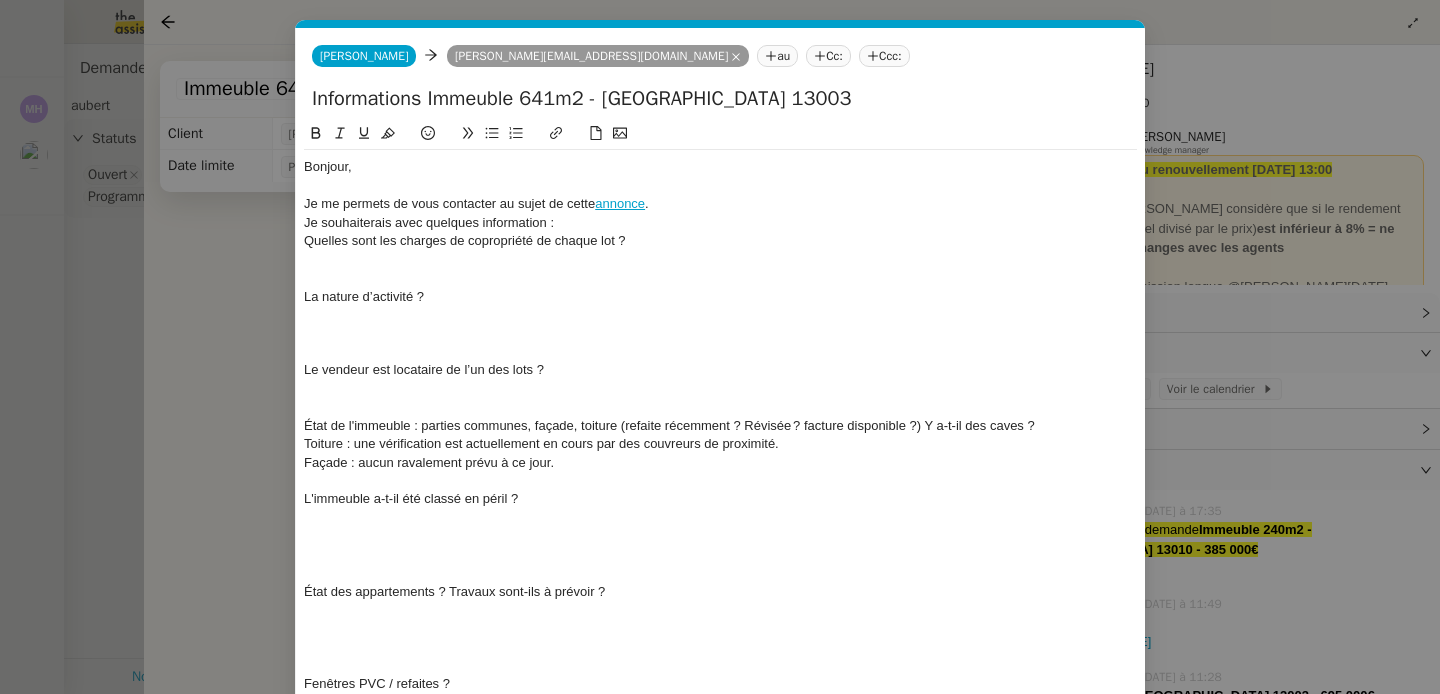 click 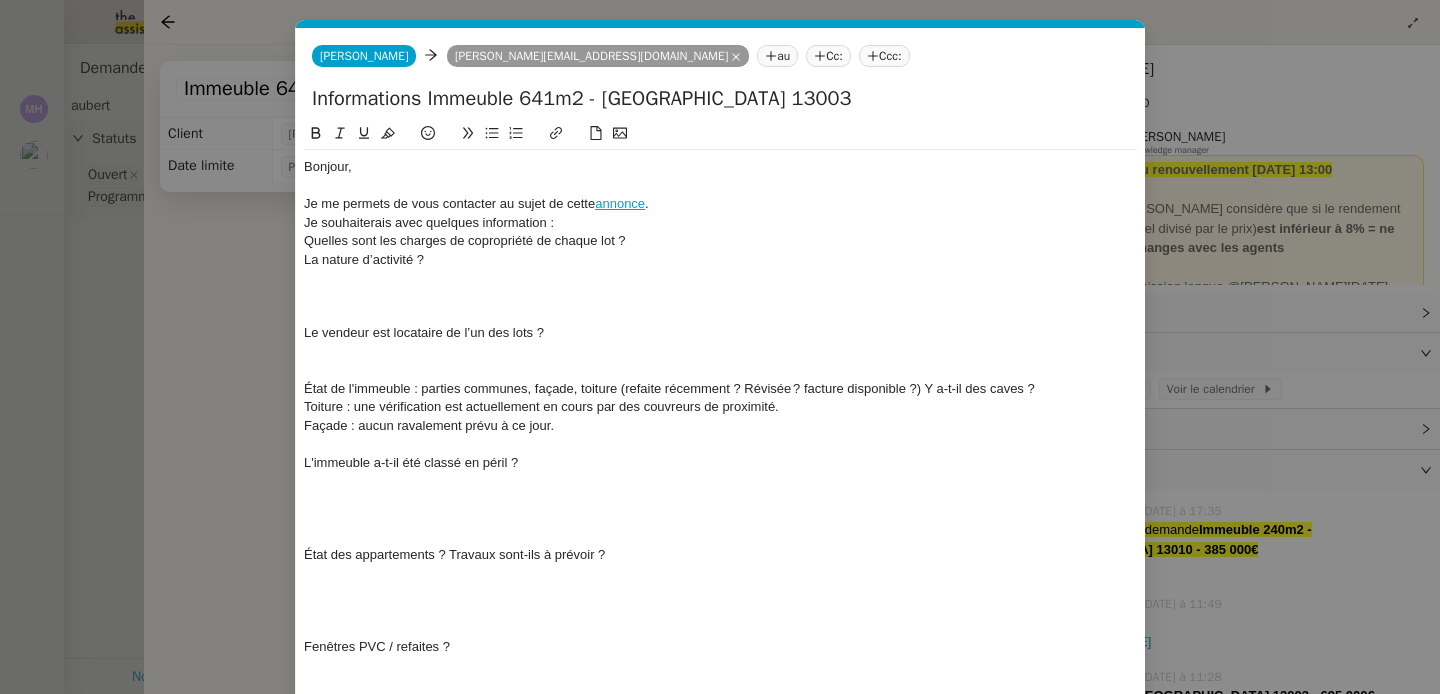 click 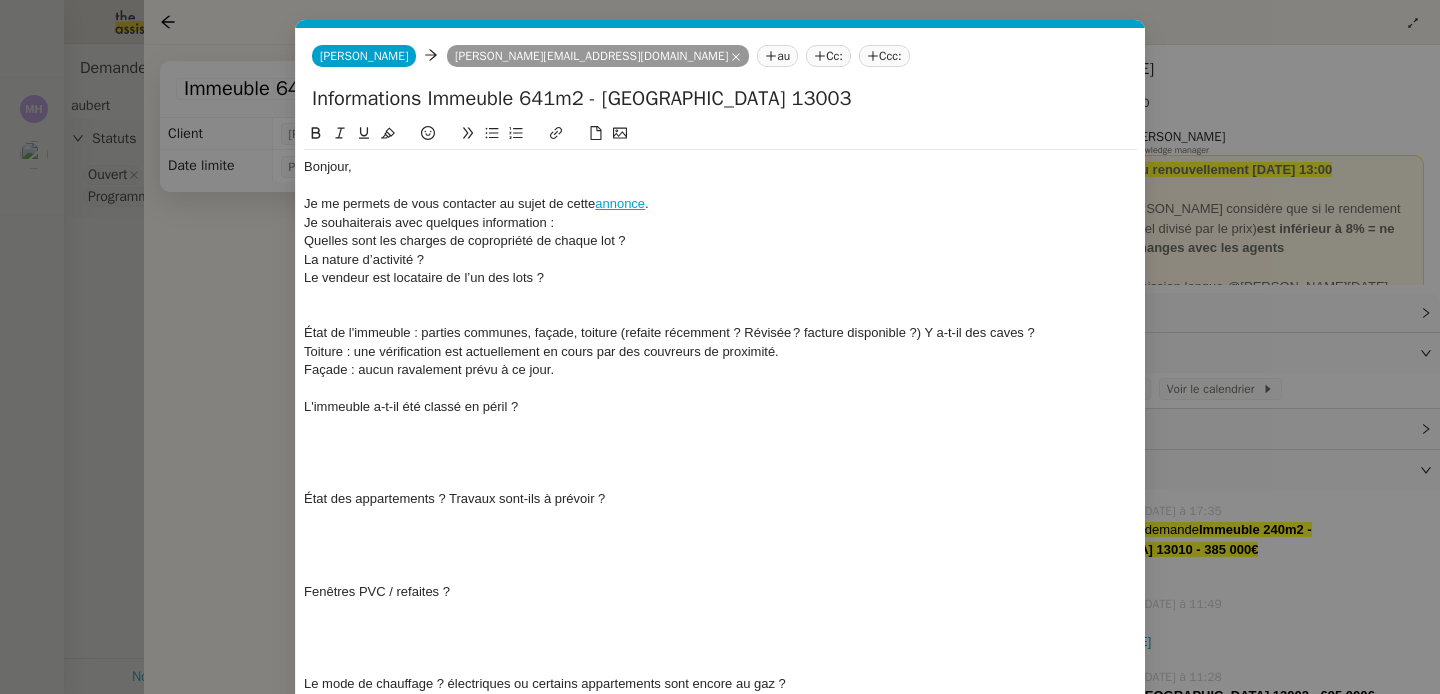 click on "Le vendeur est locataire de l’un des lots ?" 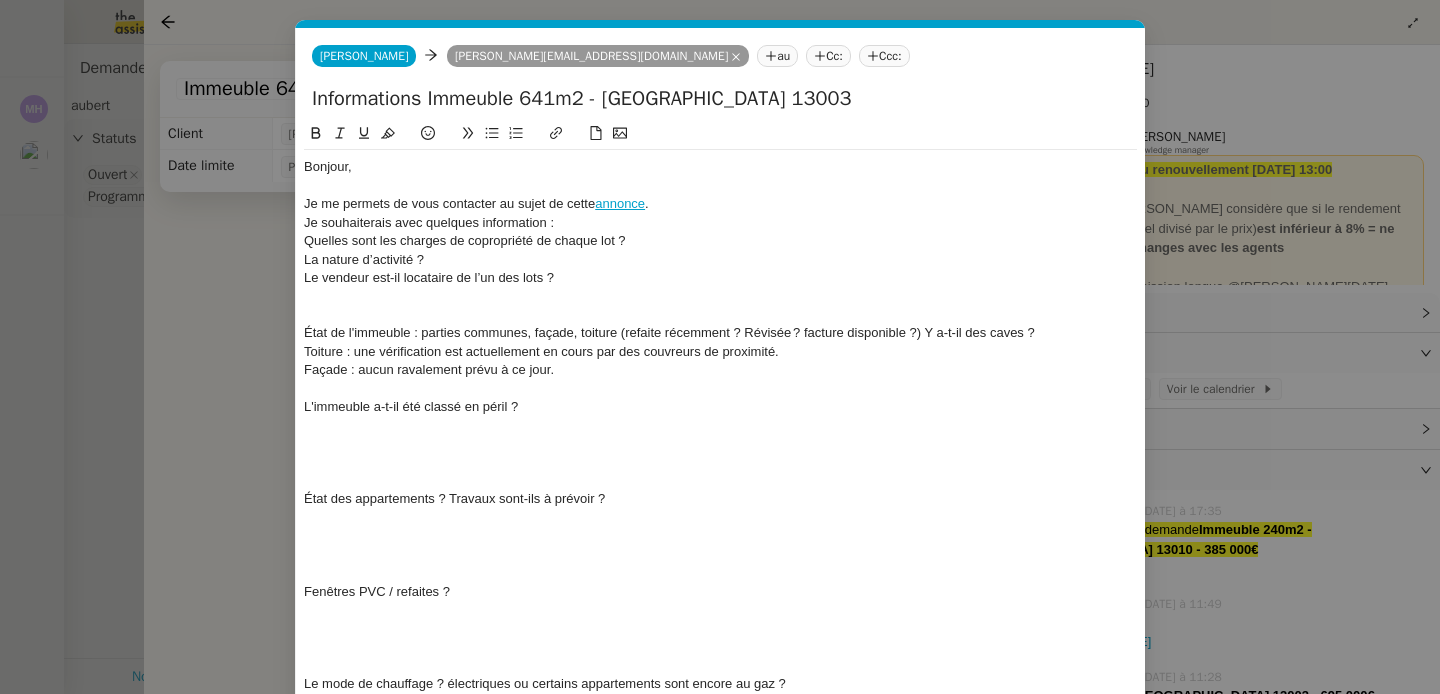 click 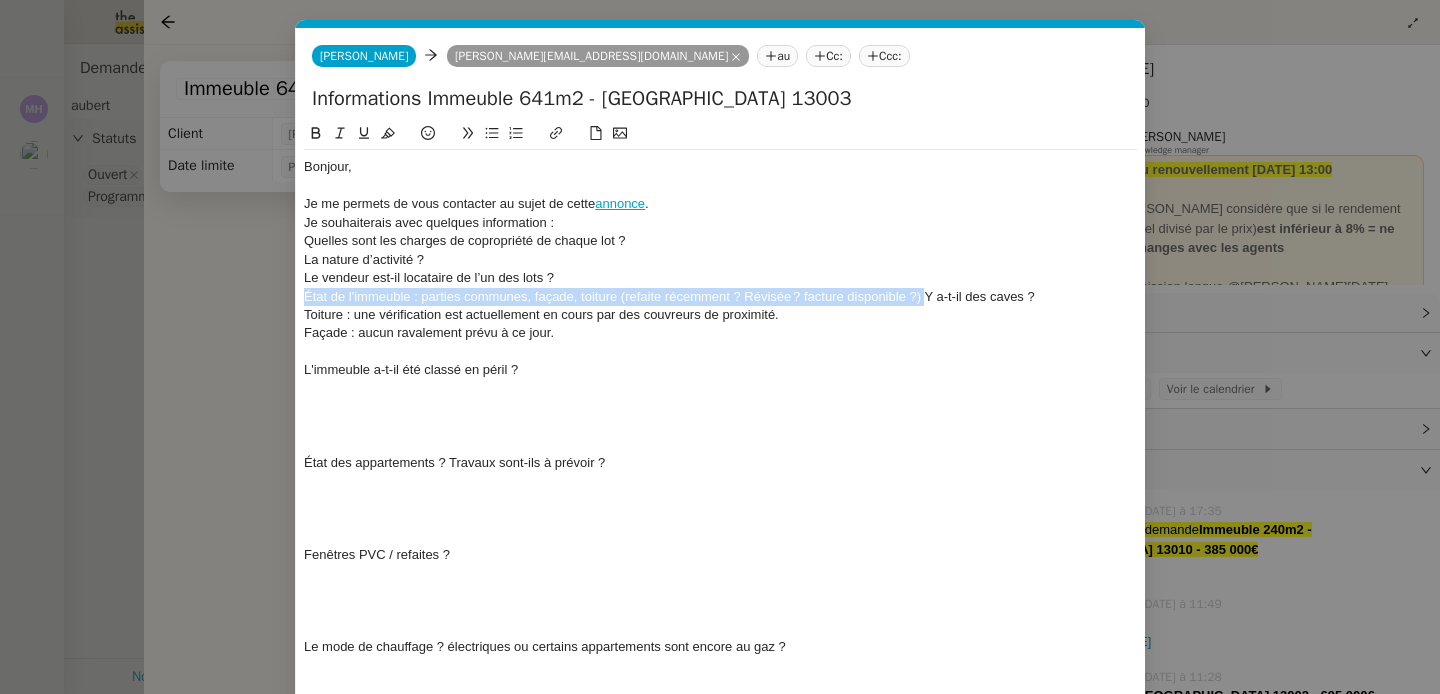 drag, startPoint x: 307, startPoint y: 299, endPoint x: 924, endPoint y: 300, distance: 617.0008 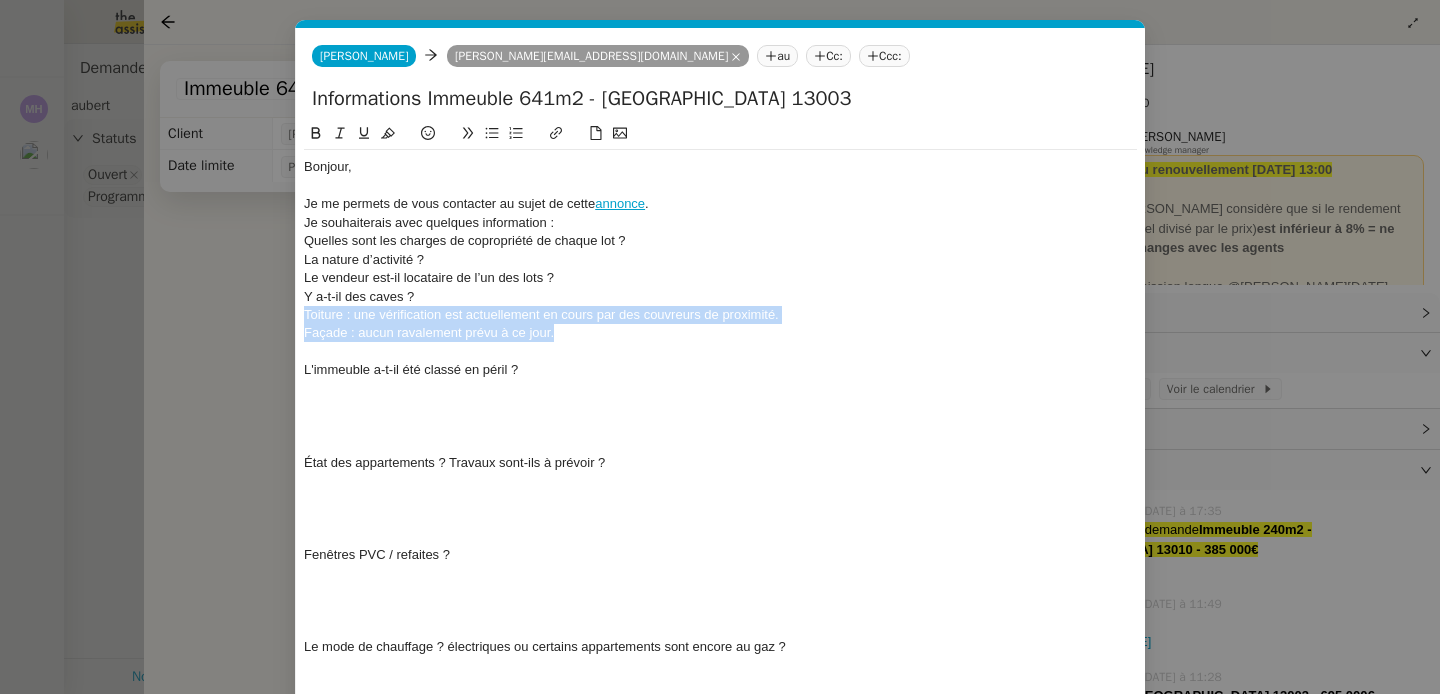 drag, startPoint x: 579, startPoint y: 332, endPoint x: 301, endPoint y: 317, distance: 278.4044 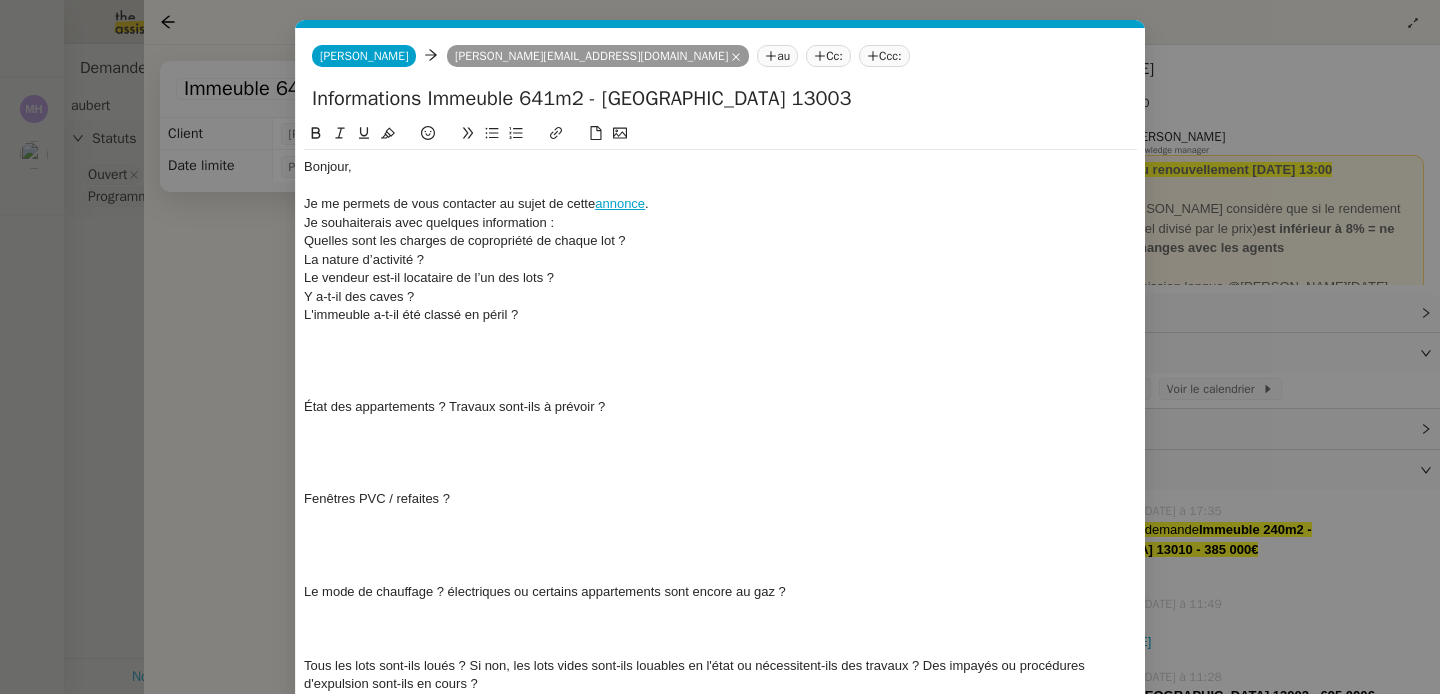 click on "État des appartements ? Travaux sont-ils à prévoir ?" 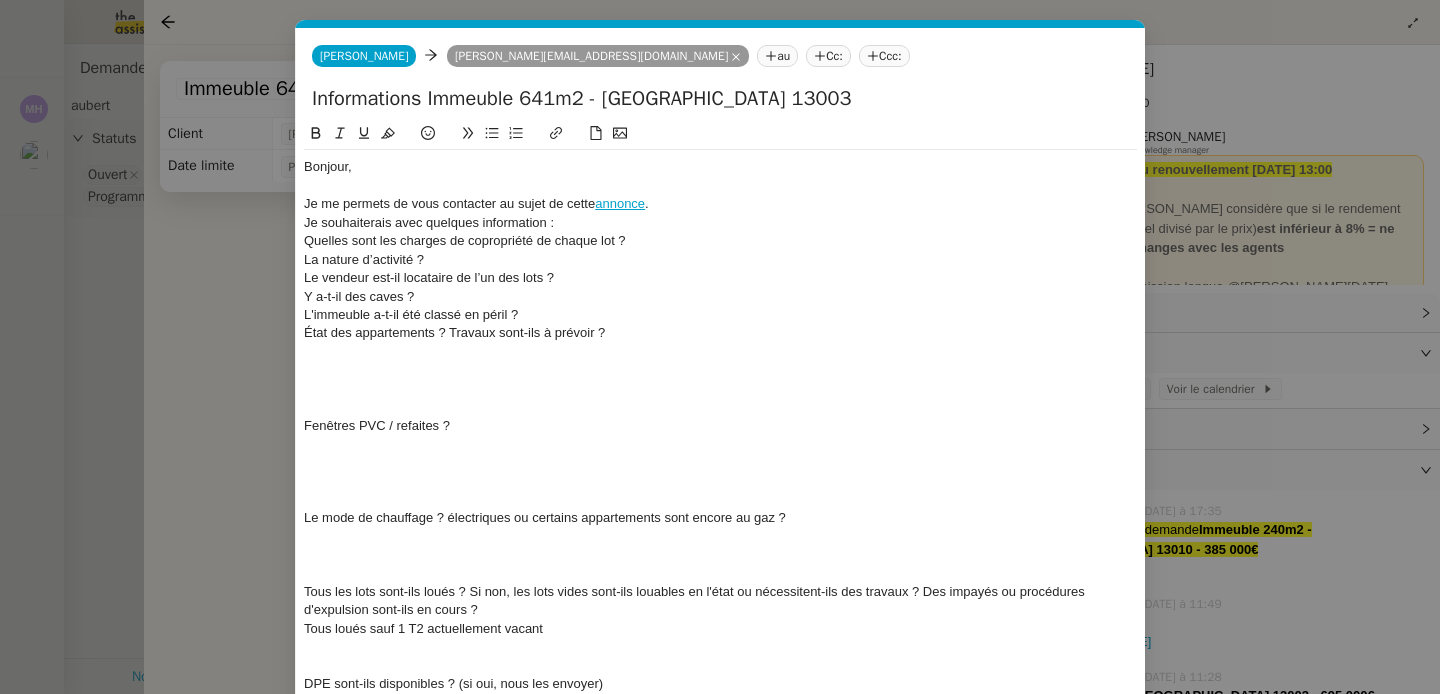 click on "État des appartements ? Travaux sont-ils à prévoir ?" 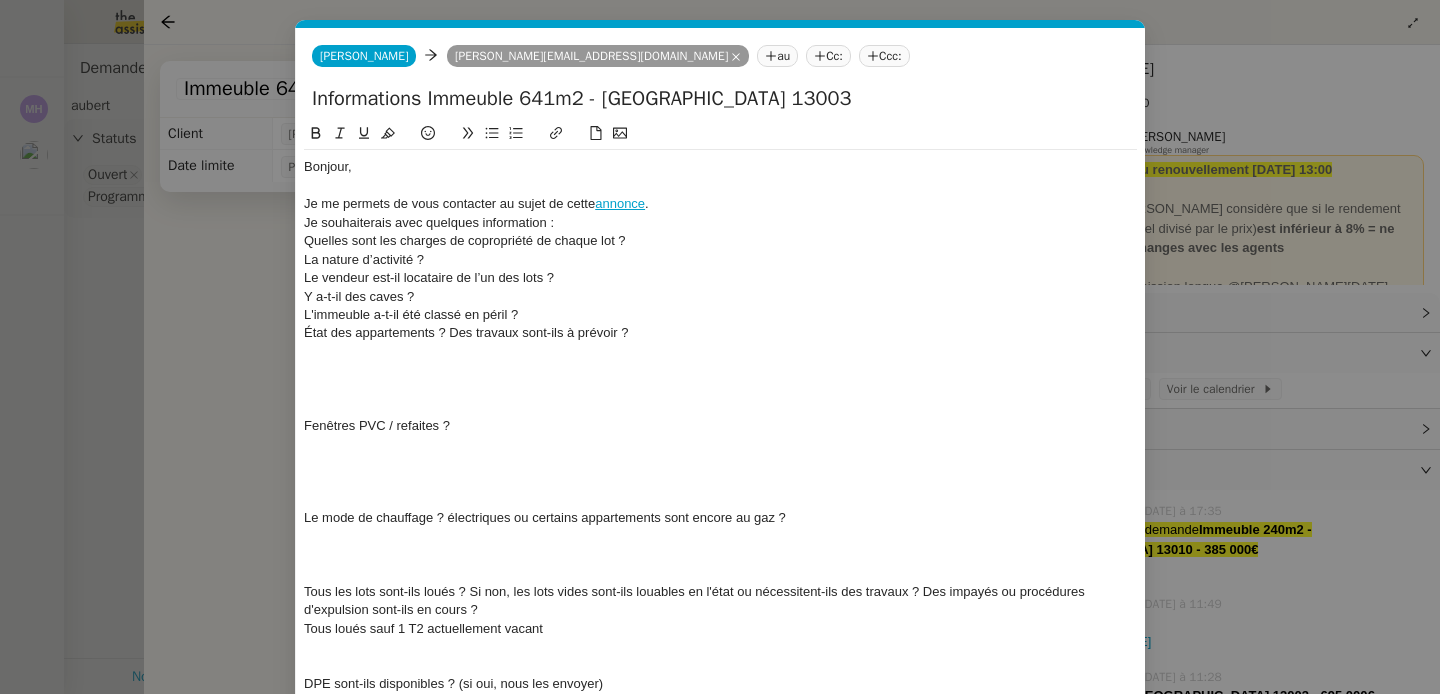 click 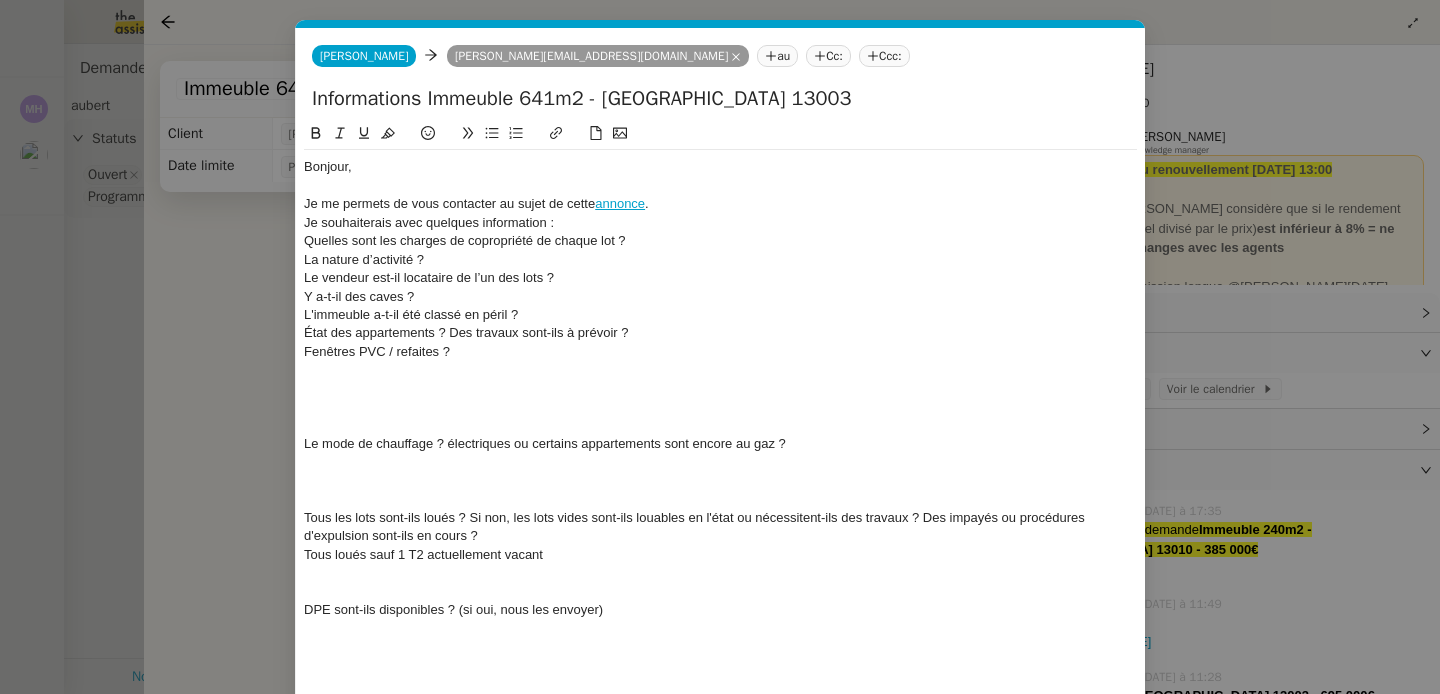 click 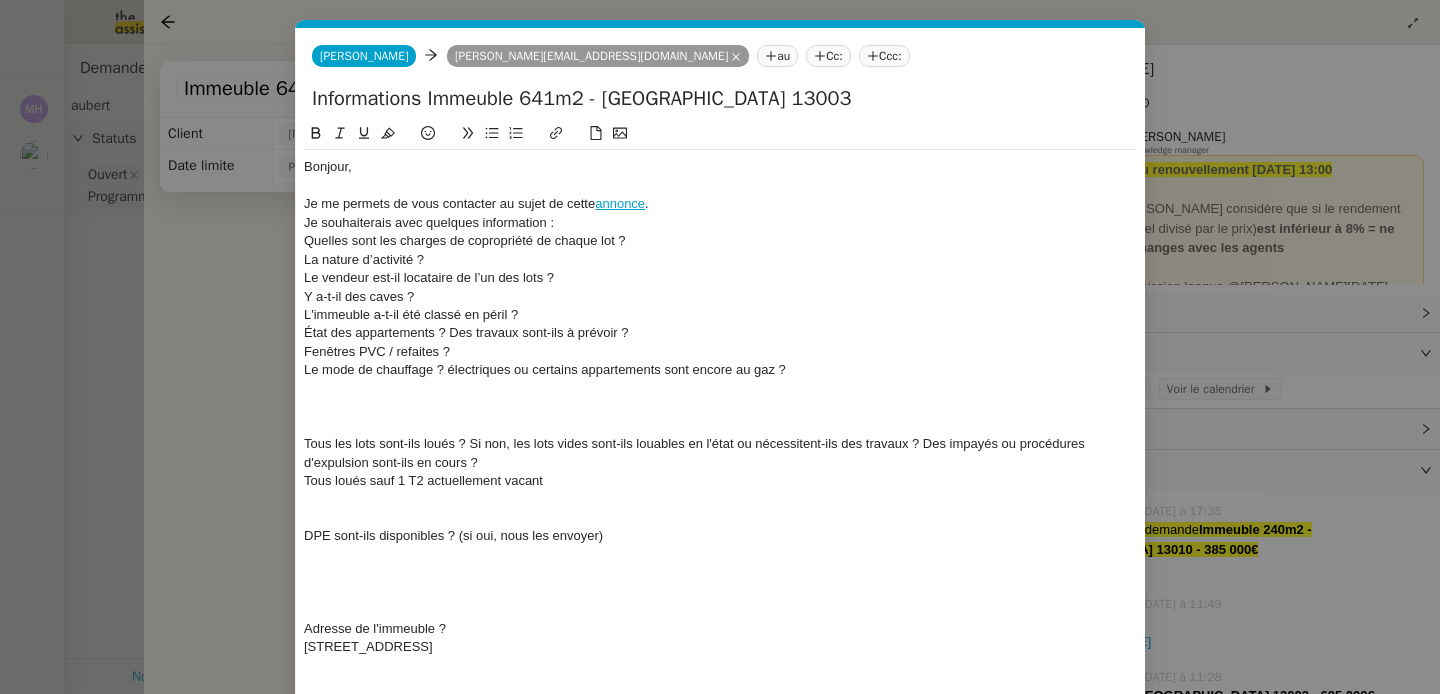 click 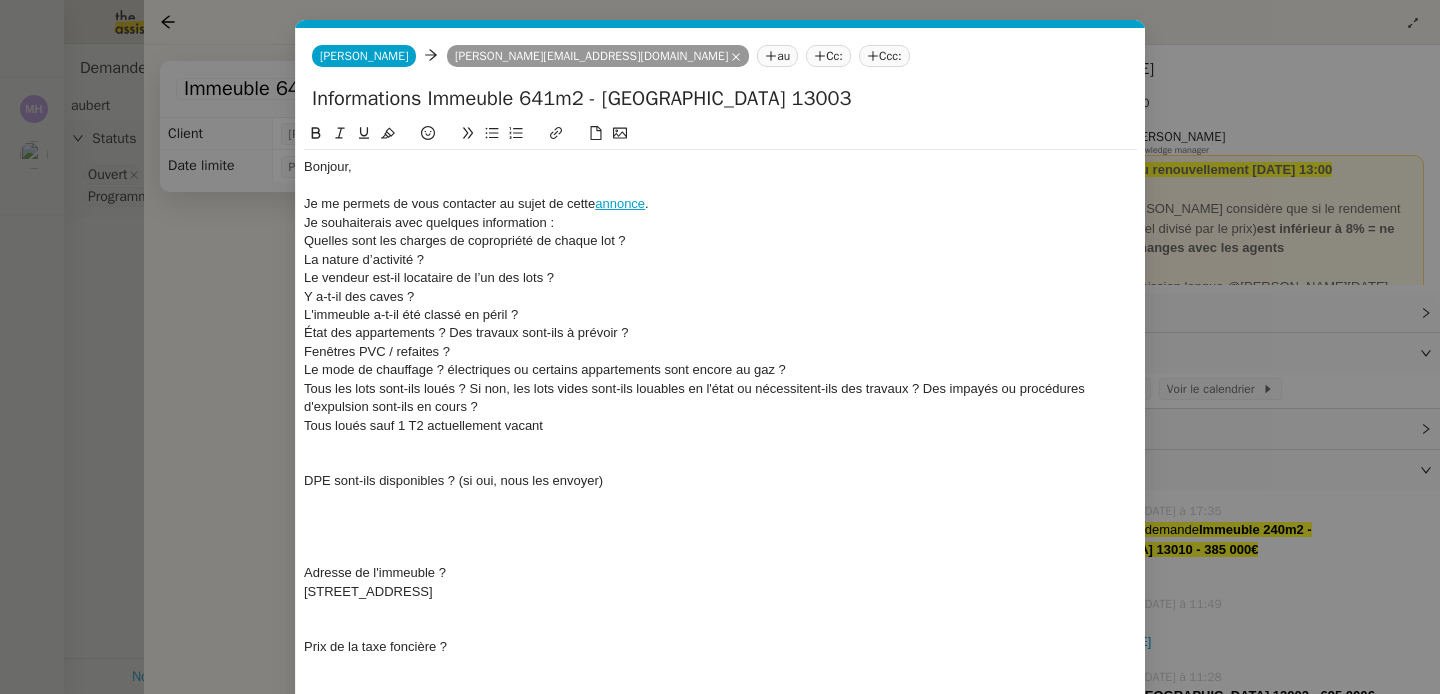 click on "Tous loués sauf 1 T2 actuellement vacant" 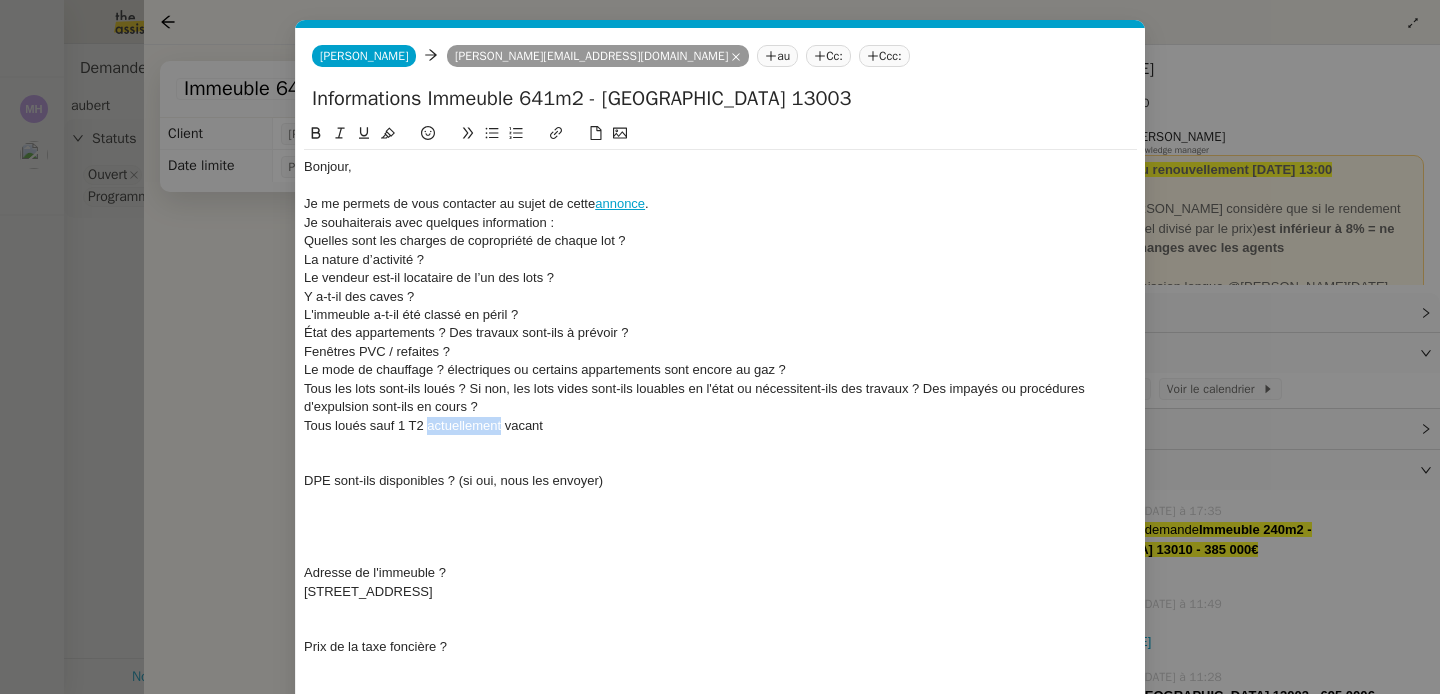 click on "Tous loués sauf 1 T2 actuellement vacant" 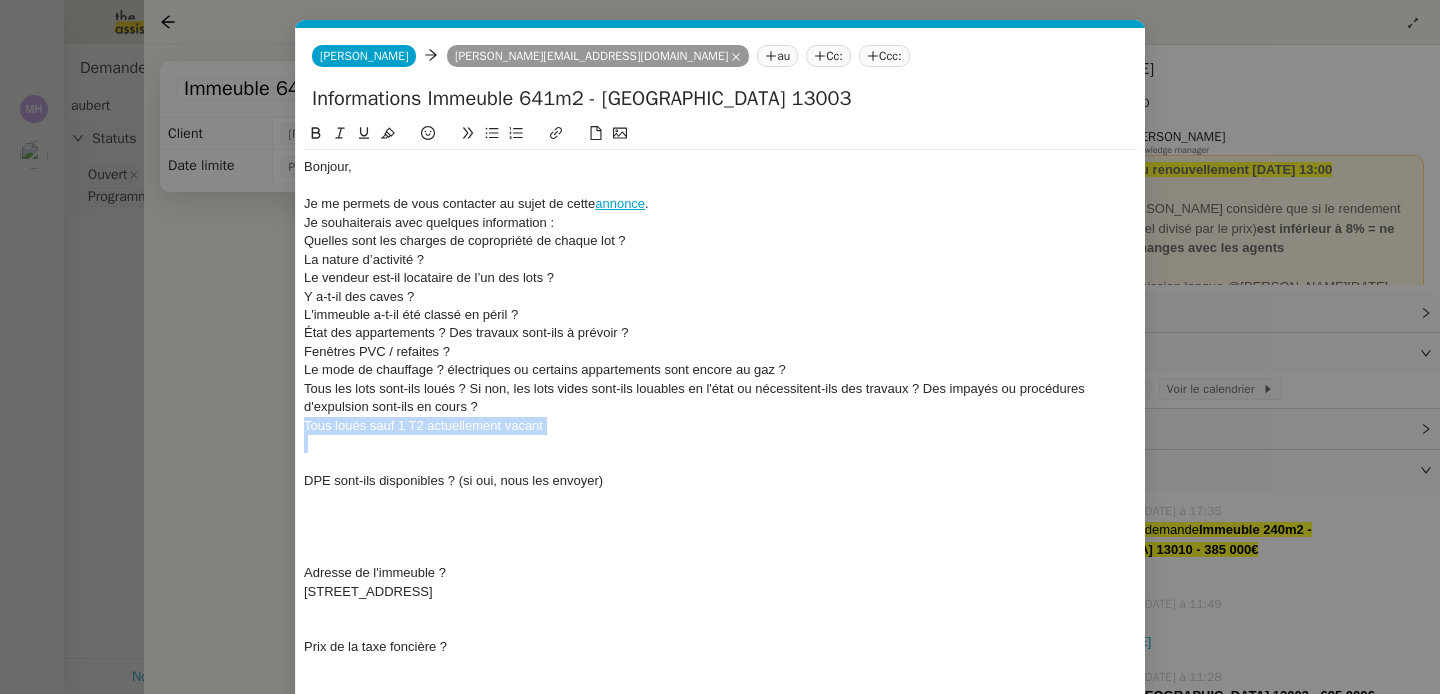 click on "Tous loués sauf 1 T2 actuellement vacant" 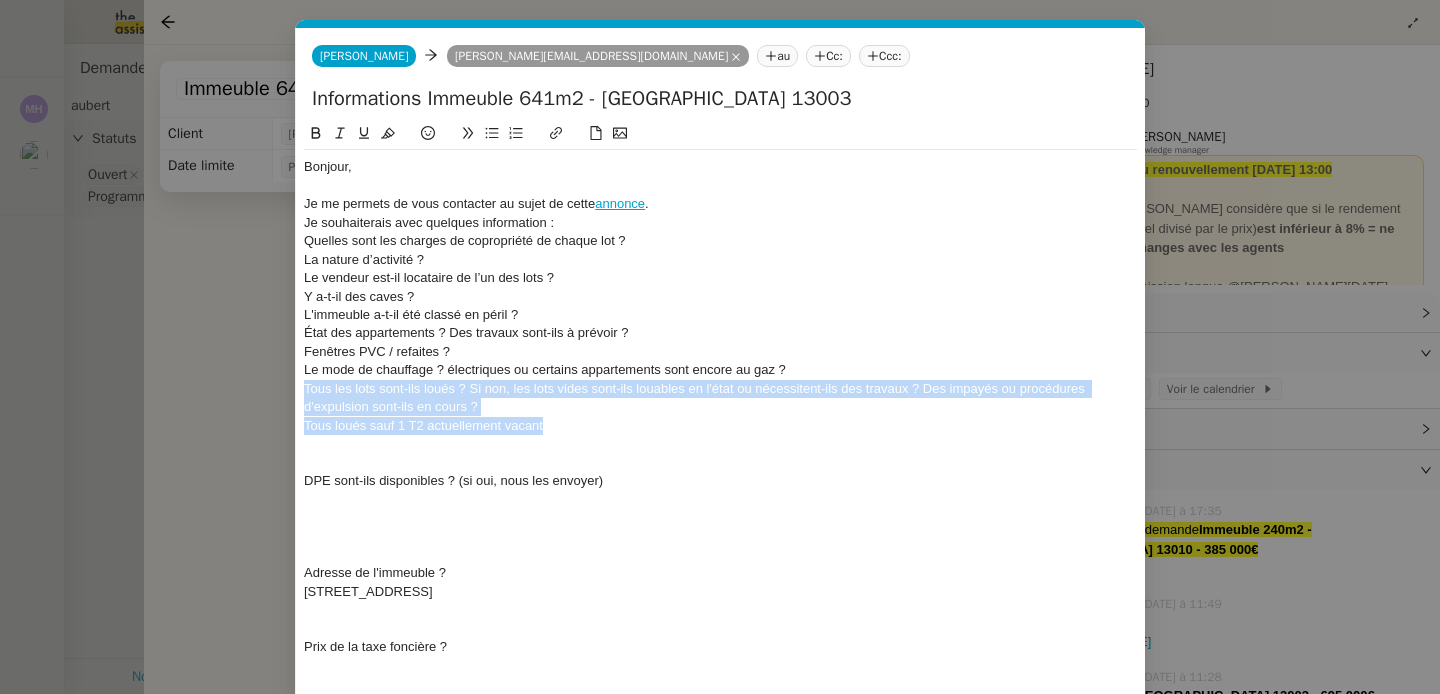 drag, startPoint x: 306, startPoint y: 390, endPoint x: 587, endPoint y: 426, distance: 283.29666 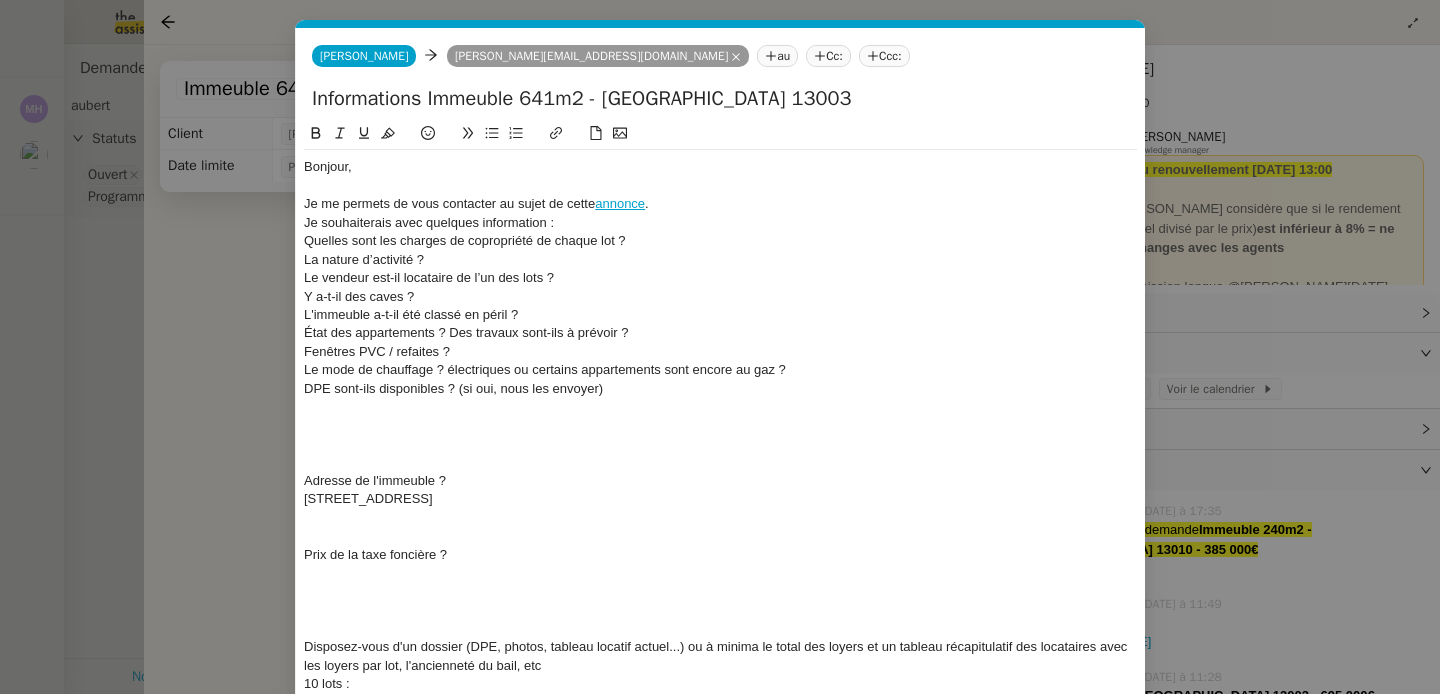 drag, startPoint x: 551, startPoint y: 504, endPoint x: 272, endPoint y: 412, distance: 293.77713 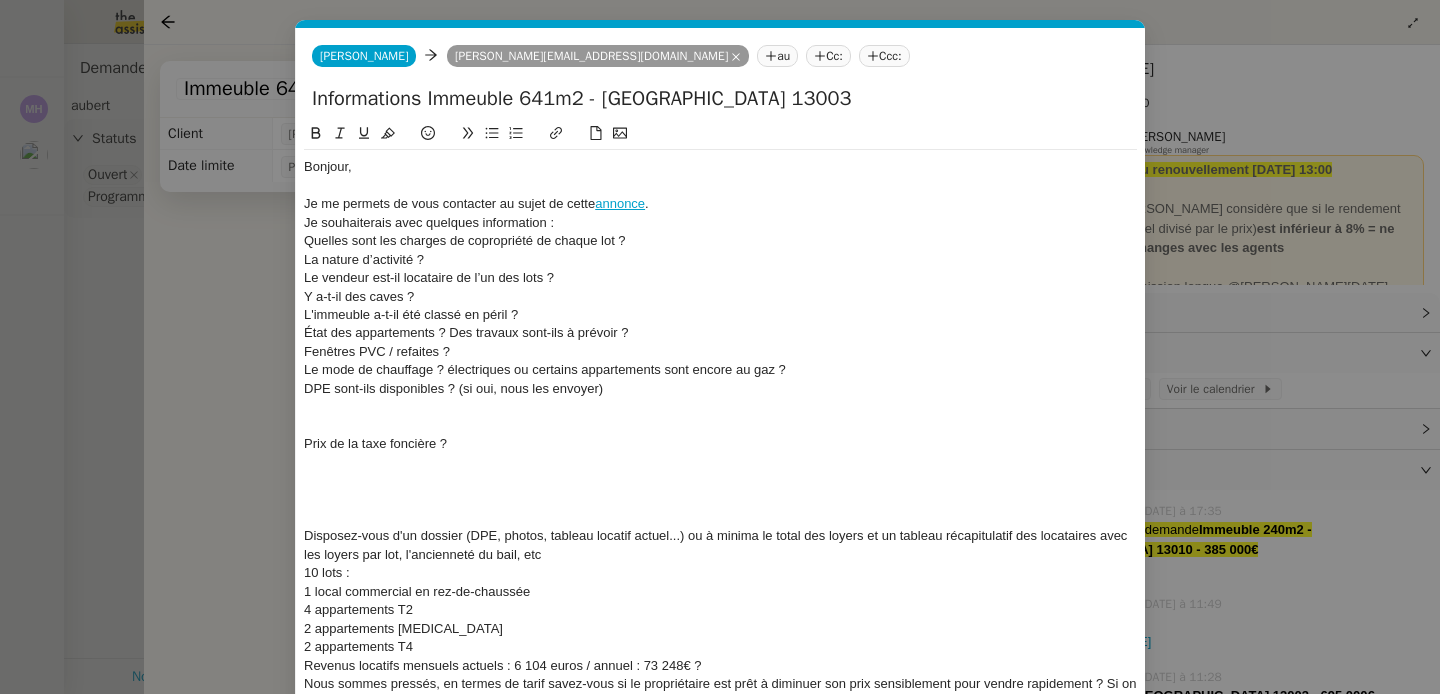 click on "Prix de la taxe foncière ?" 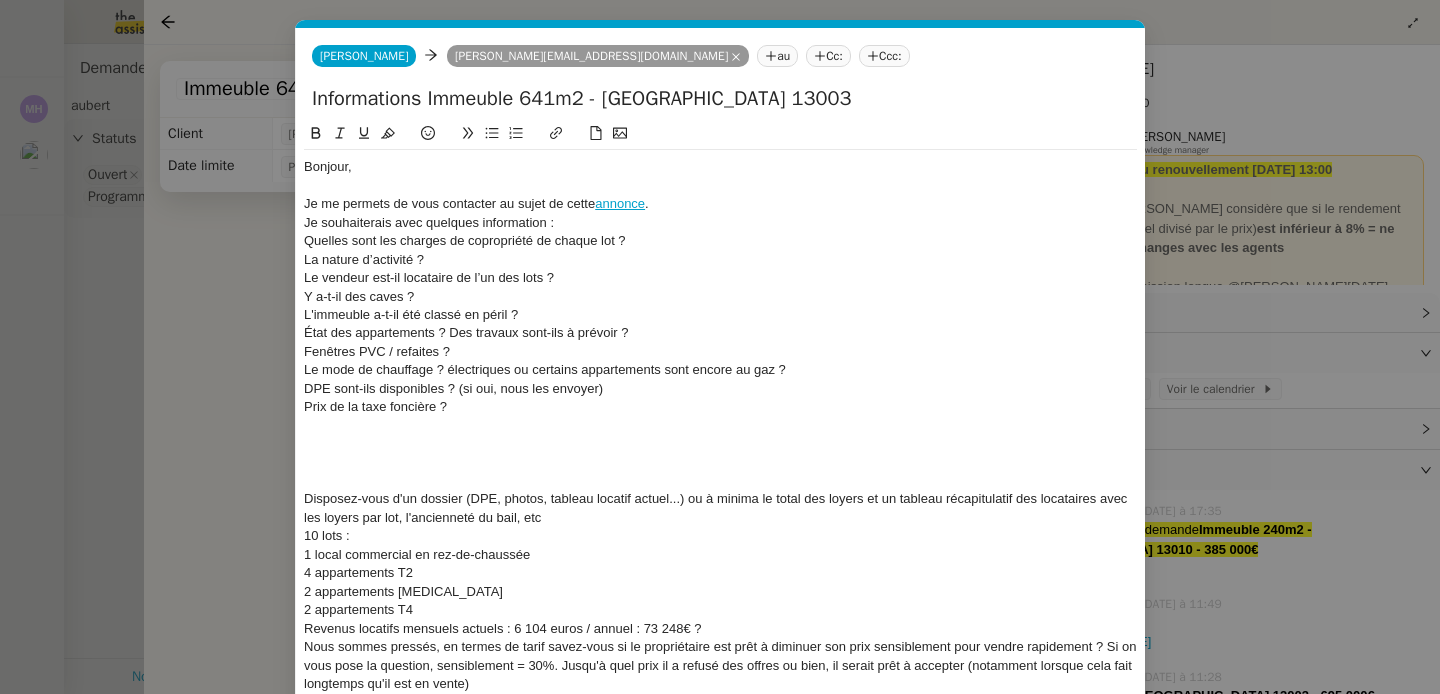 click on "Service TA - VOYAGE - PROPOSITION GLOBALE    A utiliser dans le cadre de proposition de déplacement TA - RELANCE CLIENT (EN)    Relancer un client lorsqu'il n'a pas répondu à un précédent message BAFERTY - MAIL AUDITION    A utiliser dans le cadre de la procédure d'envoi des mails d'audition TA - PUBLICATION OFFRE D'EMPLOI     Organisation du recrutement Discours de présentation du paiement sécurisé    TA - VOYAGES - PROPOSITION ITINERAIRE    Soumettre les résultats d'une recherche TA - CONFIRMATION PAIEMENT (EN)    Confirmer avec le client de modèle de transaction - Attention Plan Pro nécessaire. TA - COURRIER EXPEDIE (recommandé)    A utiliser dans le cadre de l'envoi d'un courrier recommandé TA - PARTAGE DE CALENDRIER (EN)    A utiliser pour demander au client de partager son calendrier afin de faciliter l'accès et la gestion PSPI - Appel de fonds MJL    A utiliser dans le cadre de la procédure d'appel de fonds MJL TA - RELANCE CLIENT    TA - AR PROCEDURES        21 YIELD" at bounding box center [720, 347] 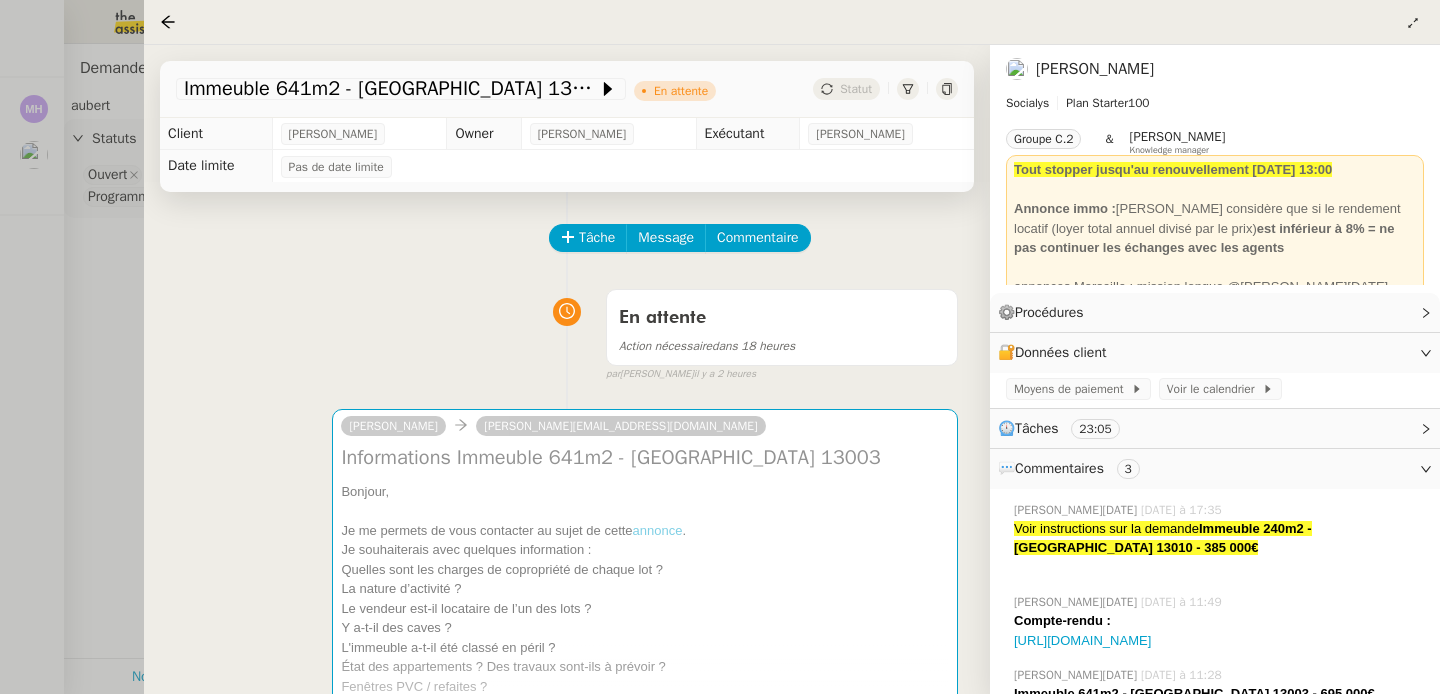 click at bounding box center (720, 347) 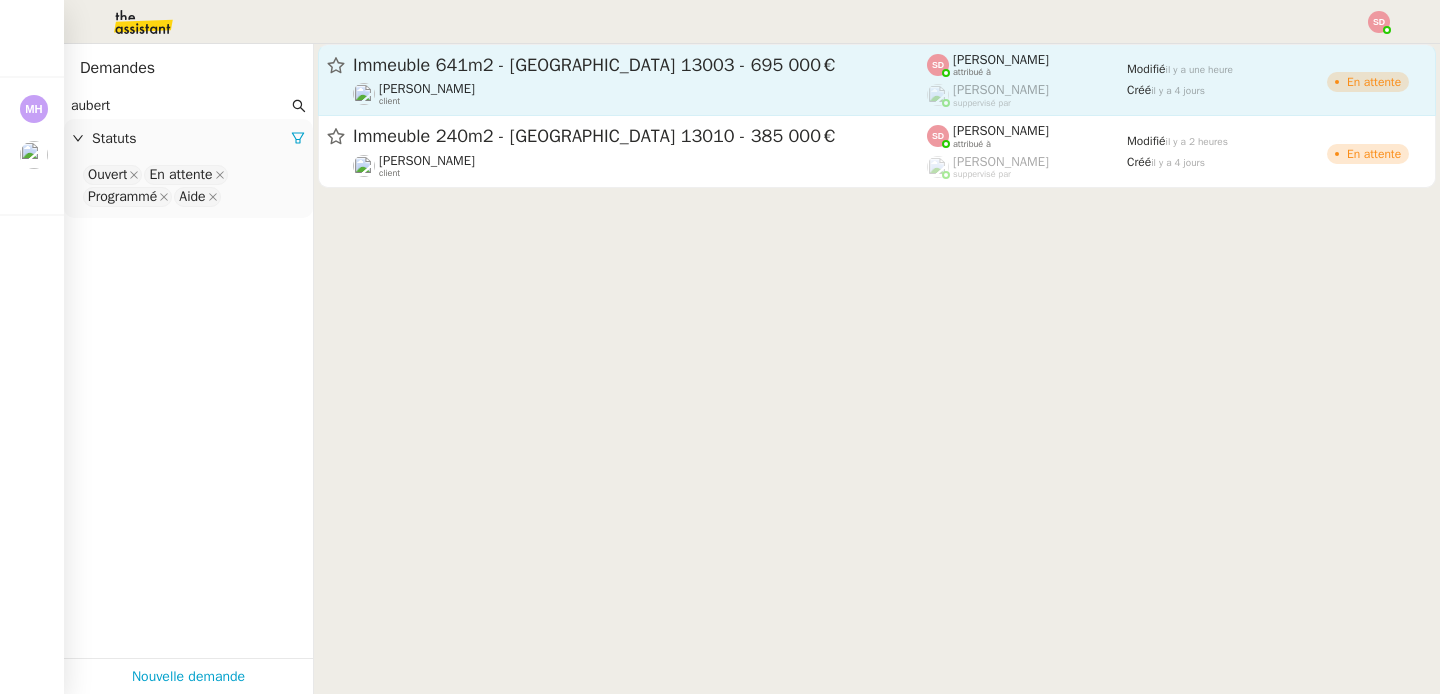 click on "Immeuble 641m2 - [GEOGRAPHIC_DATA] 13003 - 695 000€" 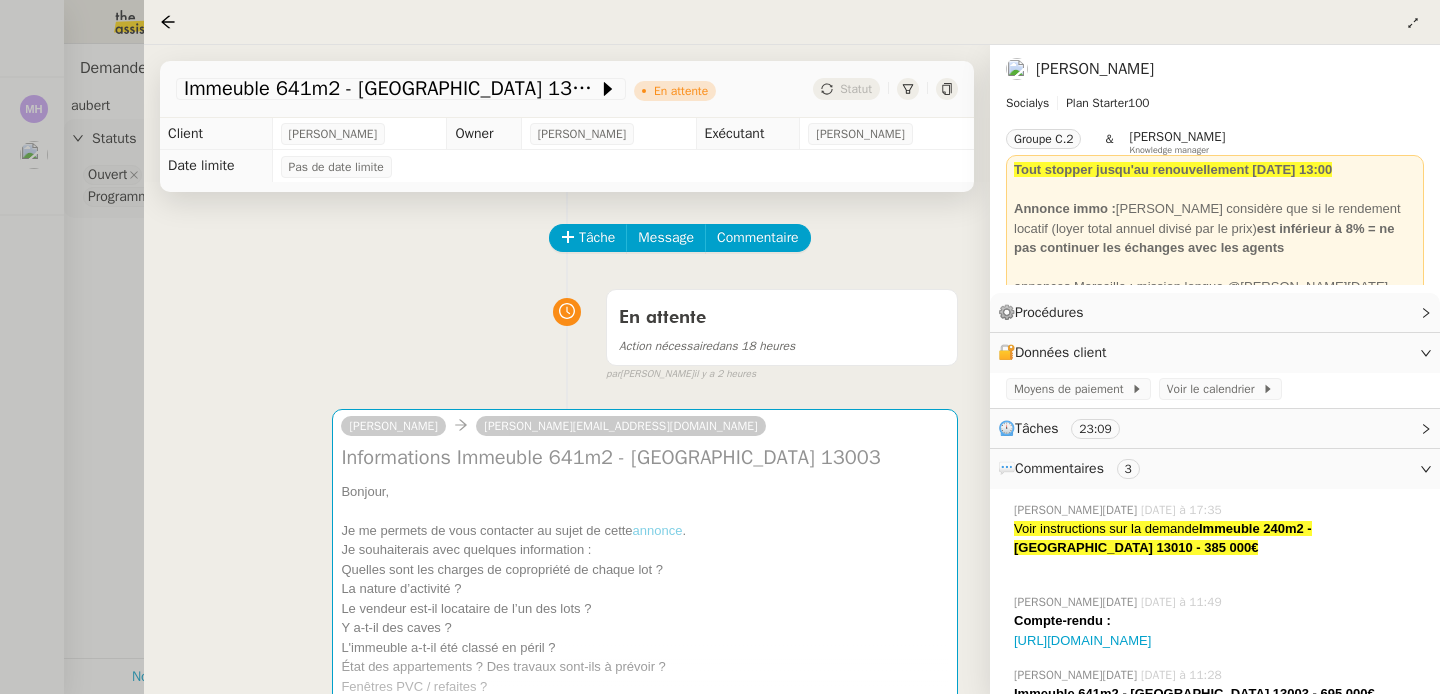 click at bounding box center [720, 347] 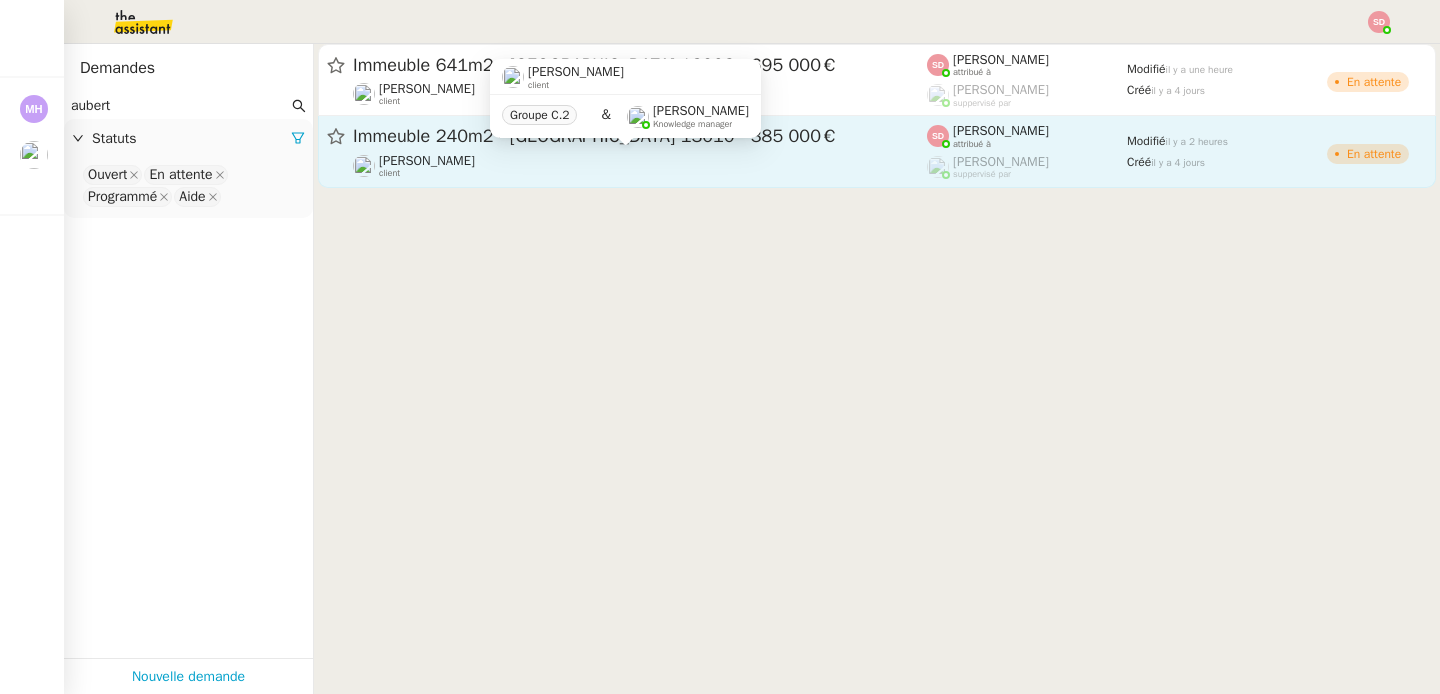 click on "[PERSON_NAME]    client" 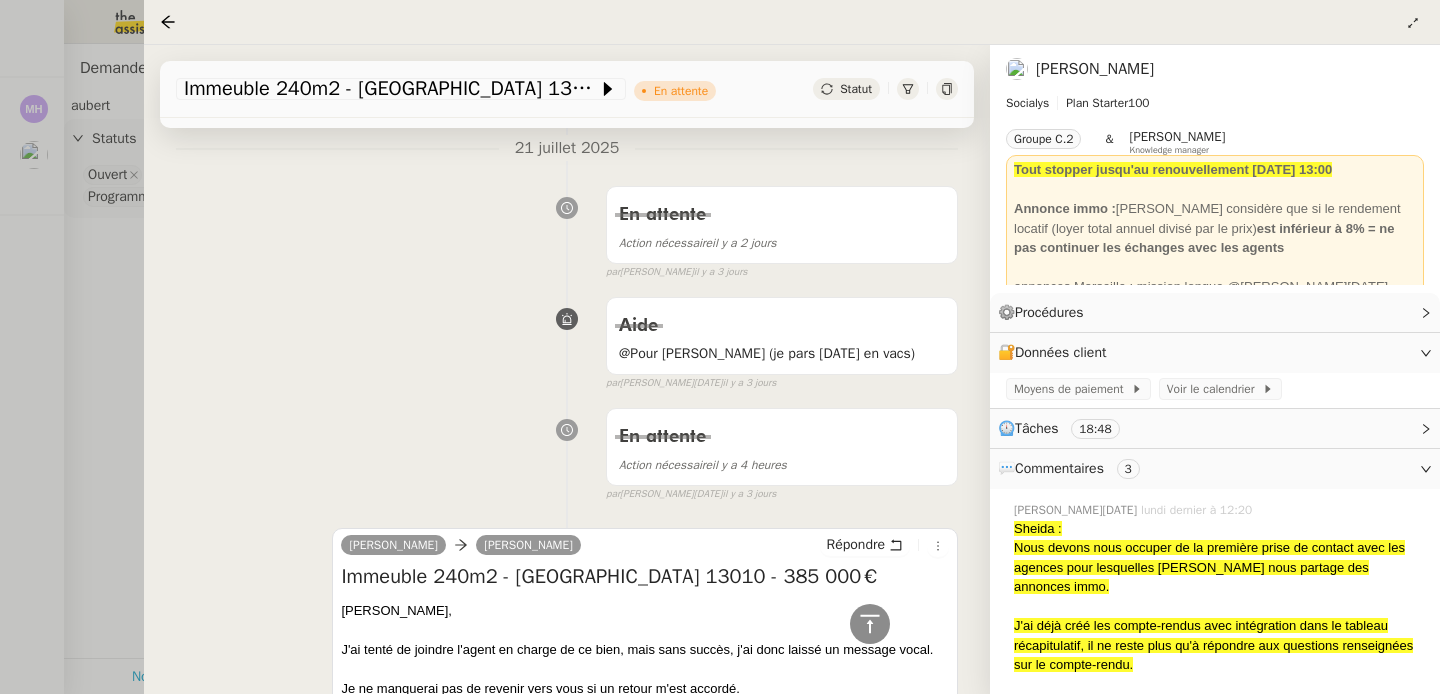 scroll, scrollTop: 723, scrollLeft: 0, axis: vertical 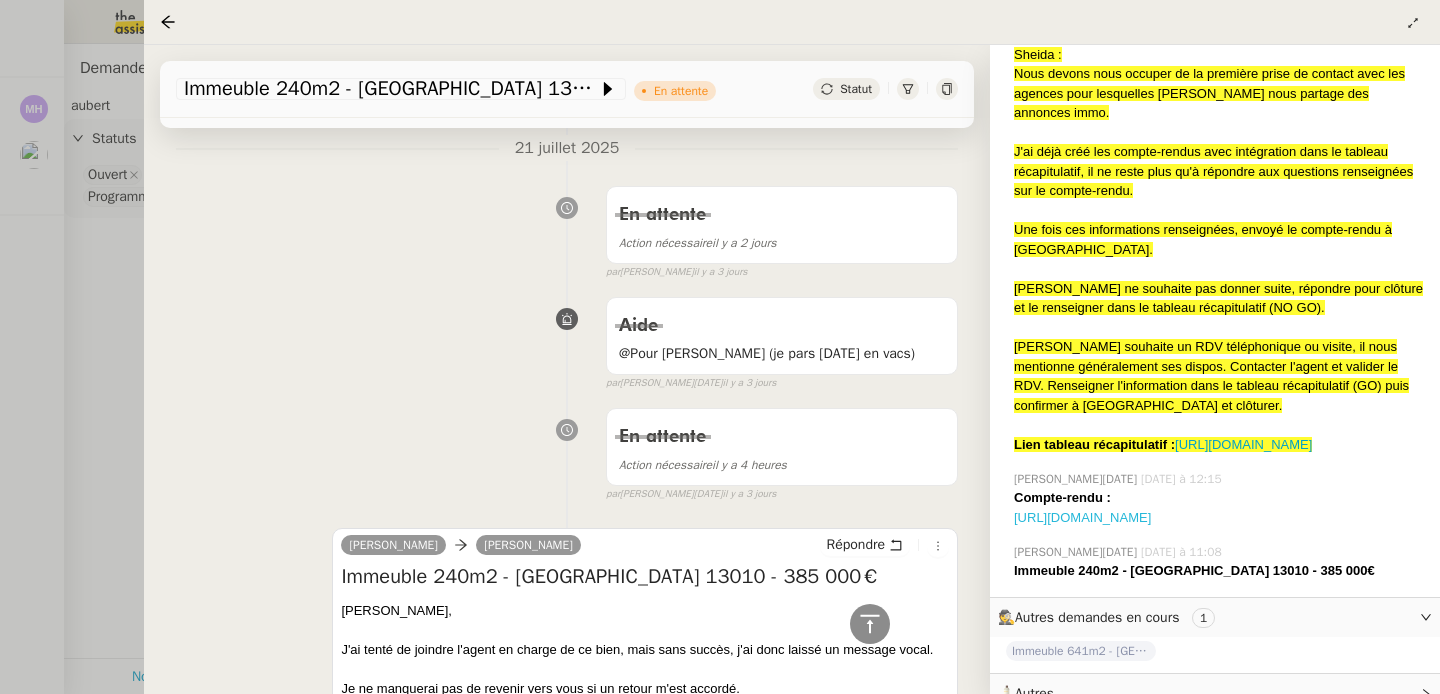 click on "[URL][DOMAIN_NAME]" 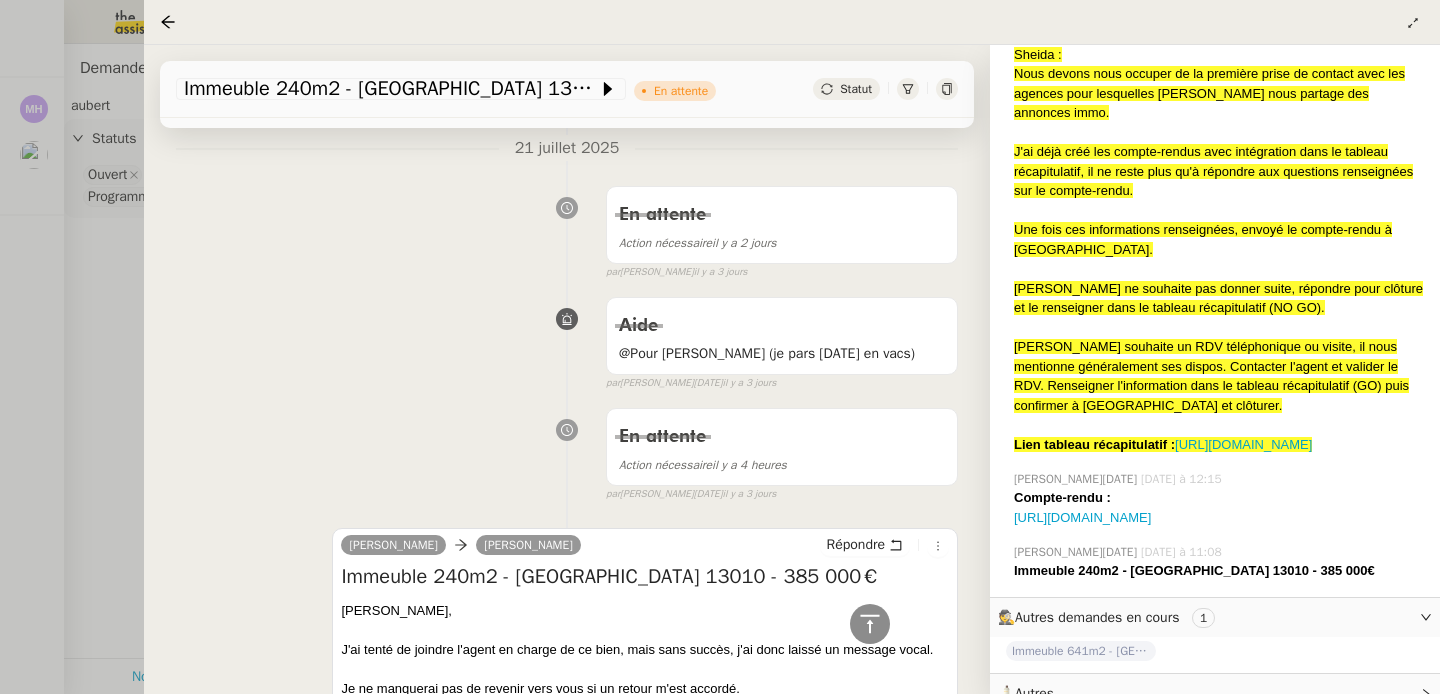 click at bounding box center (720, 347) 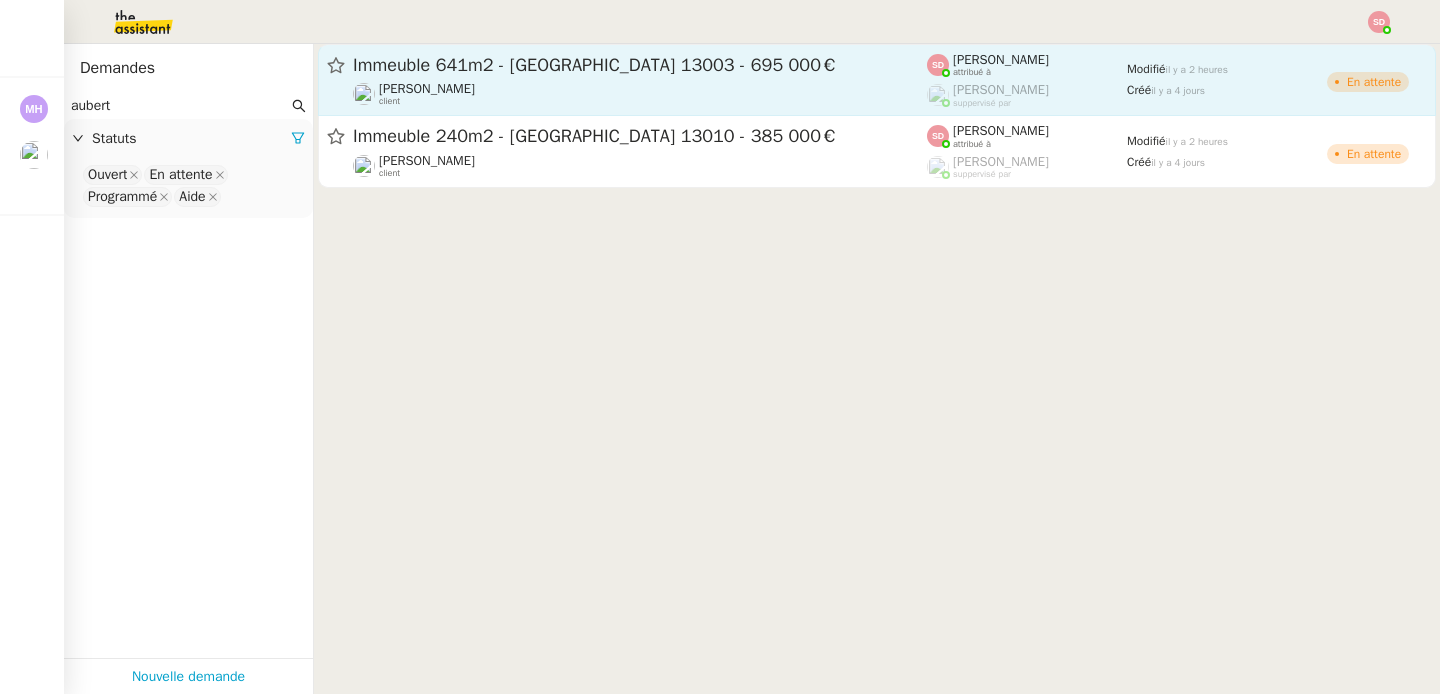 click on "[PERSON_NAME]    client" 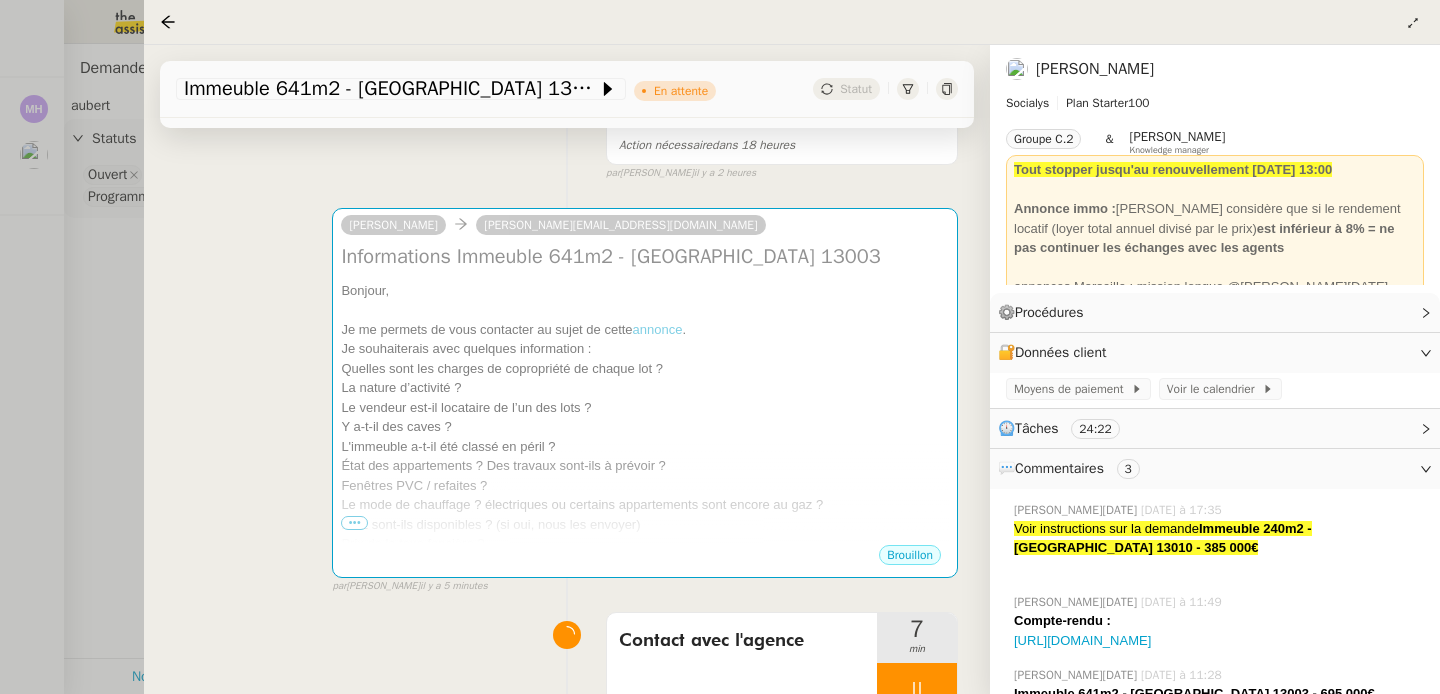 scroll, scrollTop: 0, scrollLeft: 0, axis: both 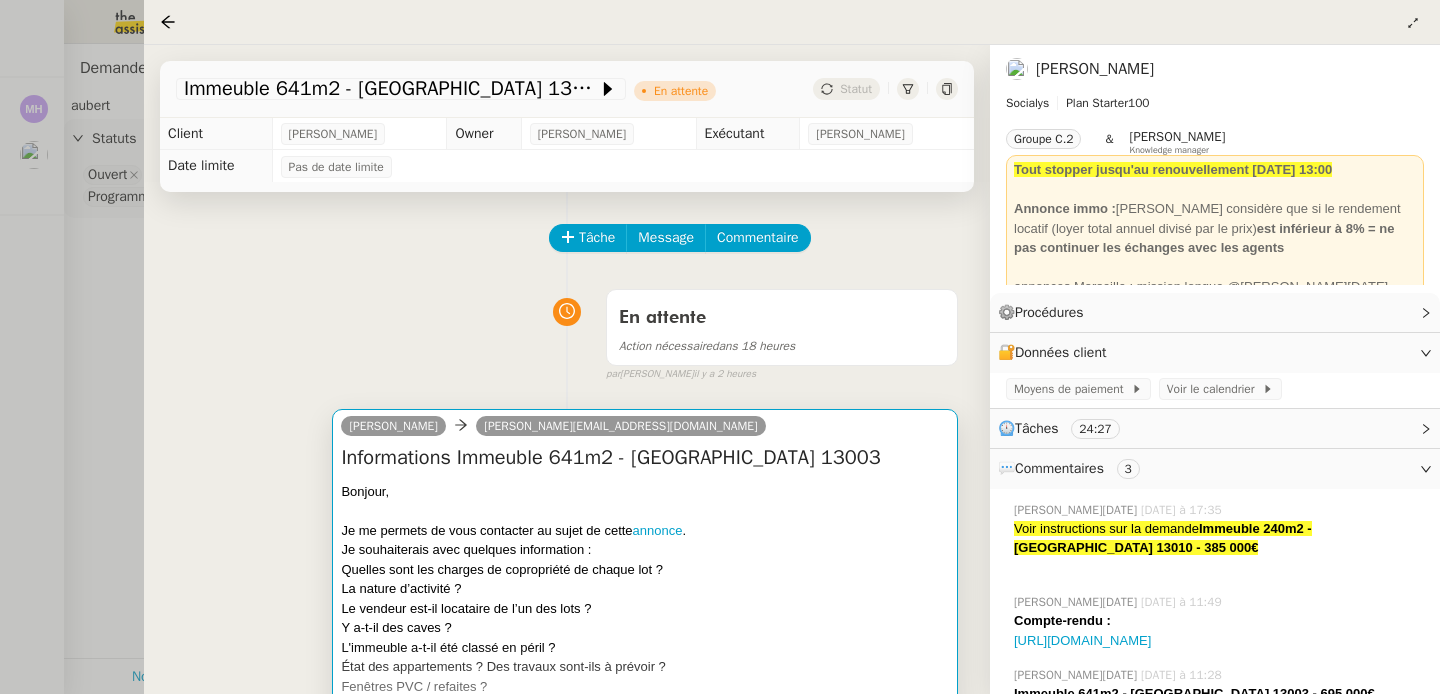 click on "Informations Immeuble 641m2 - [GEOGRAPHIC_DATA] 13003" at bounding box center [645, 458] 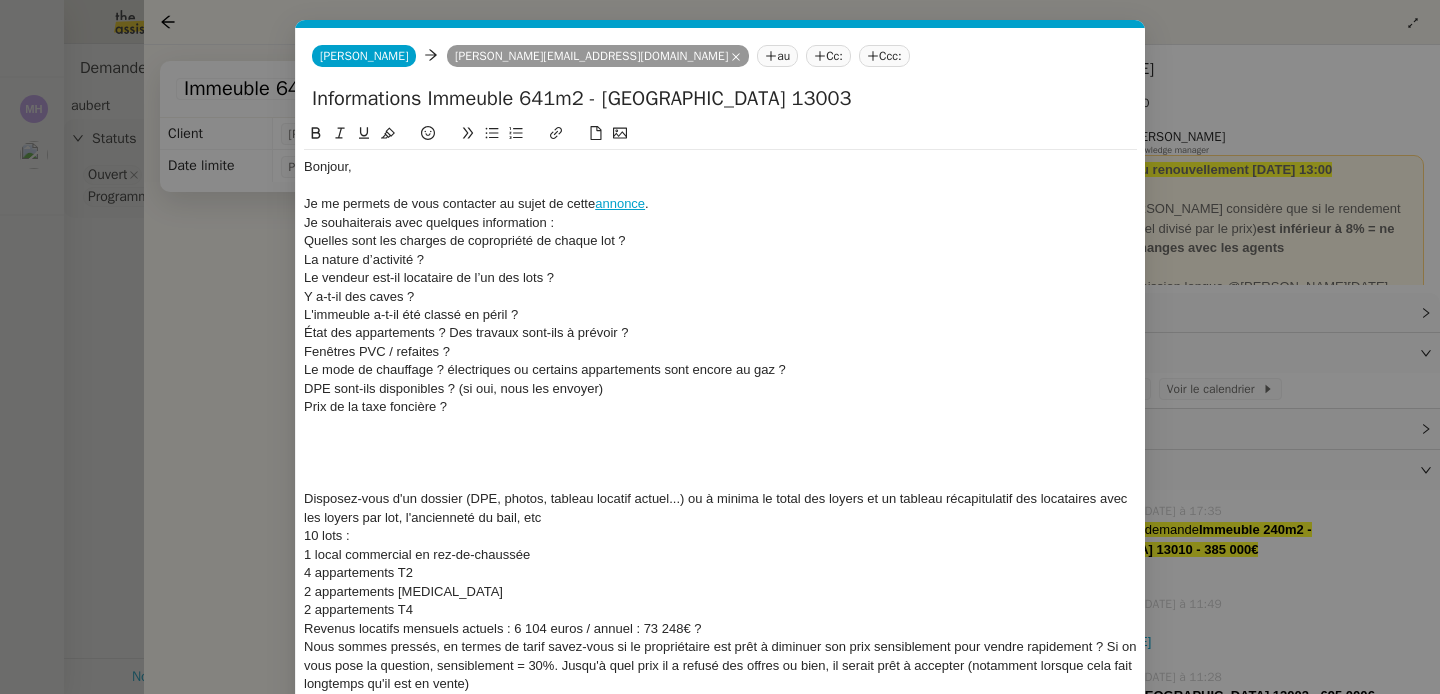 scroll, scrollTop: 0, scrollLeft: 42, axis: horizontal 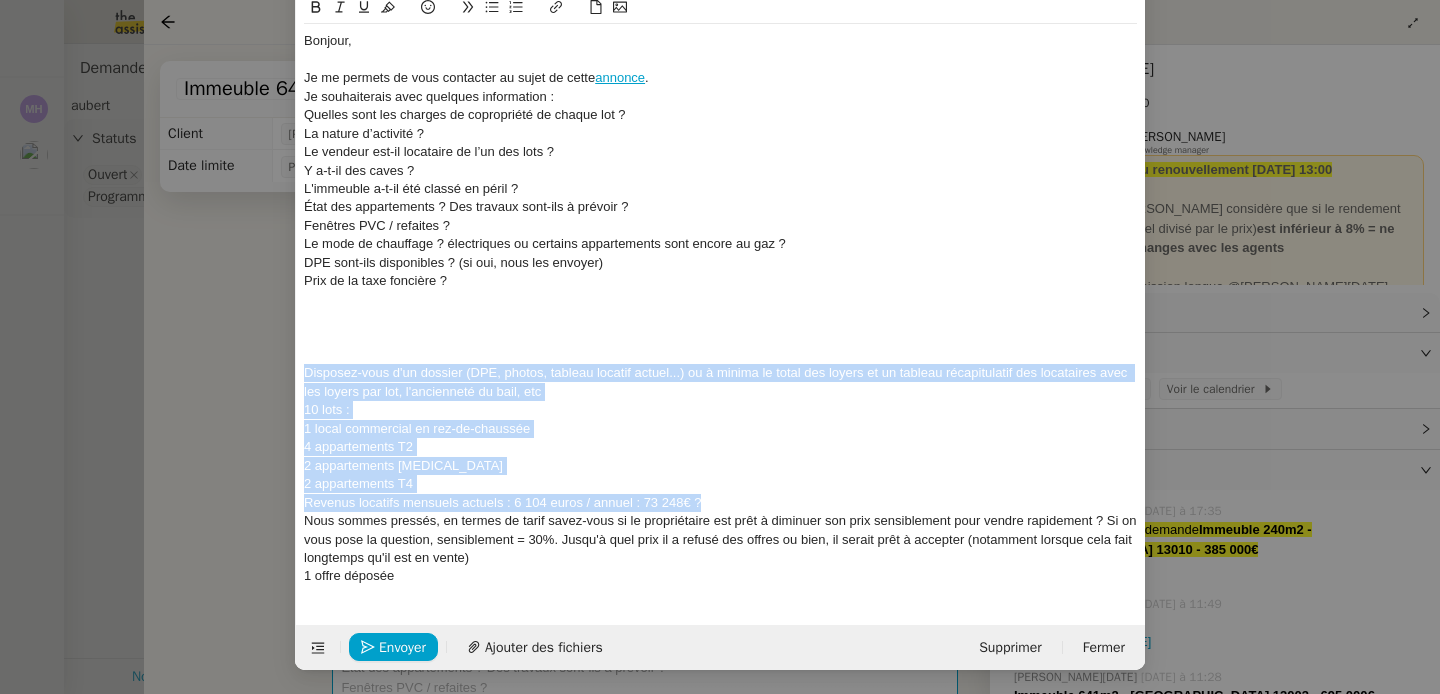 drag, startPoint x: 298, startPoint y: 372, endPoint x: 763, endPoint y: 502, distance: 482.8302 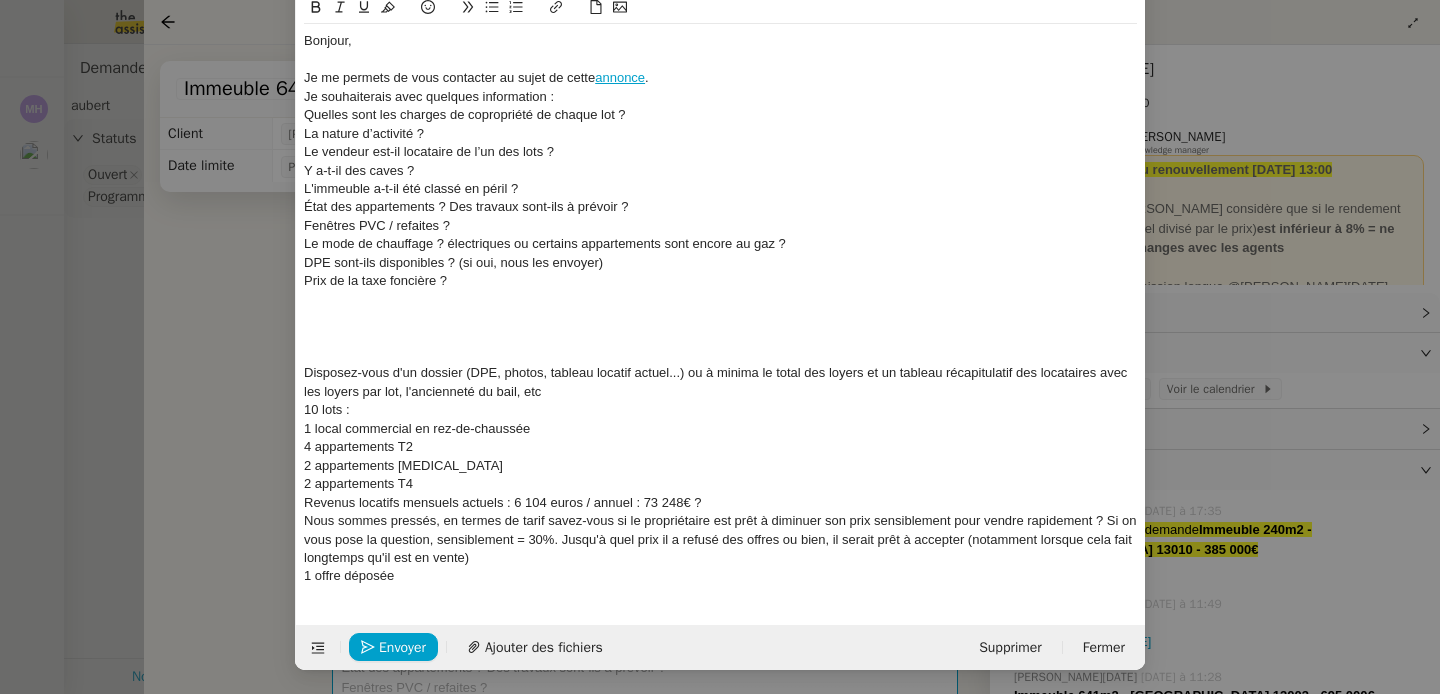 scroll, scrollTop: 3, scrollLeft: 0, axis: vertical 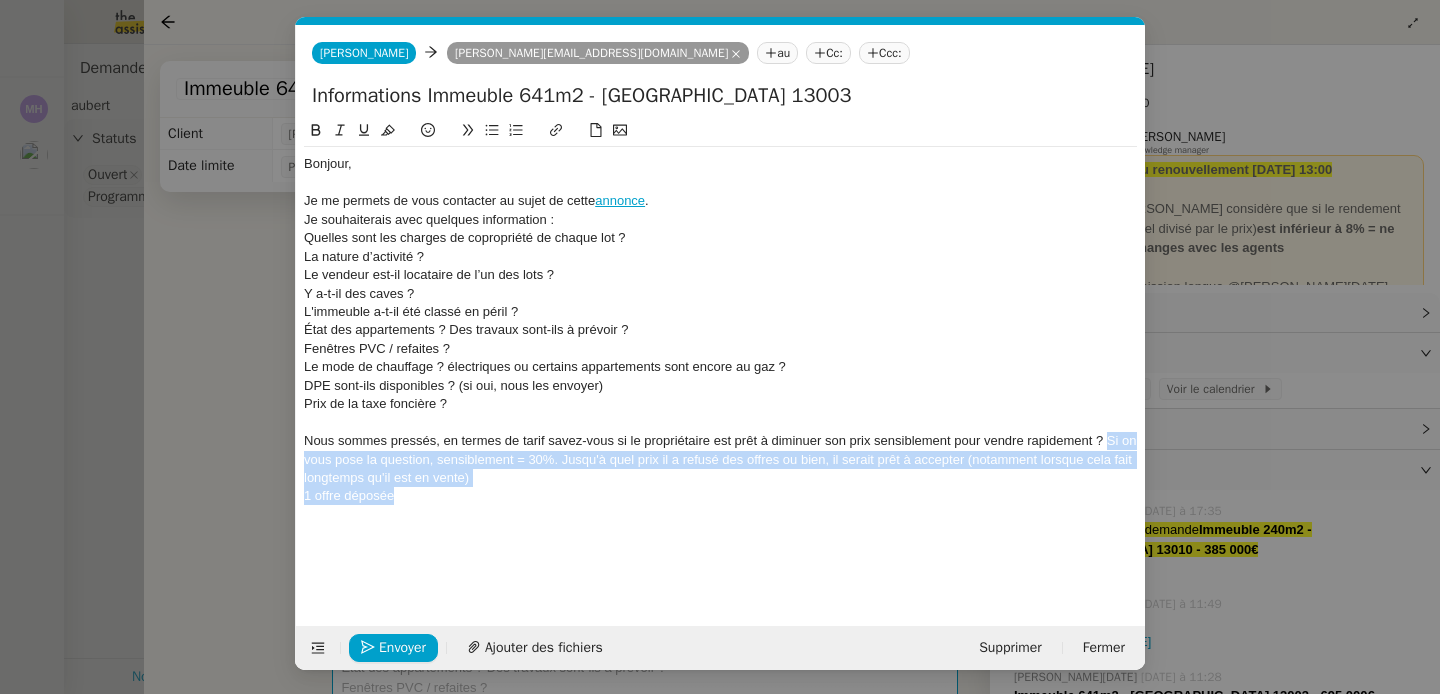 drag, startPoint x: 1103, startPoint y: 445, endPoint x: 1121, endPoint y: 519, distance: 76.15773 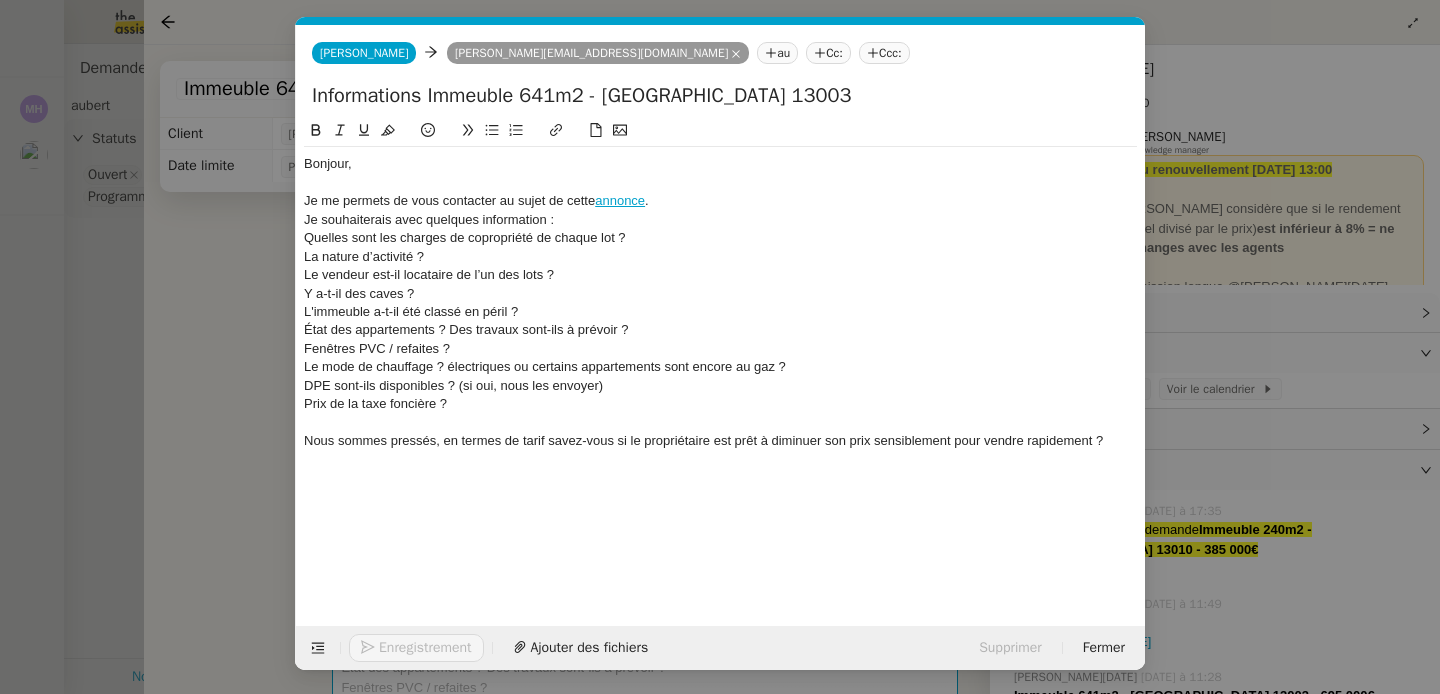 type 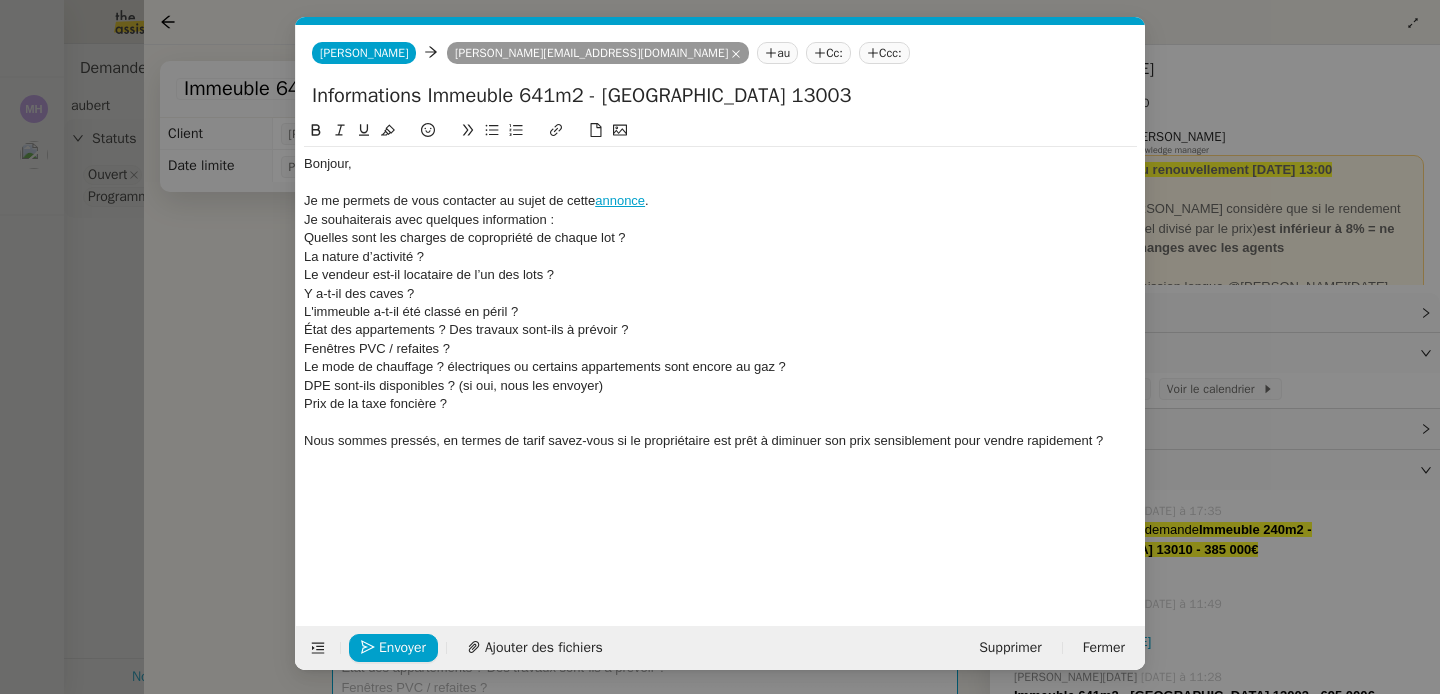 click on "Nous sommes pressés, en termes de tarif savez-vous si le propriétaire est prêt à diminuer son prix sensiblement pour vendre rapidement ?" 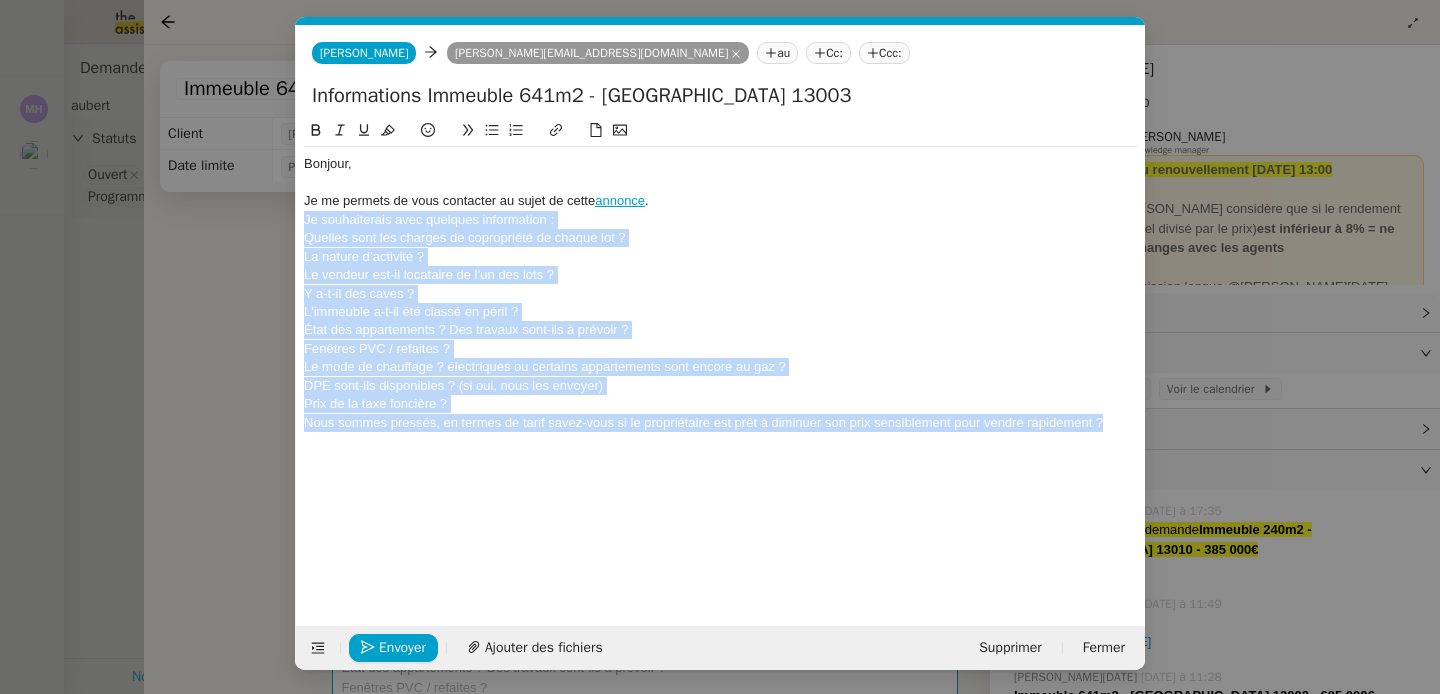 drag, startPoint x: 1100, startPoint y: 425, endPoint x: 295, endPoint y: 222, distance: 830.2012 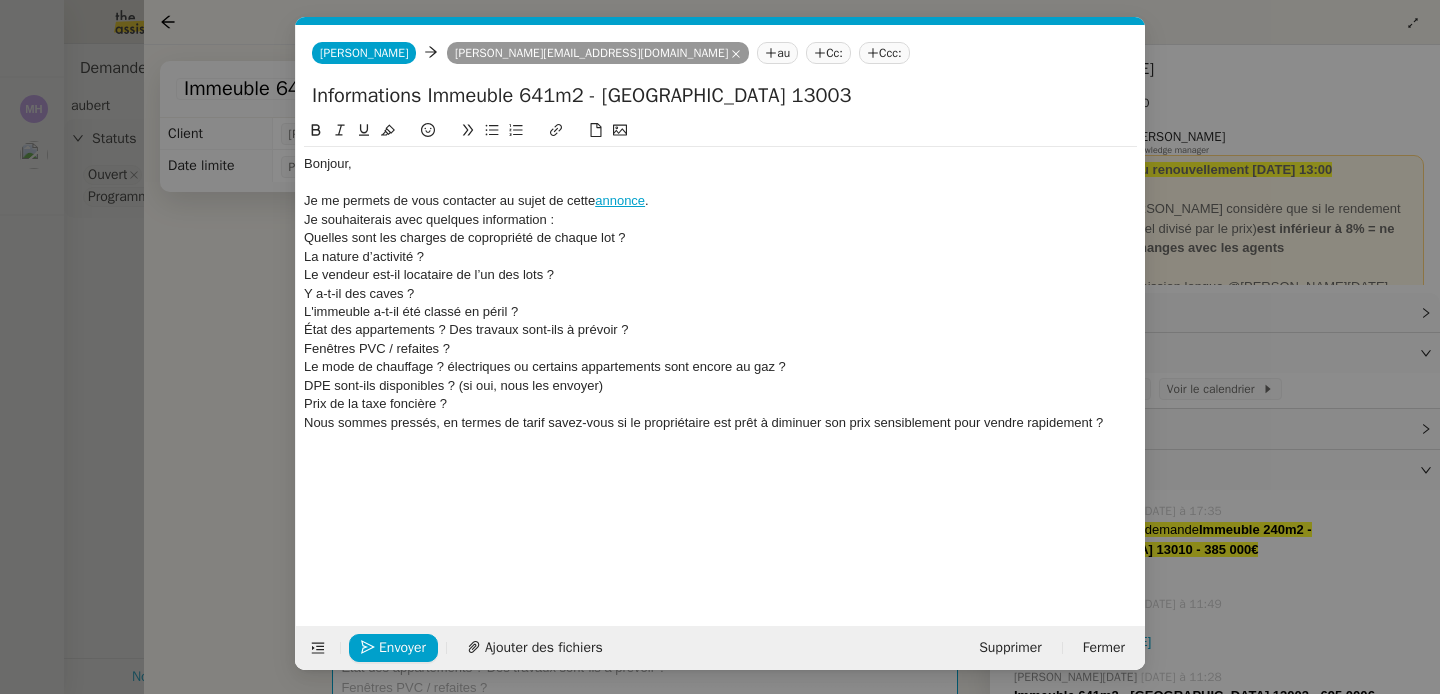 click on "La nature d’activité ?" 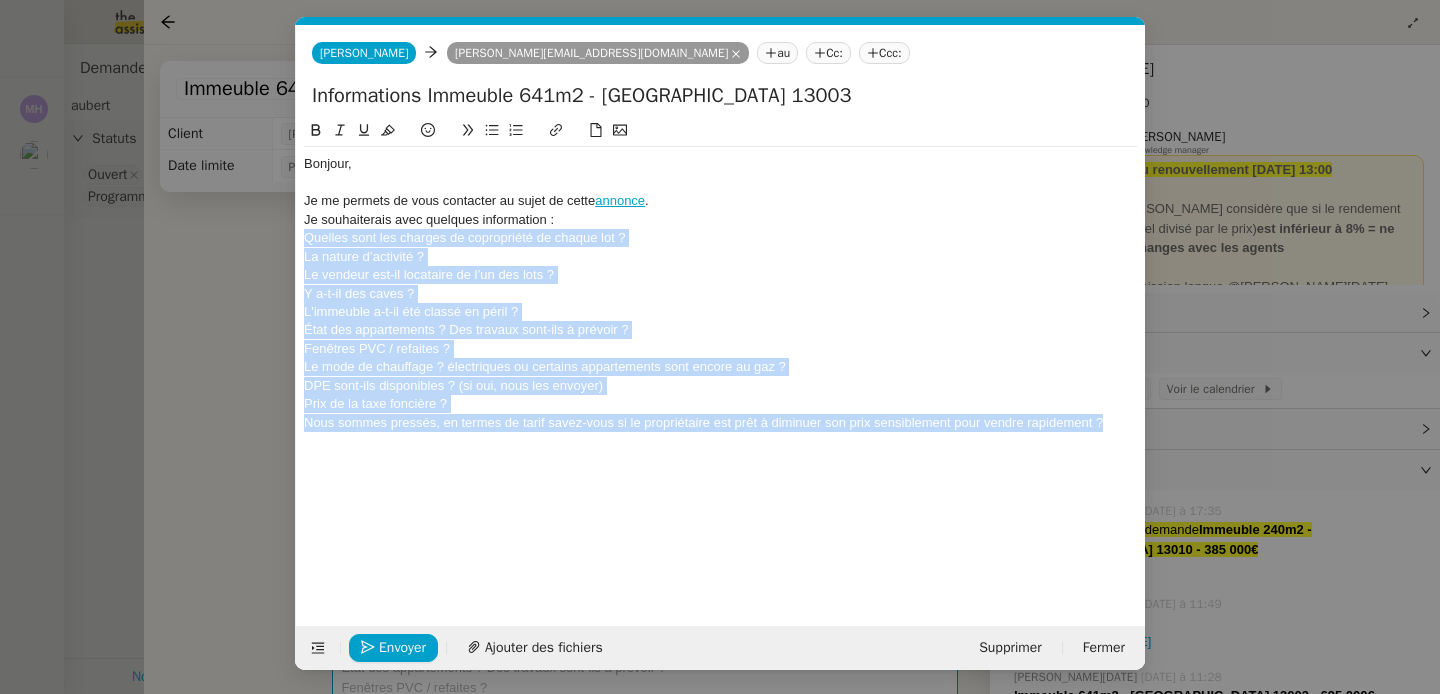 drag, startPoint x: 298, startPoint y: 238, endPoint x: 1102, endPoint y: 426, distance: 825.6876 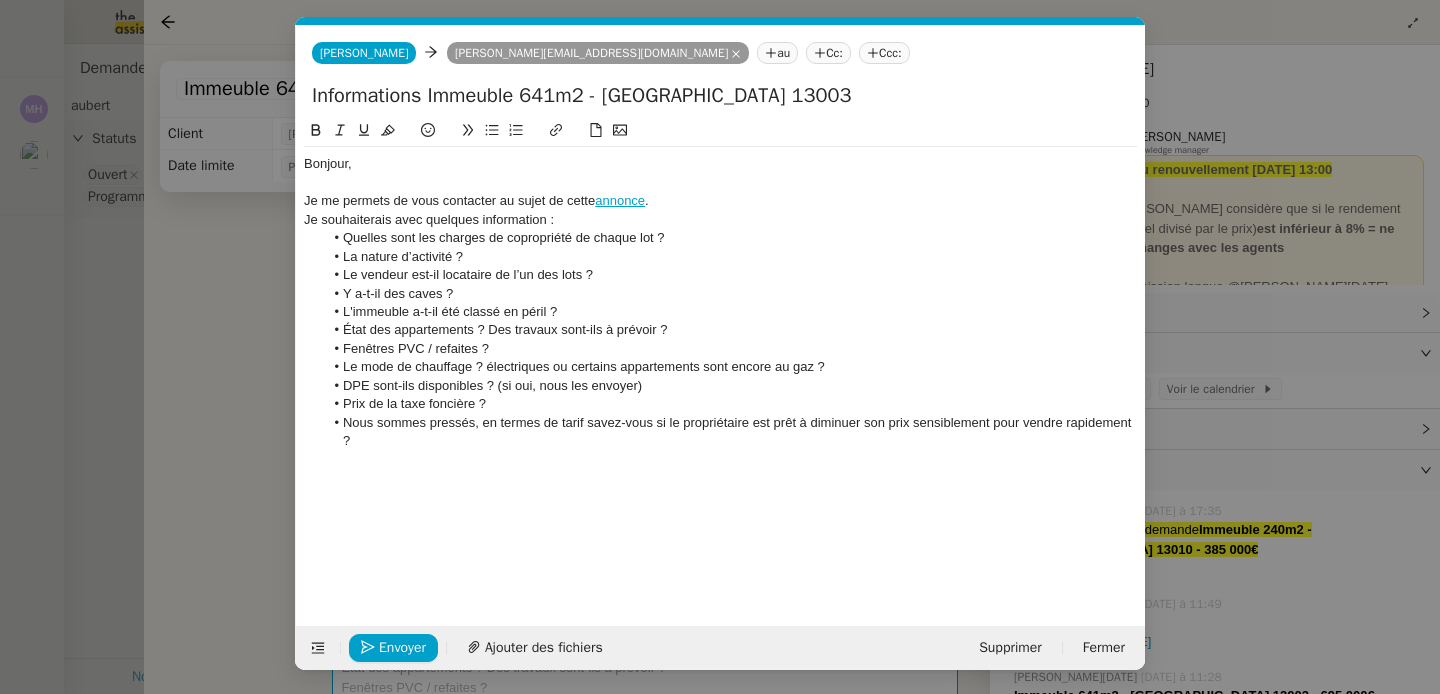 click on "Le vendeur est-il locataire de l’un des lots ?" 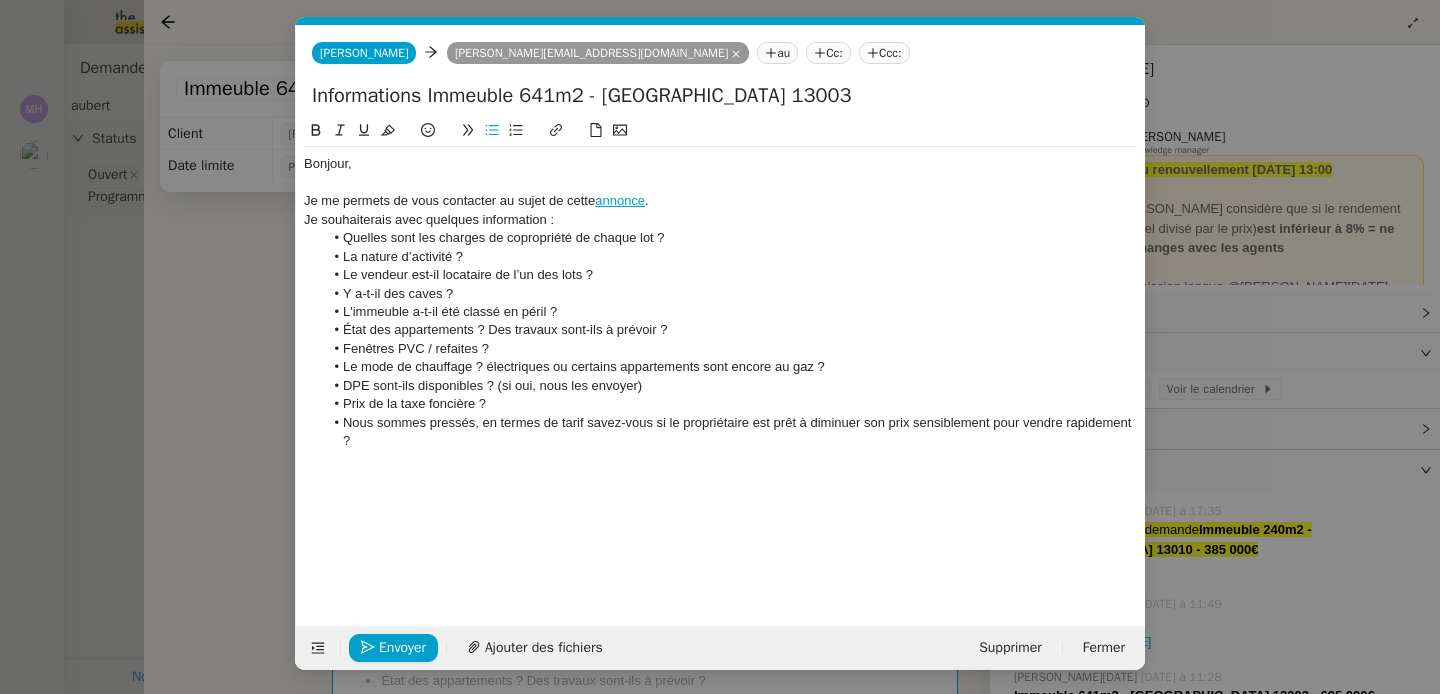 drag, startPoint x: 490, startPoint y: 389, endPoint x: 639, endPoint y: 396, distance: 149.16434 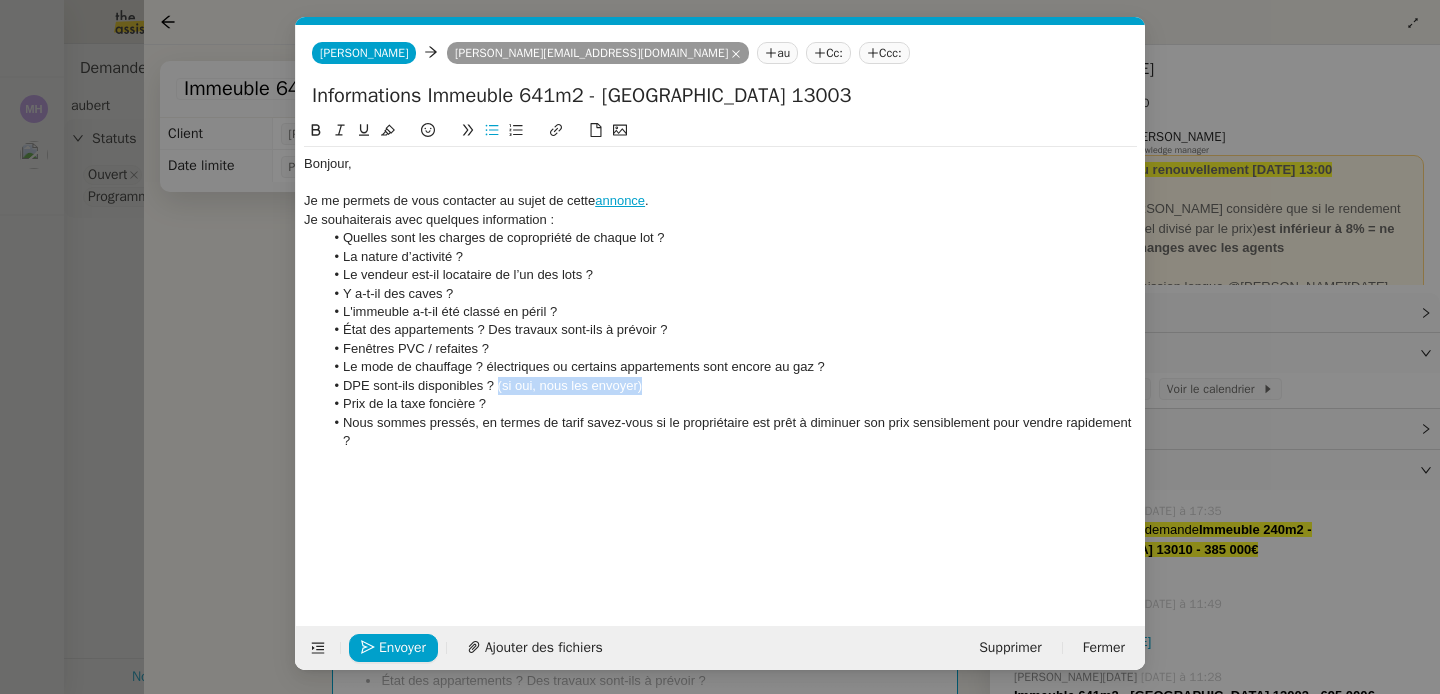 drag, startPoint x: 650, startPoint y: 391, endPoint x: 493, endPoint y: 389, distance: 157.01274 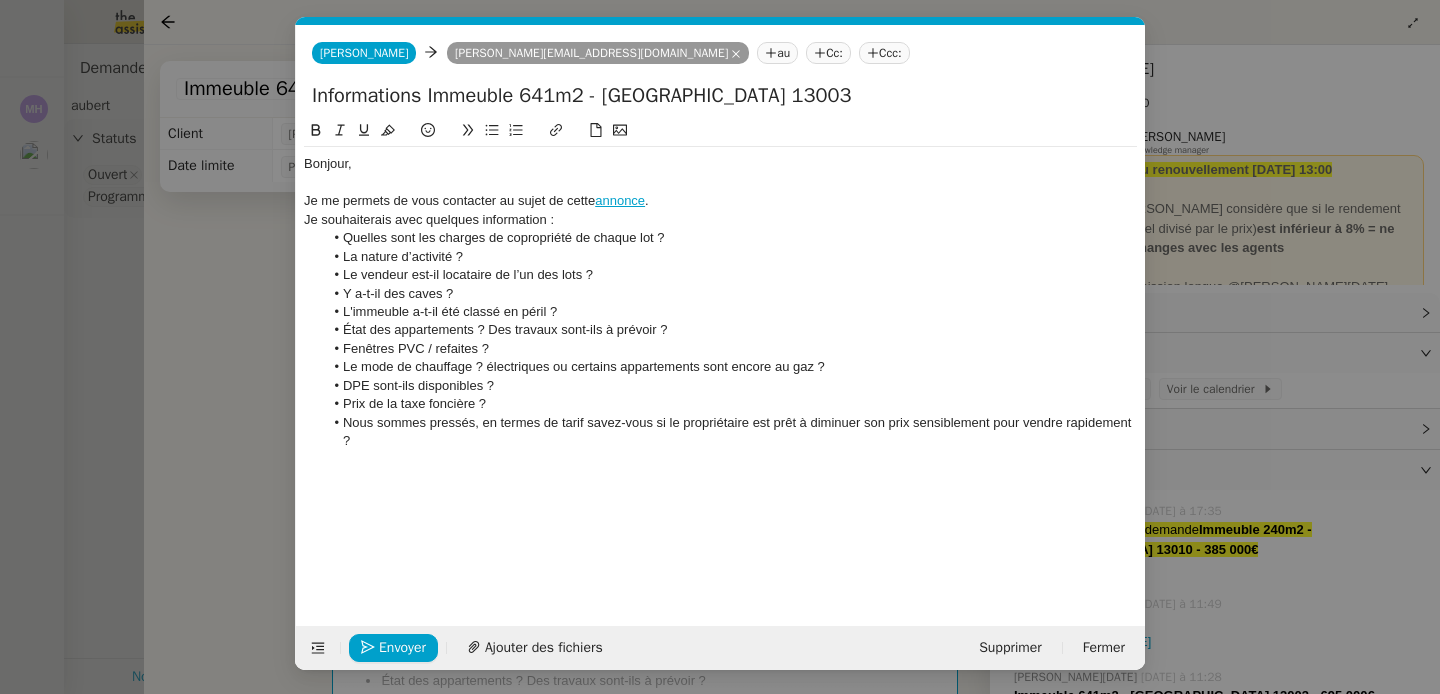 click on "Nous sommes pressés, en termes de tarif savez-vous si le propriétaire est prêt à diminuer son prix sensiblement pour vendre rapidement ?" 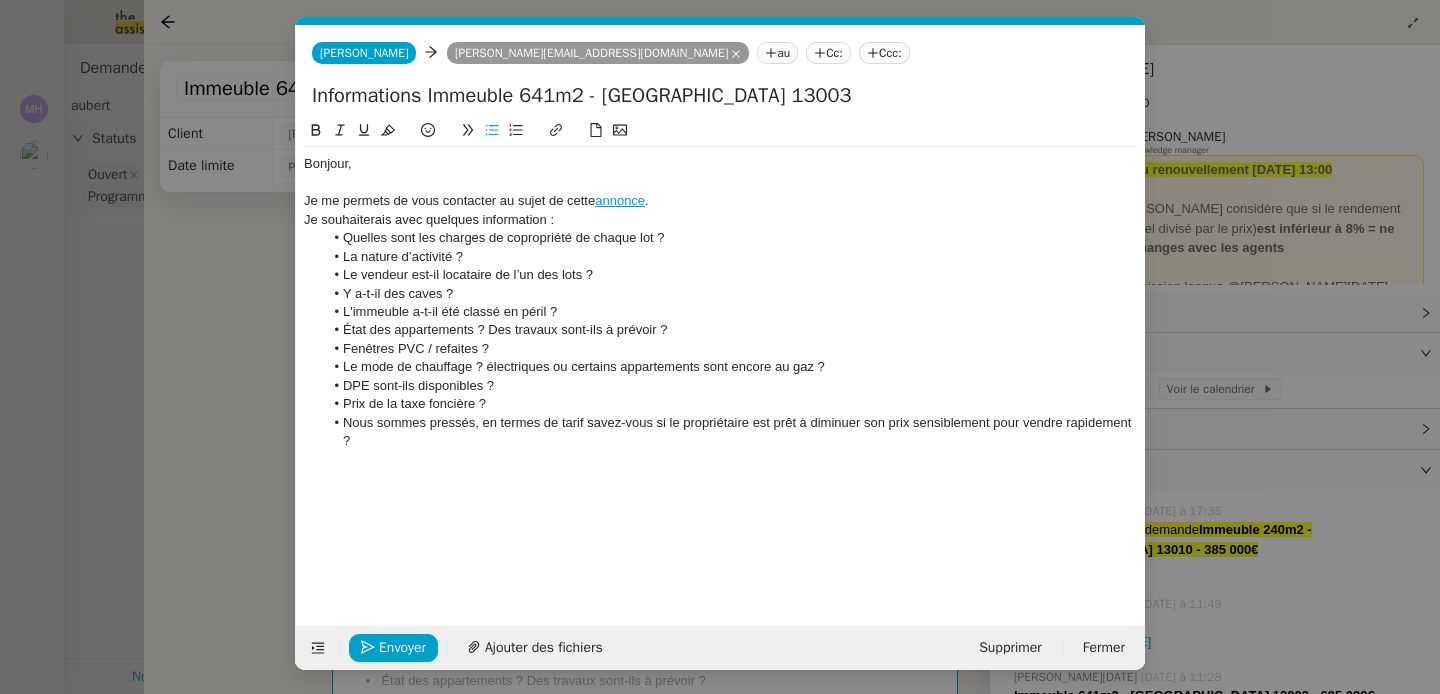 click on "Prix de la taxe foncière ?" 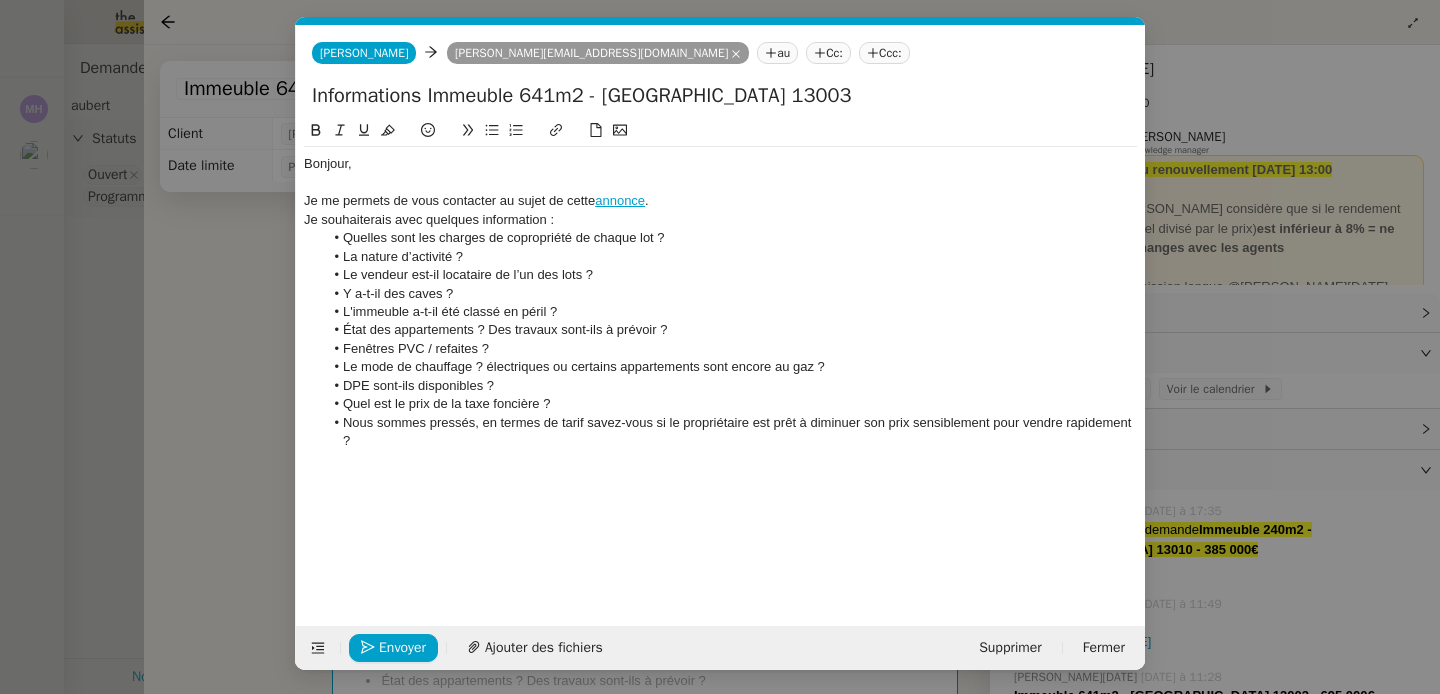 click on "Nous sommes pressés, en termes de tarif savez-vous si le propriétaire est prêt à diminuer son prix sensiblement pour vendre rapidement ?" 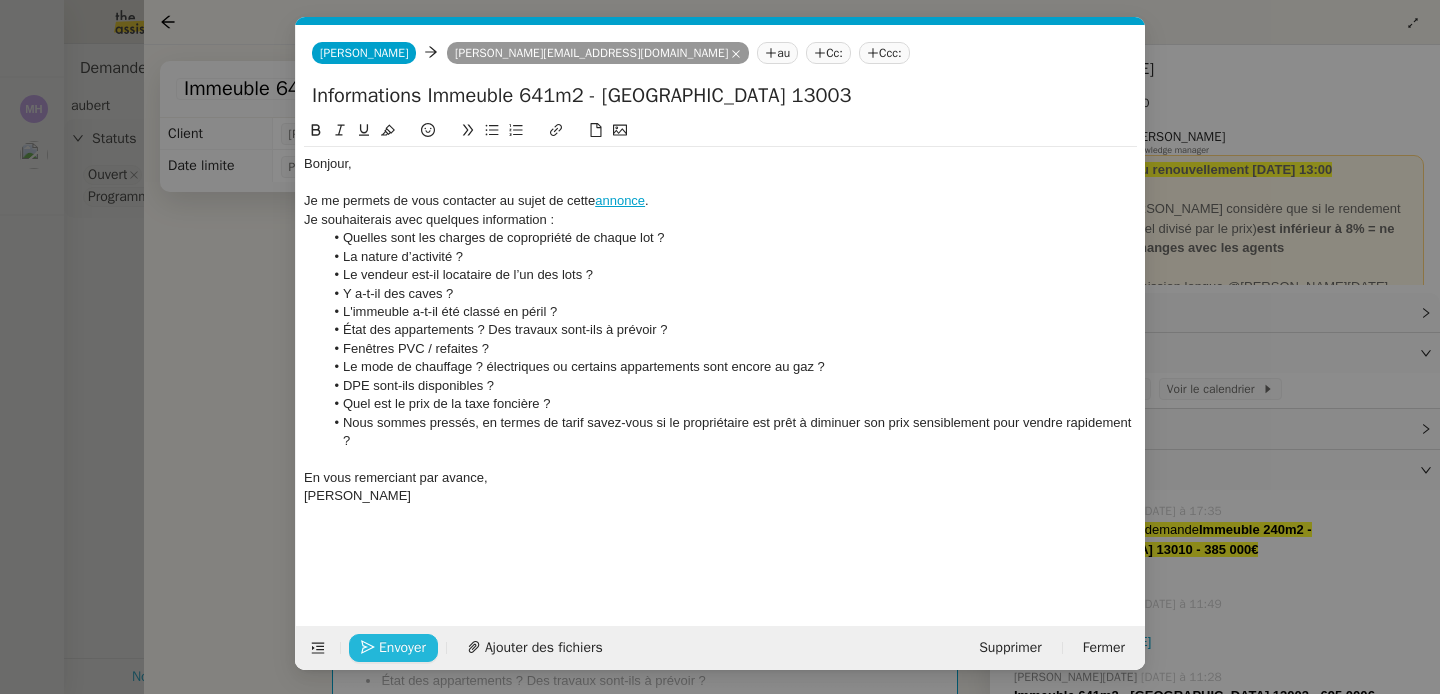 click on "Envoyer" 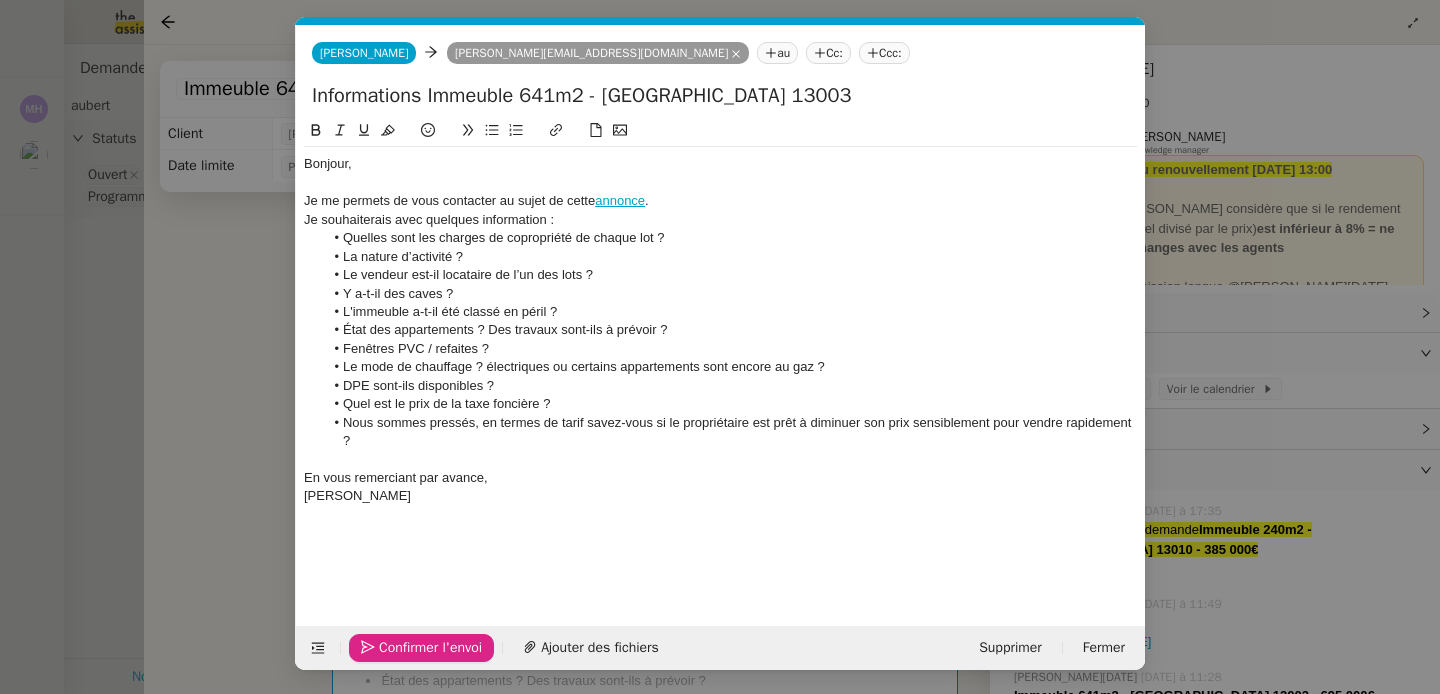 click on "Confirmer l'envoi" 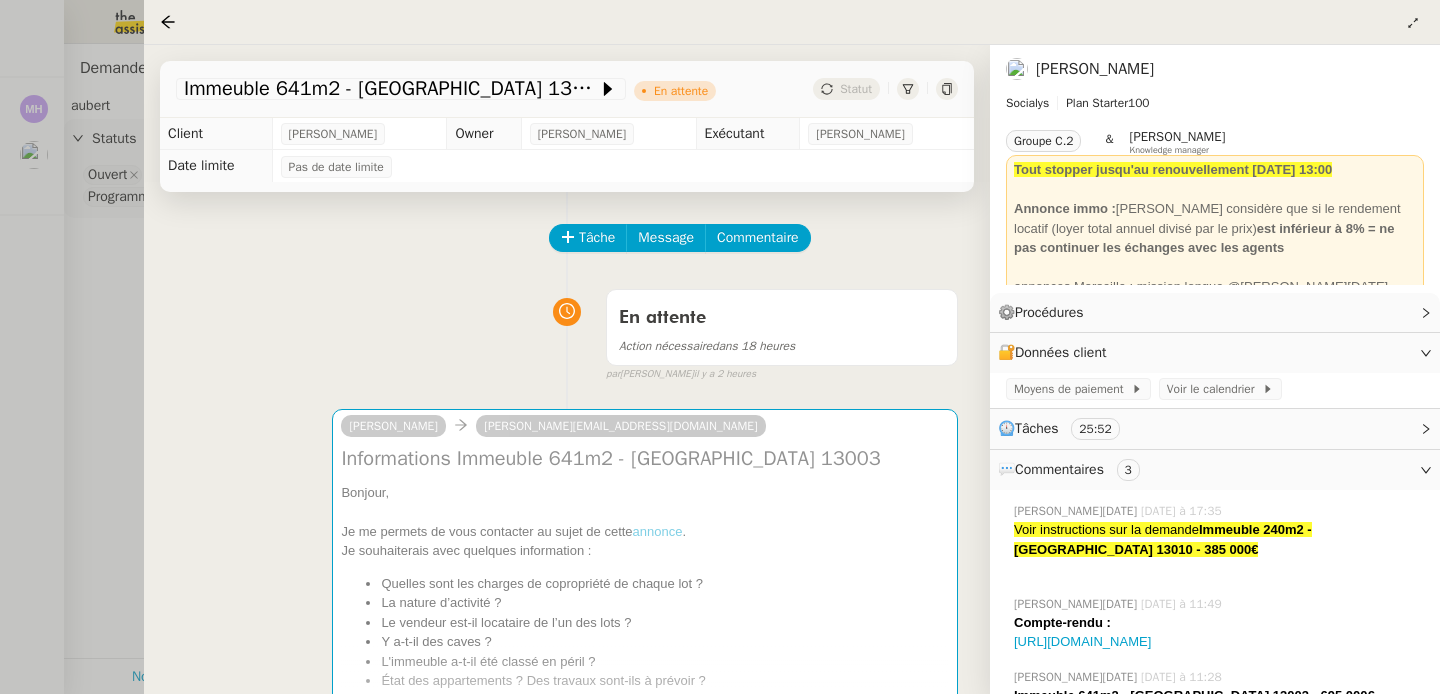 scroll, scrollTop: 0, scrollLeft: 0, axis: both 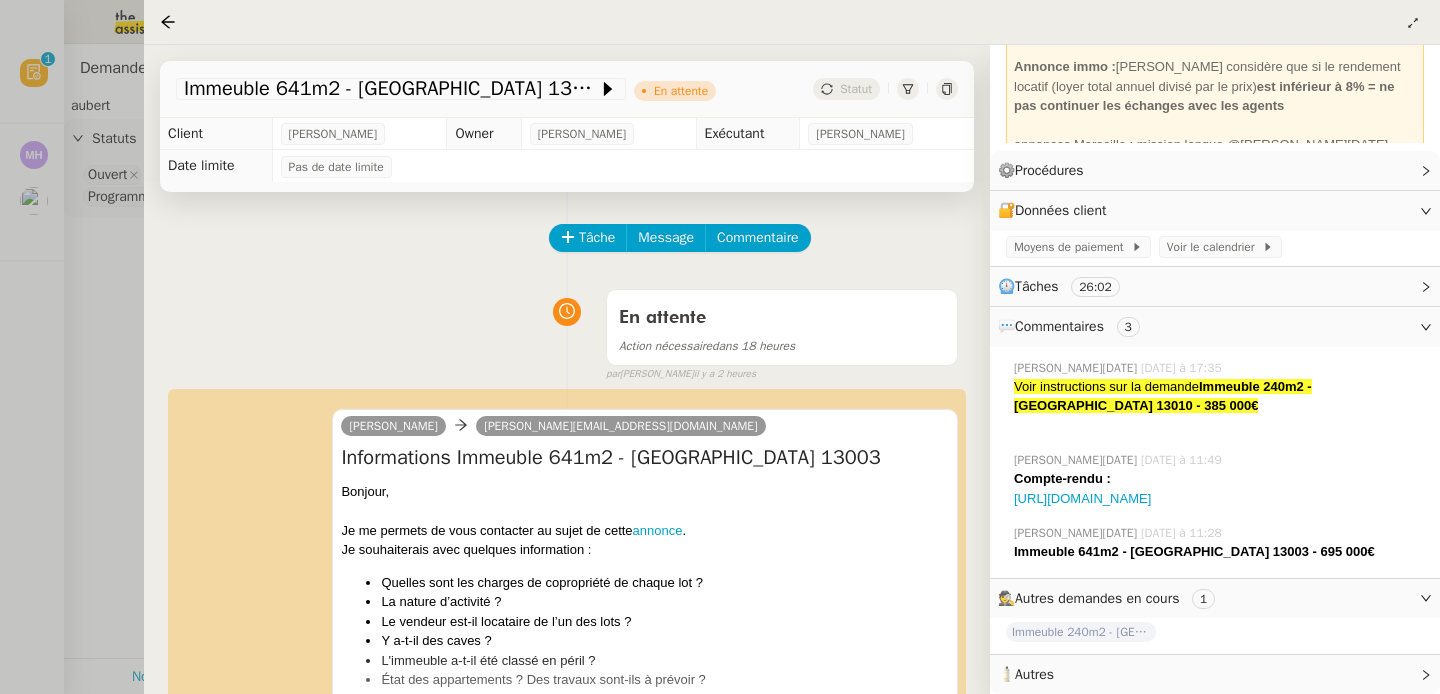 click at bounding box center (720, 347) 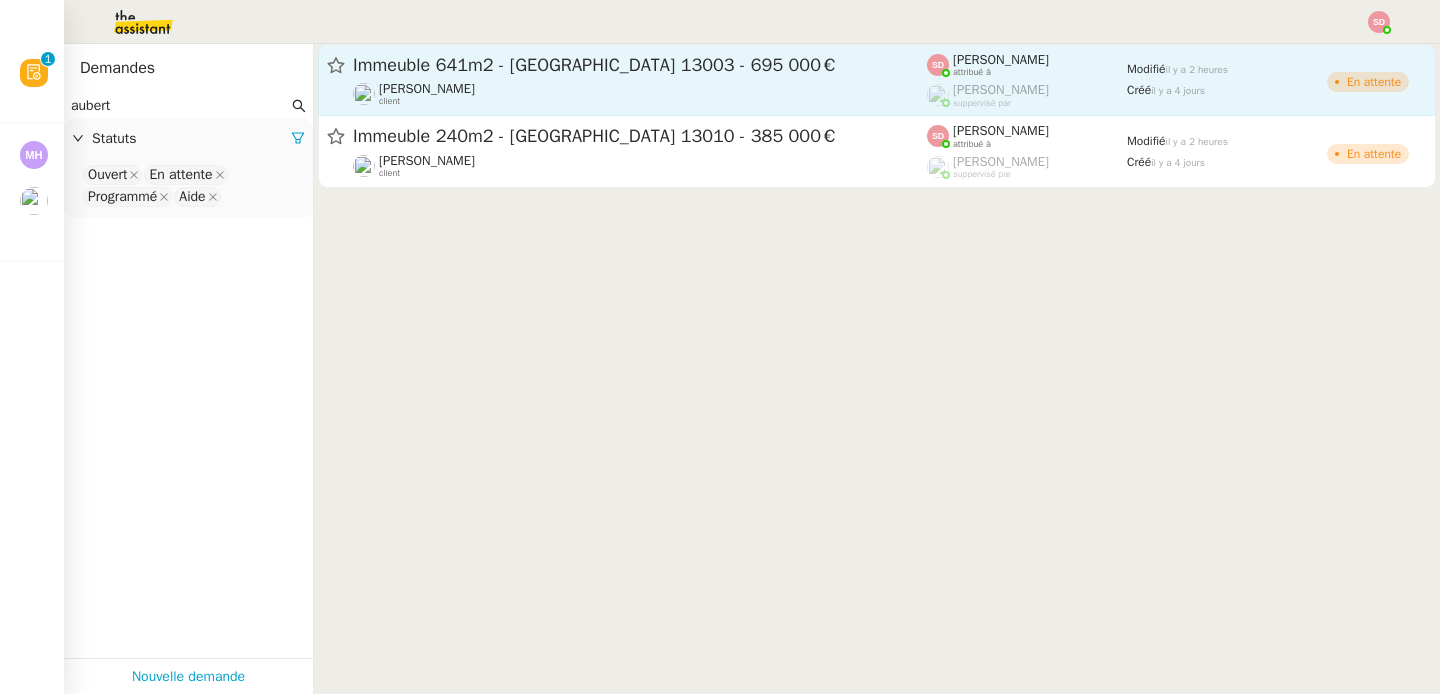 click on "Immeuble 641m2 - [GEOGRAPHIC_DATA] 13003 - 695 000€" 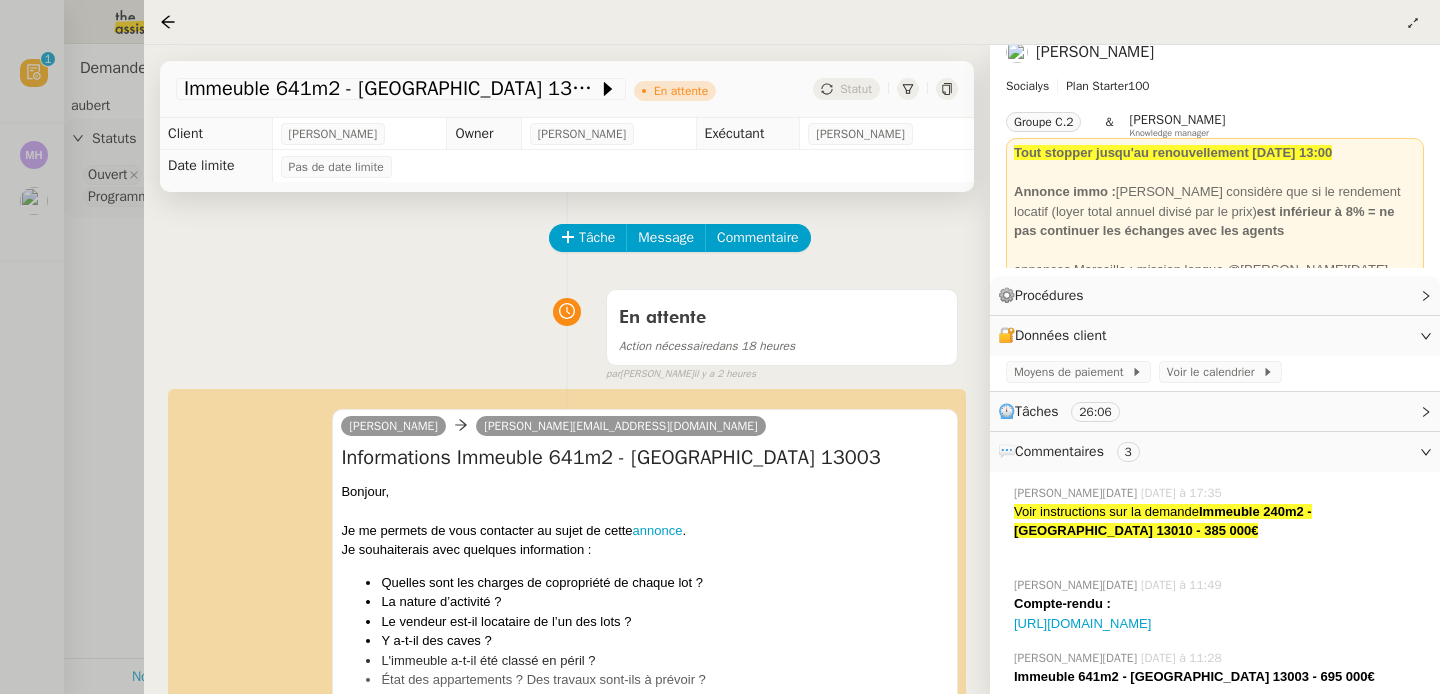 scroll, scrollTop: 173, scrollLeft: 0, axis: vertical 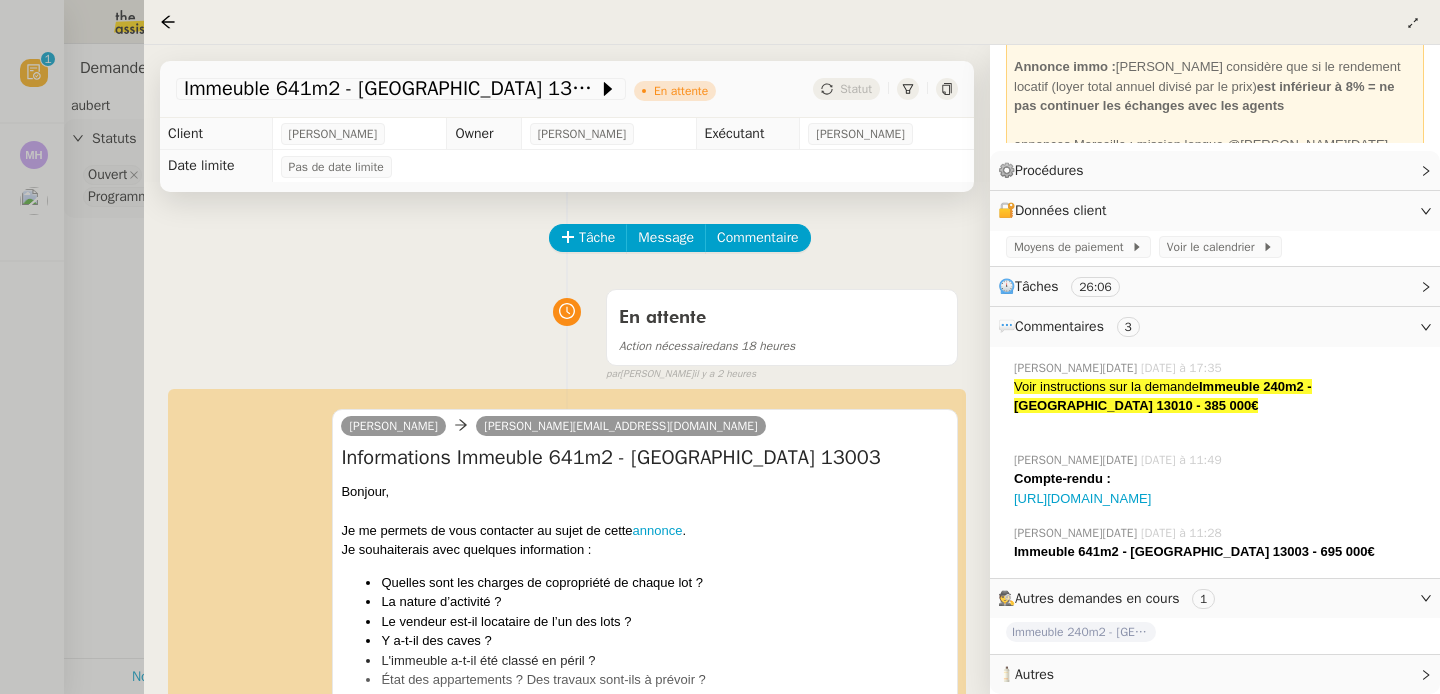 click at bounding box center [720, 347] 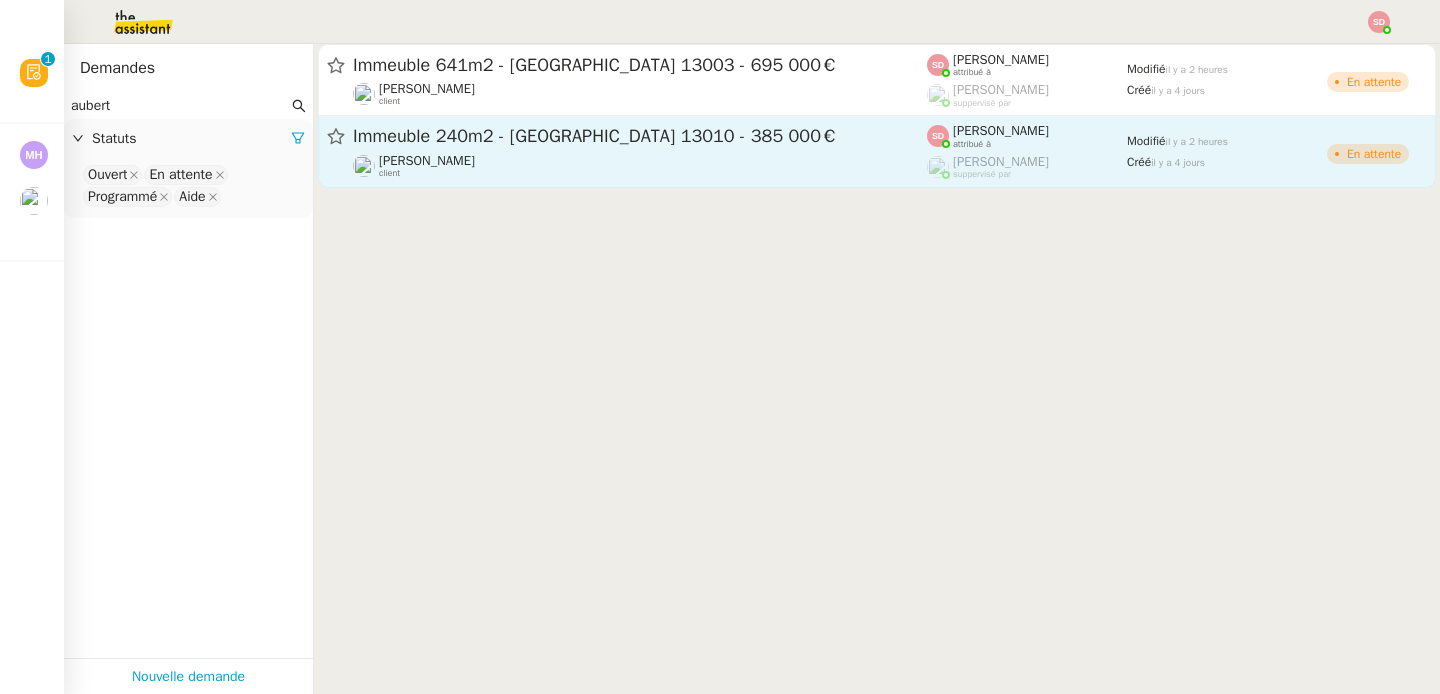 click on "[PERSON_NAME]    client" 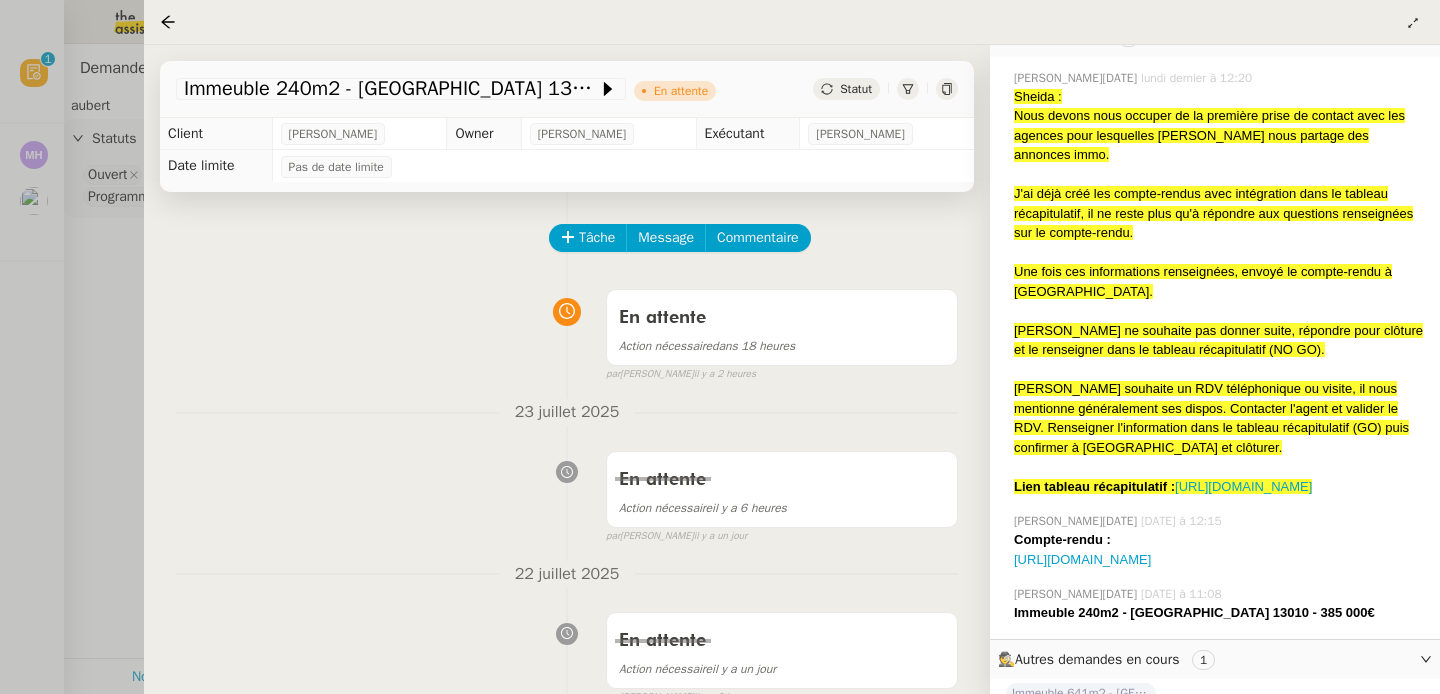 scroll, scrollTop: 423, scrollLeft: 0, axis: vertical 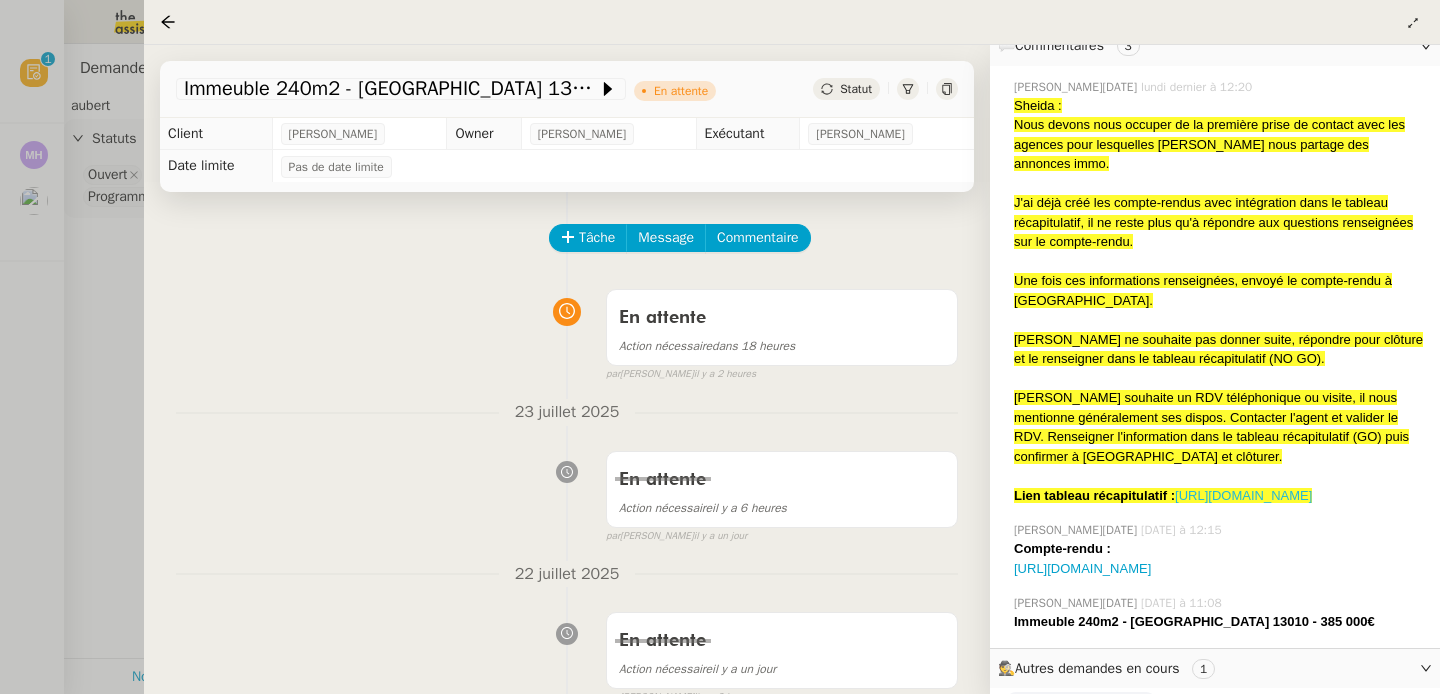 click on "[URL][DOMAIN_NAME]" 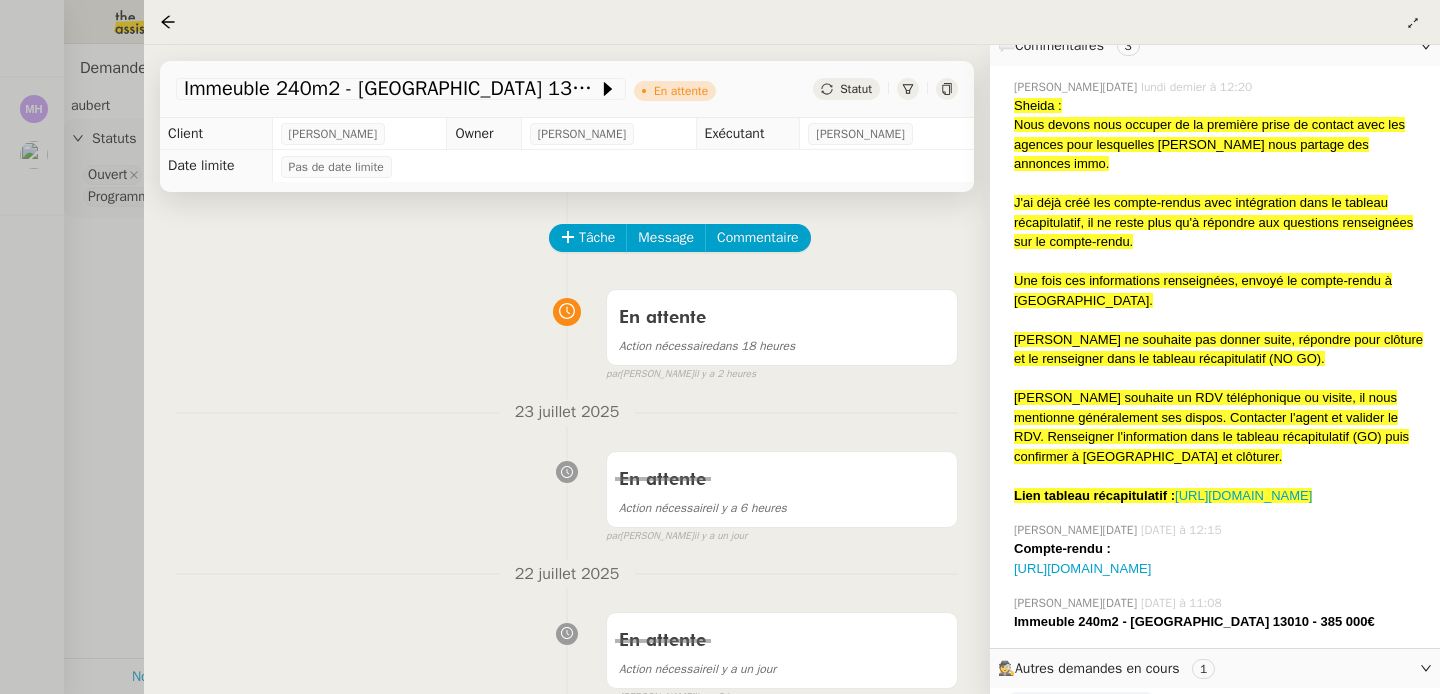 click at bounding box center (720, 347) 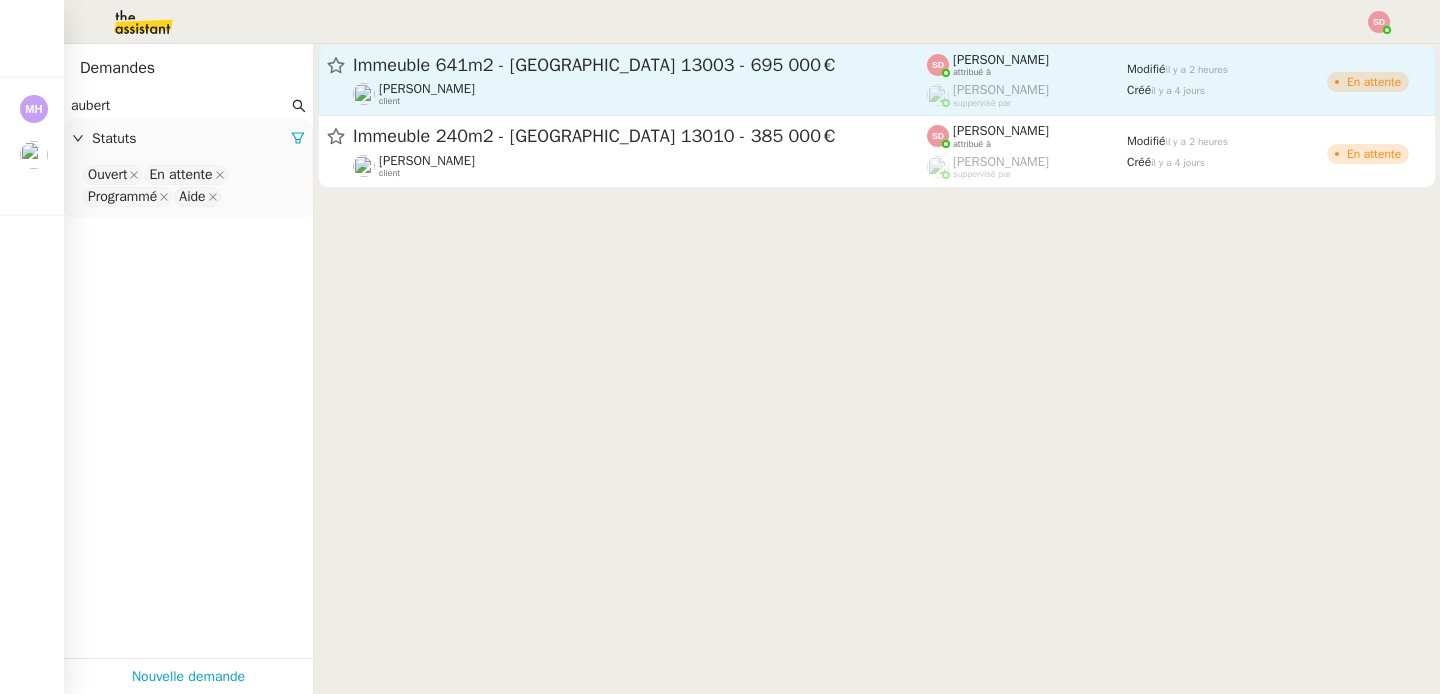 click on "Immeuble 641m2 - [GEOGRAPHIC_DATA] 13003 - 695 000€" 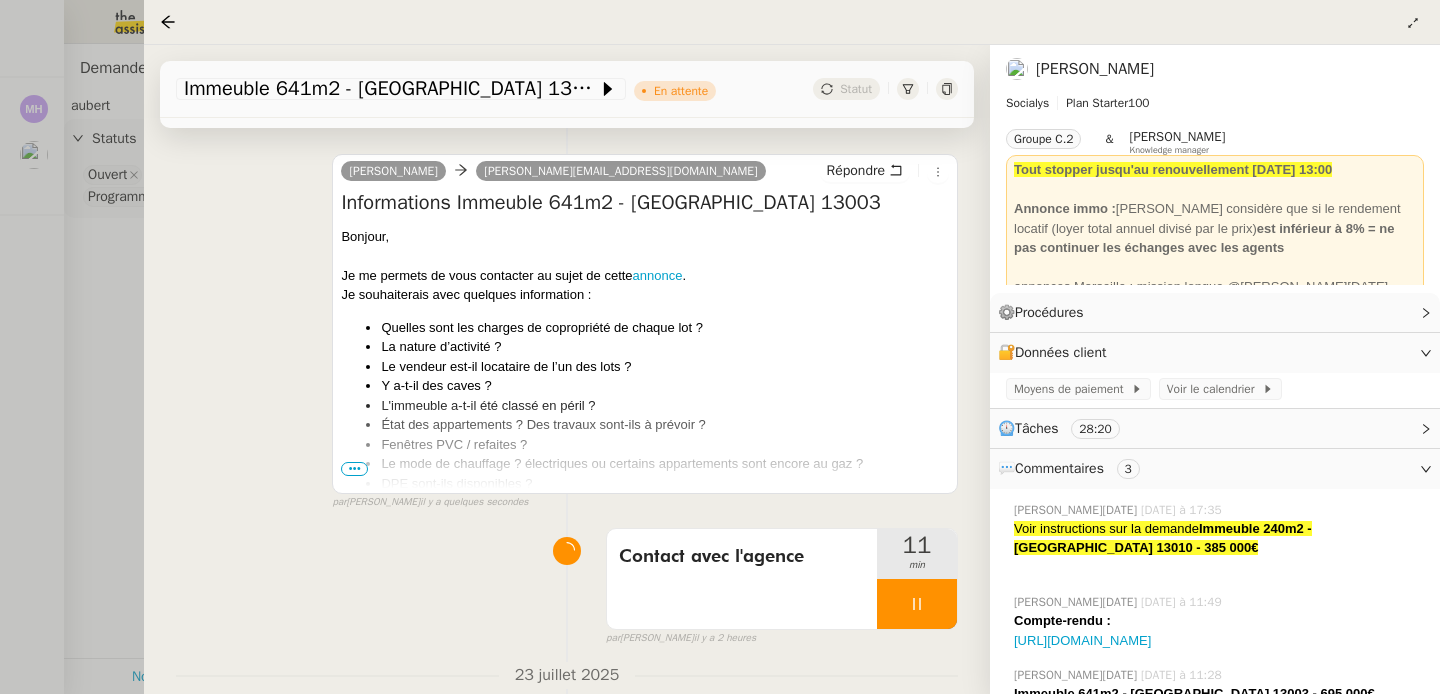 scroll, scrollTop: 405, scrollLeft: 0, axis: vertical 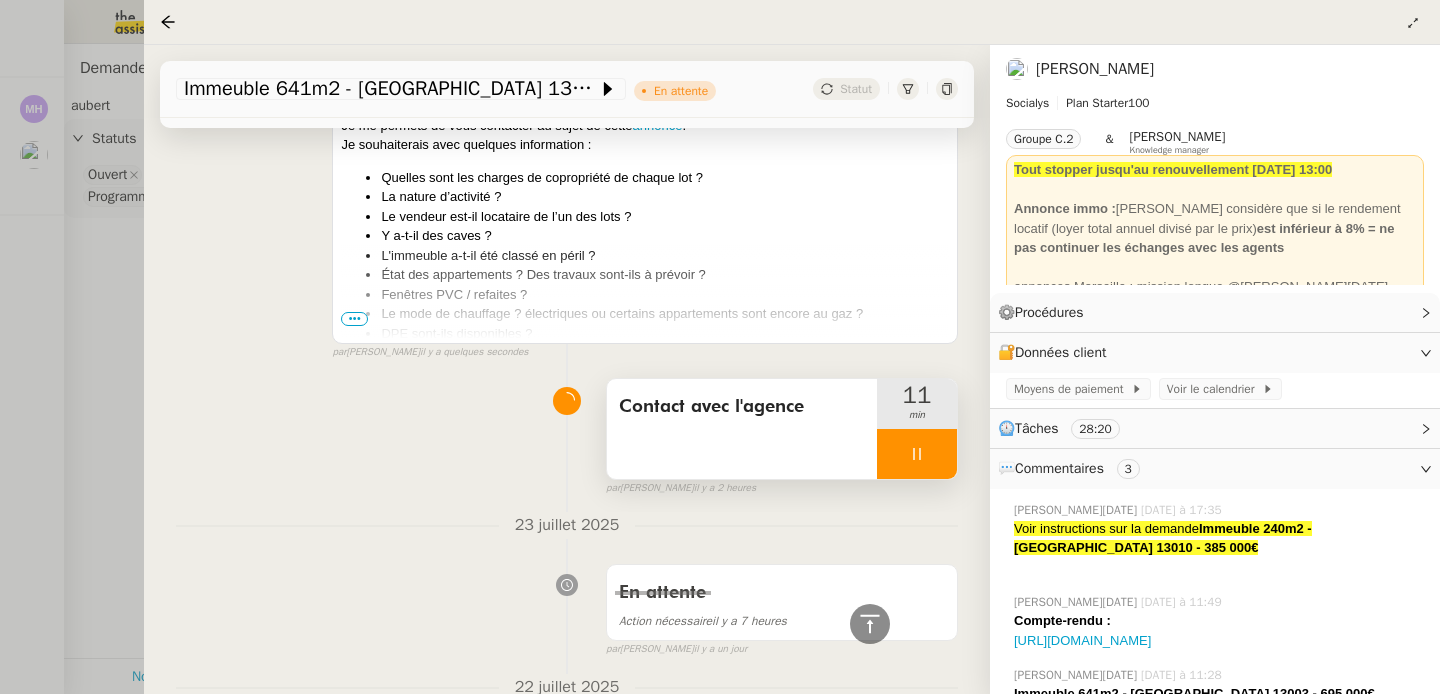 click 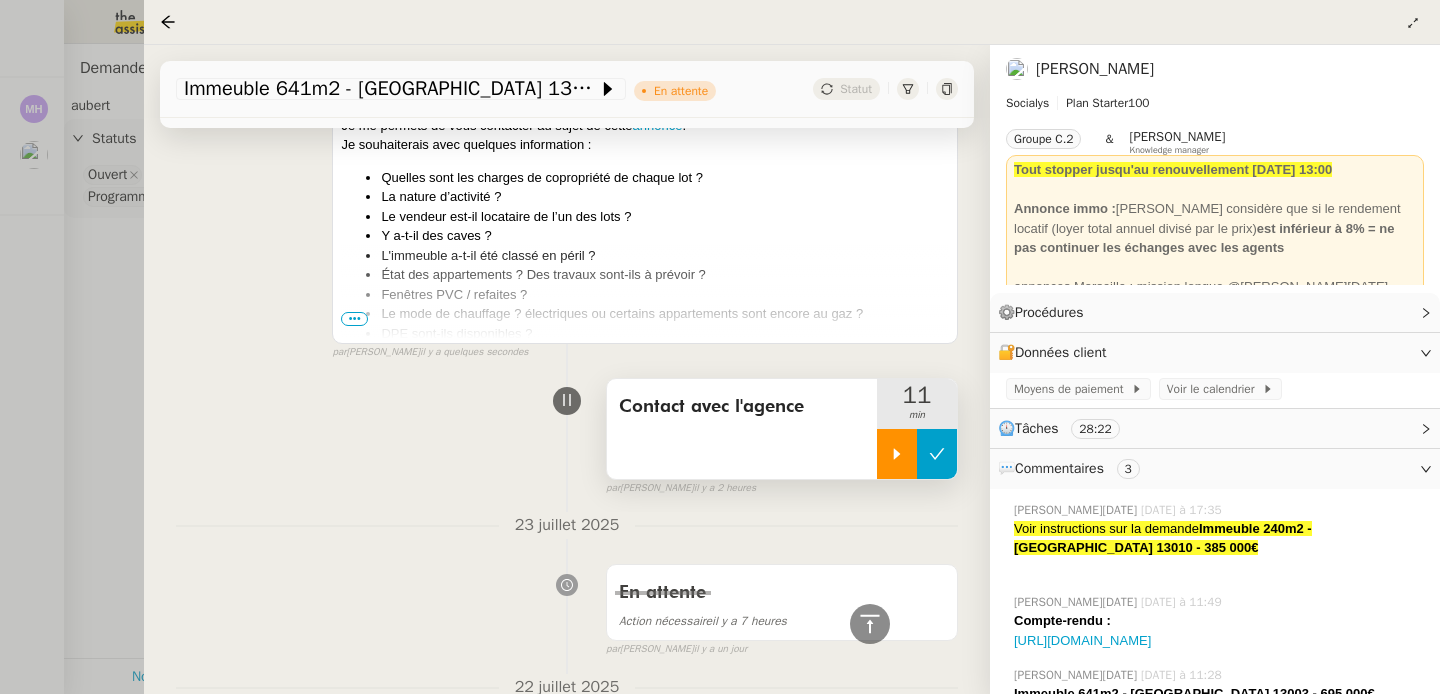 click 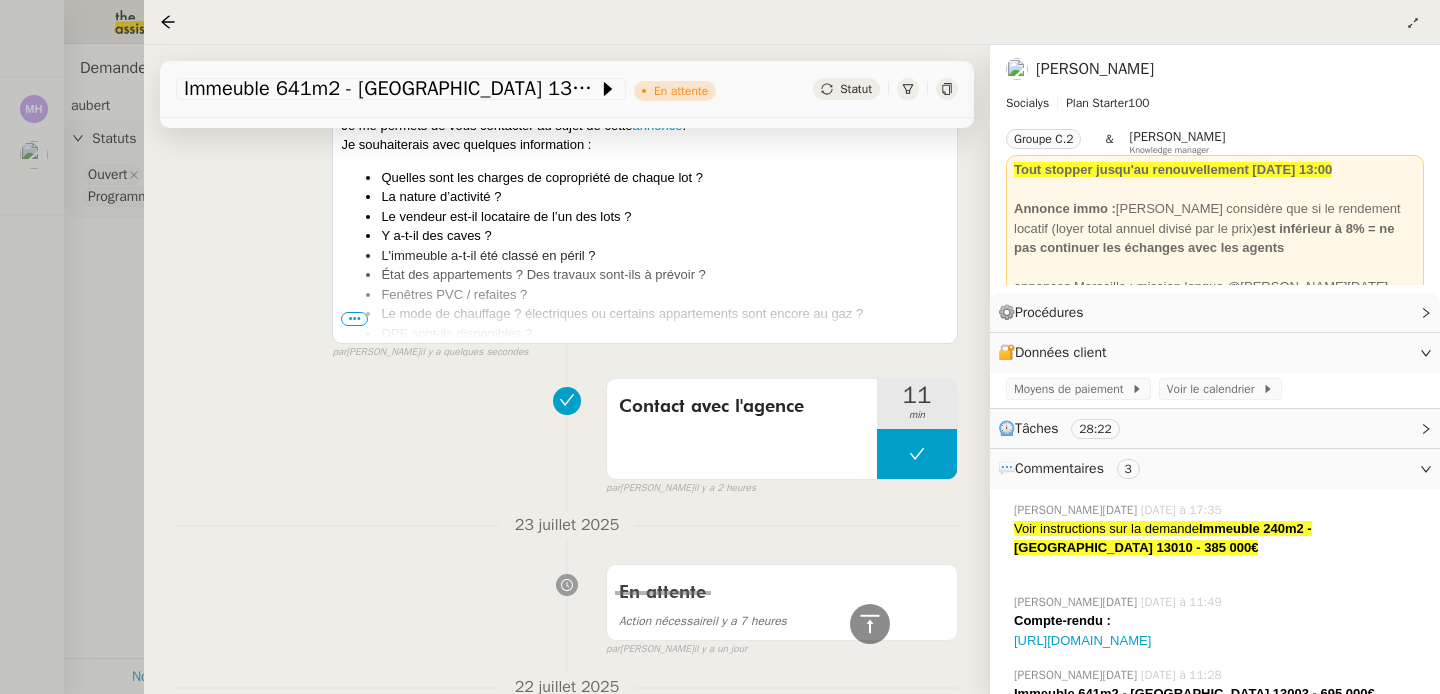 scroll, scrollTop: 0, scrollLeft: 0, axis: both 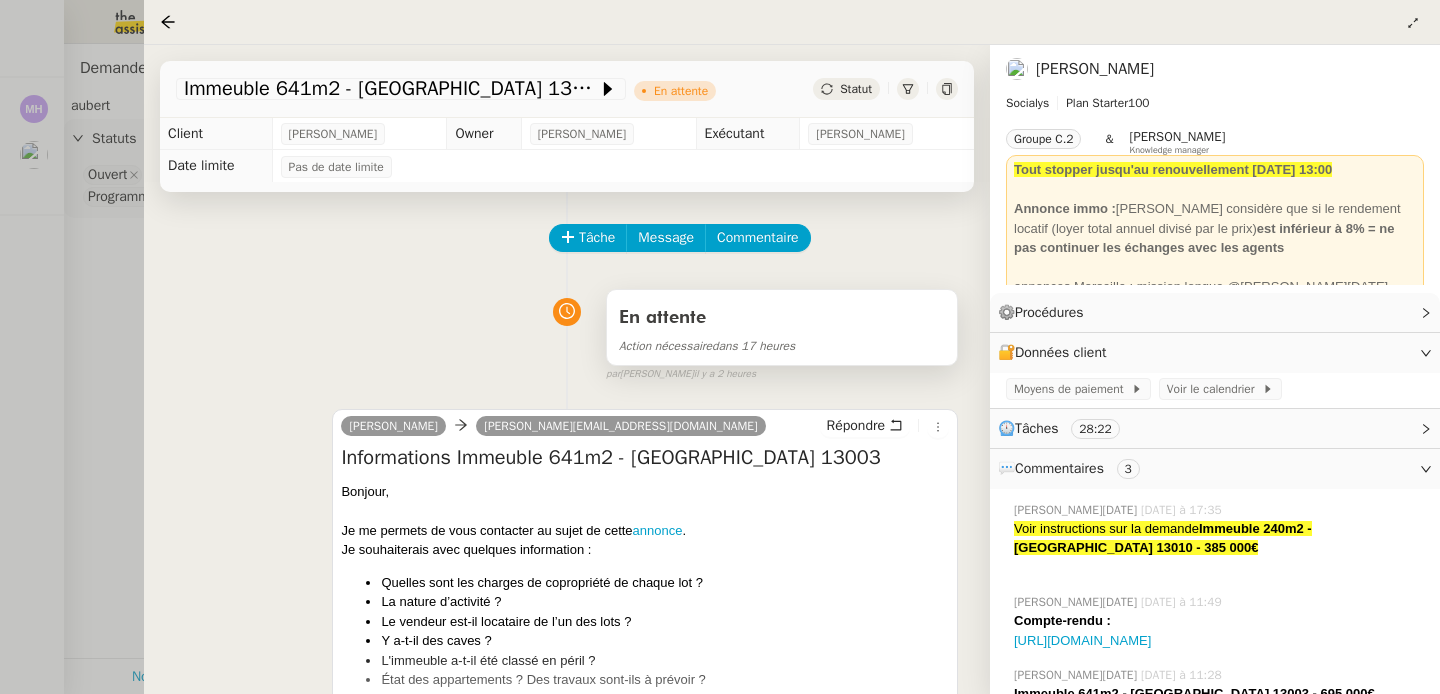 click on "En attente" at bounding box center [782, 318] 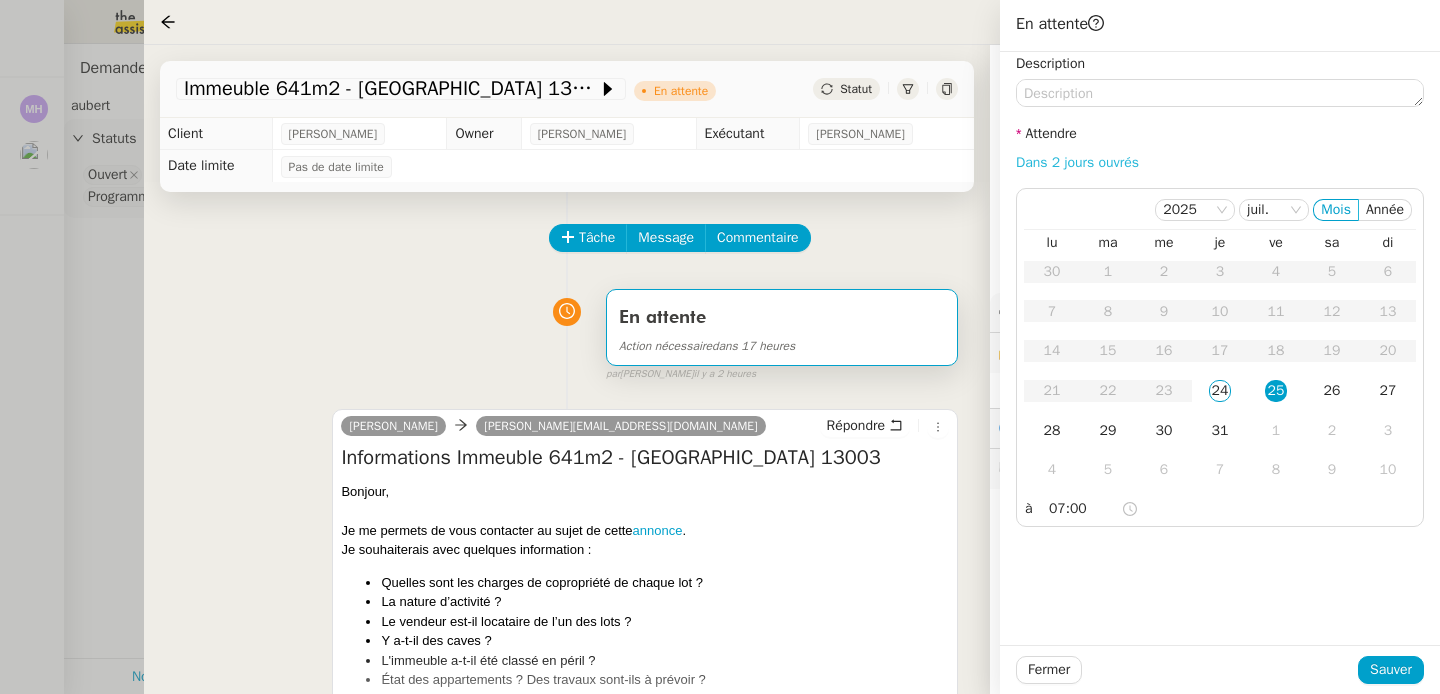 click on "Dans 2 jours ouvrés" 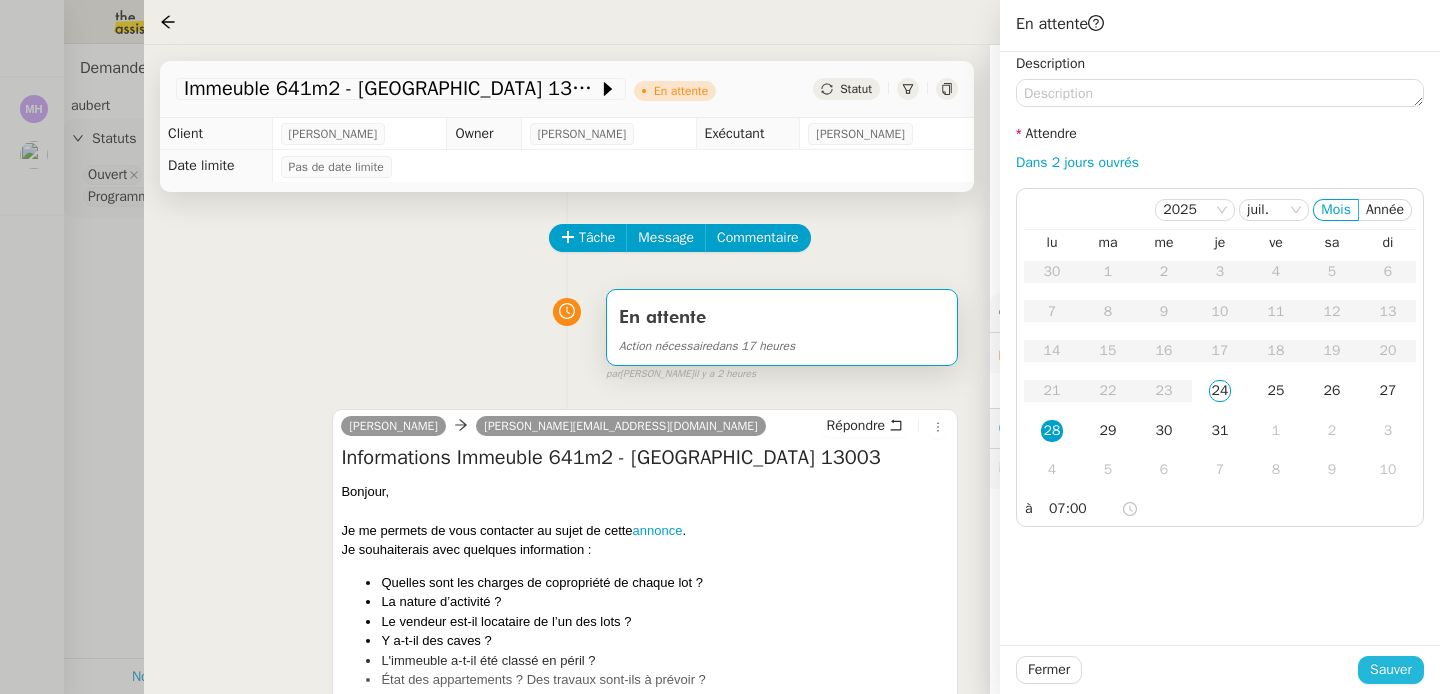 click on "Sauver" 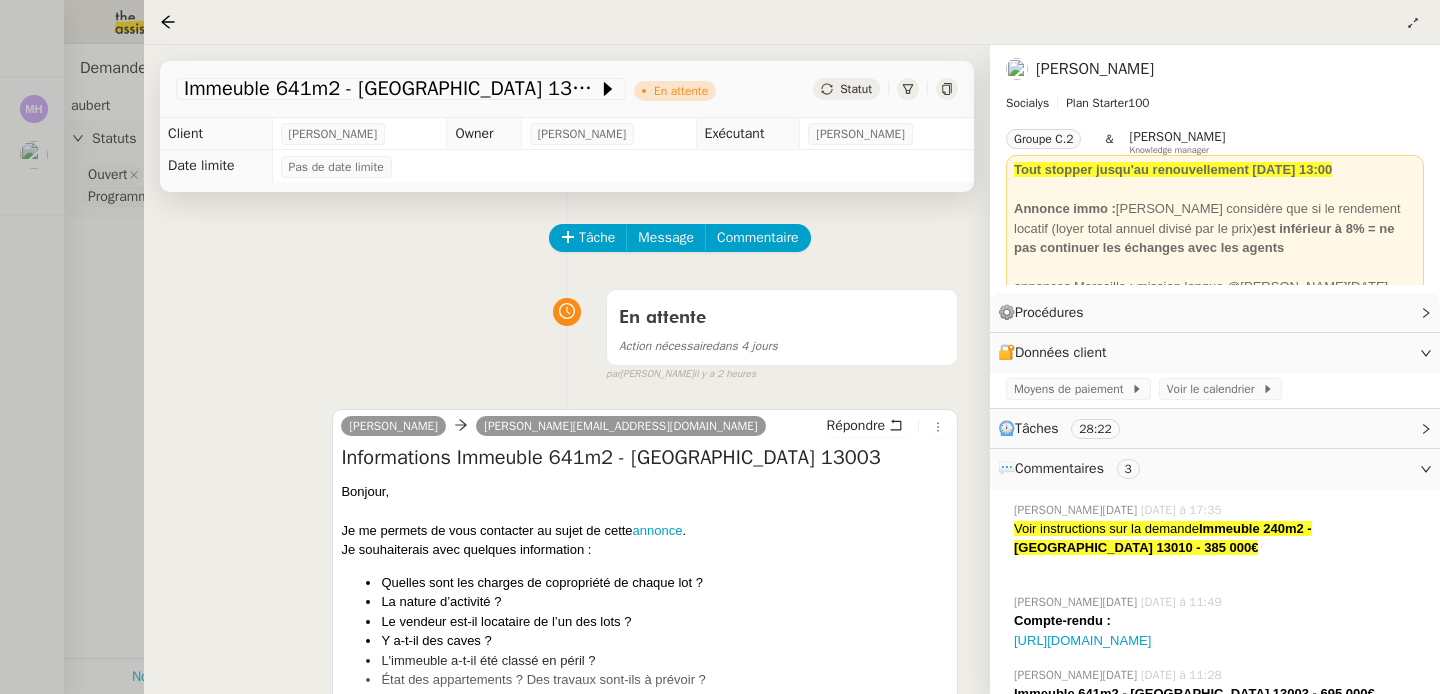 click at bounding box center (720, 347) 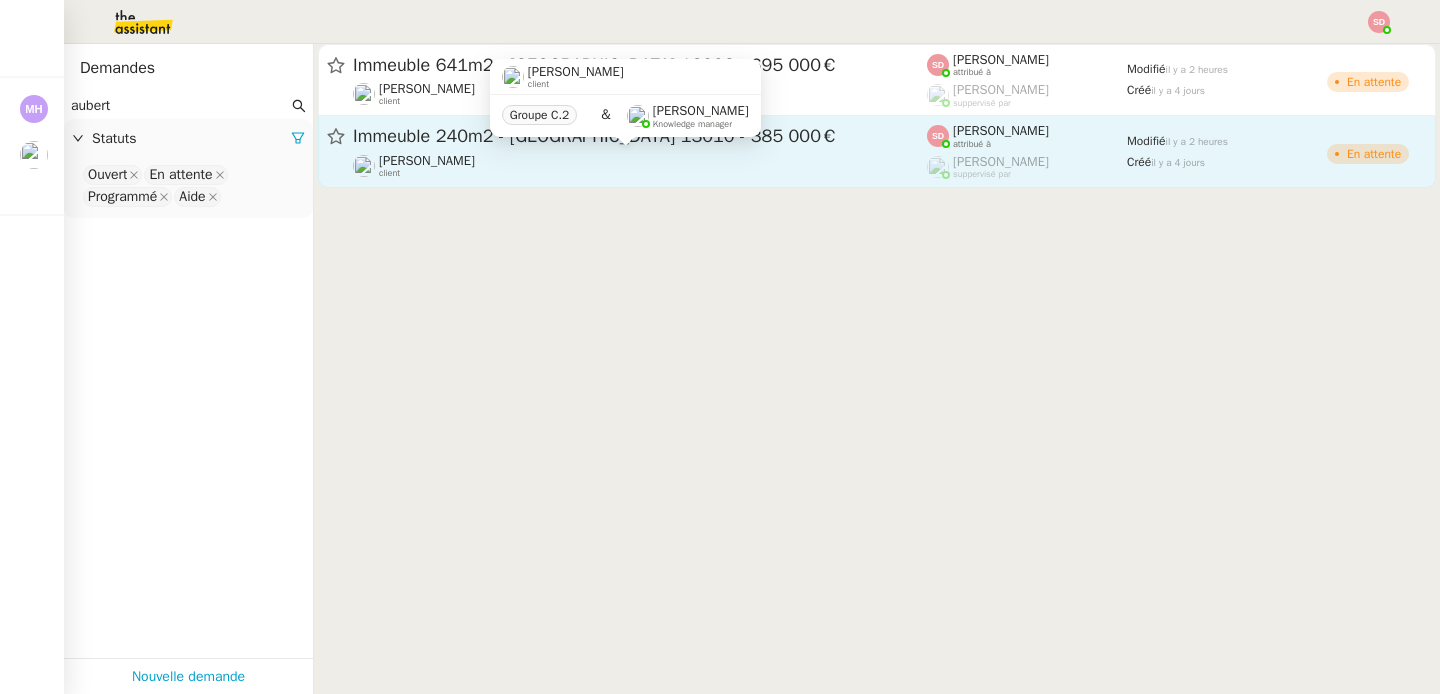 click on "[PERSON_NAME]    client    Groupe C.2 & [PERSON_NAME]    Knowledge manager" at bounding box center [625, 106] 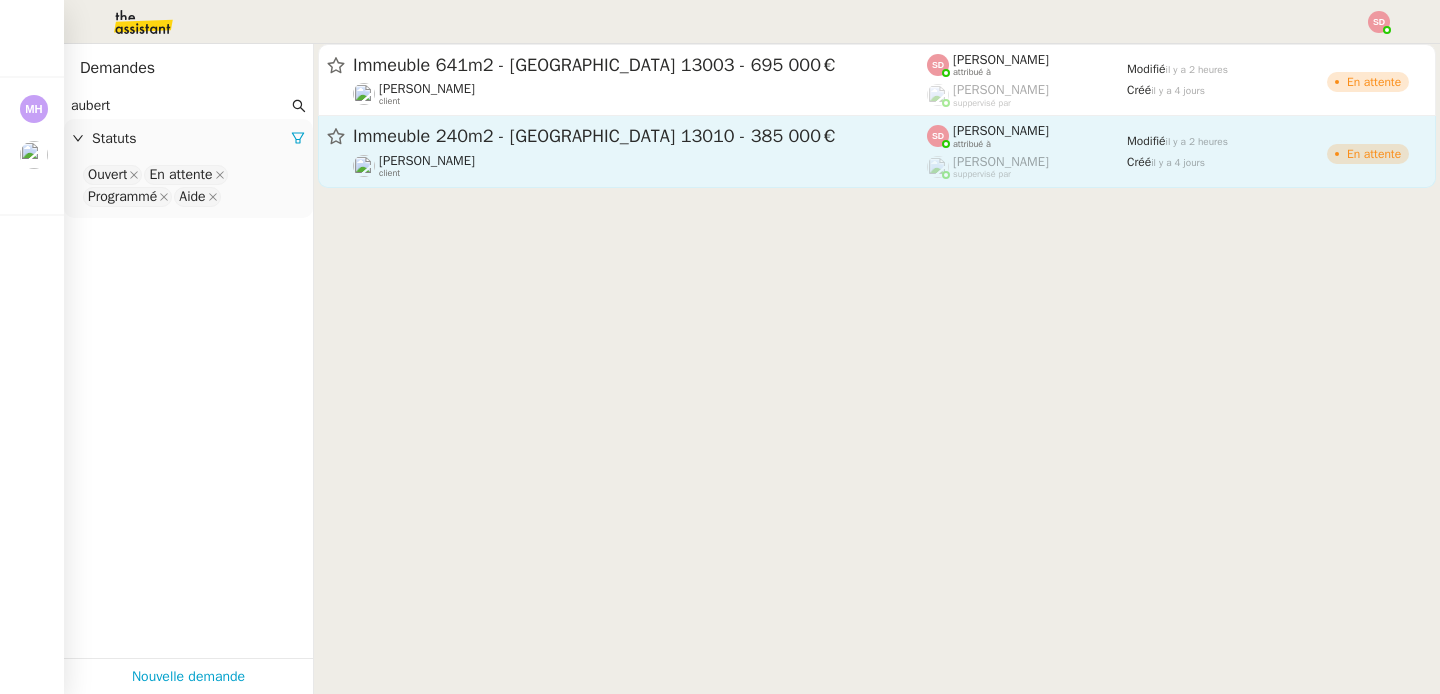 click on "Immeuble 240m2 - [GEOGRAPHIC_DATA] 13010 - 385 000€  [PERSON_NAME]    client    [PERSON_NAME]    attribué à    [PERSON_NAME]    suppervisé par    Modifié   il y a 2 heures  Créé   [DATE]   En attente" 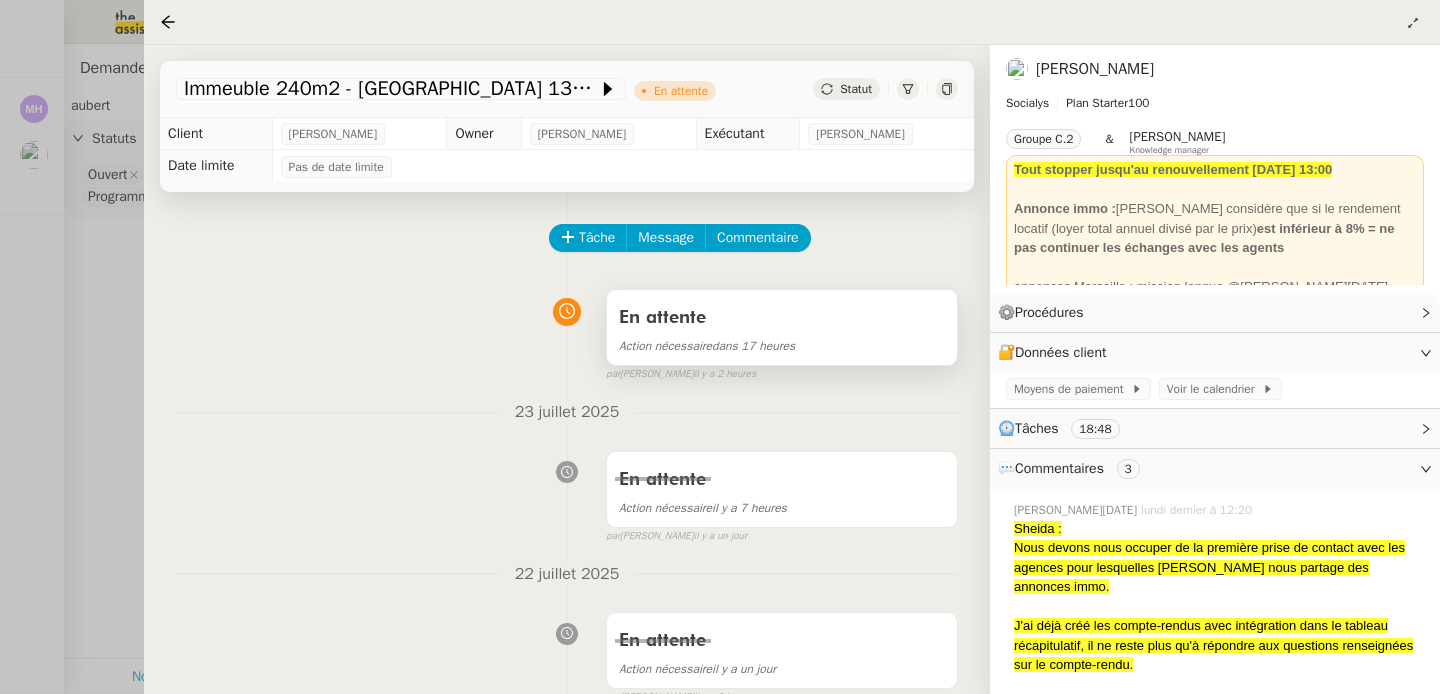 click on "Action nécessaire  dans 17 heures" at bounding box center [782, 345] 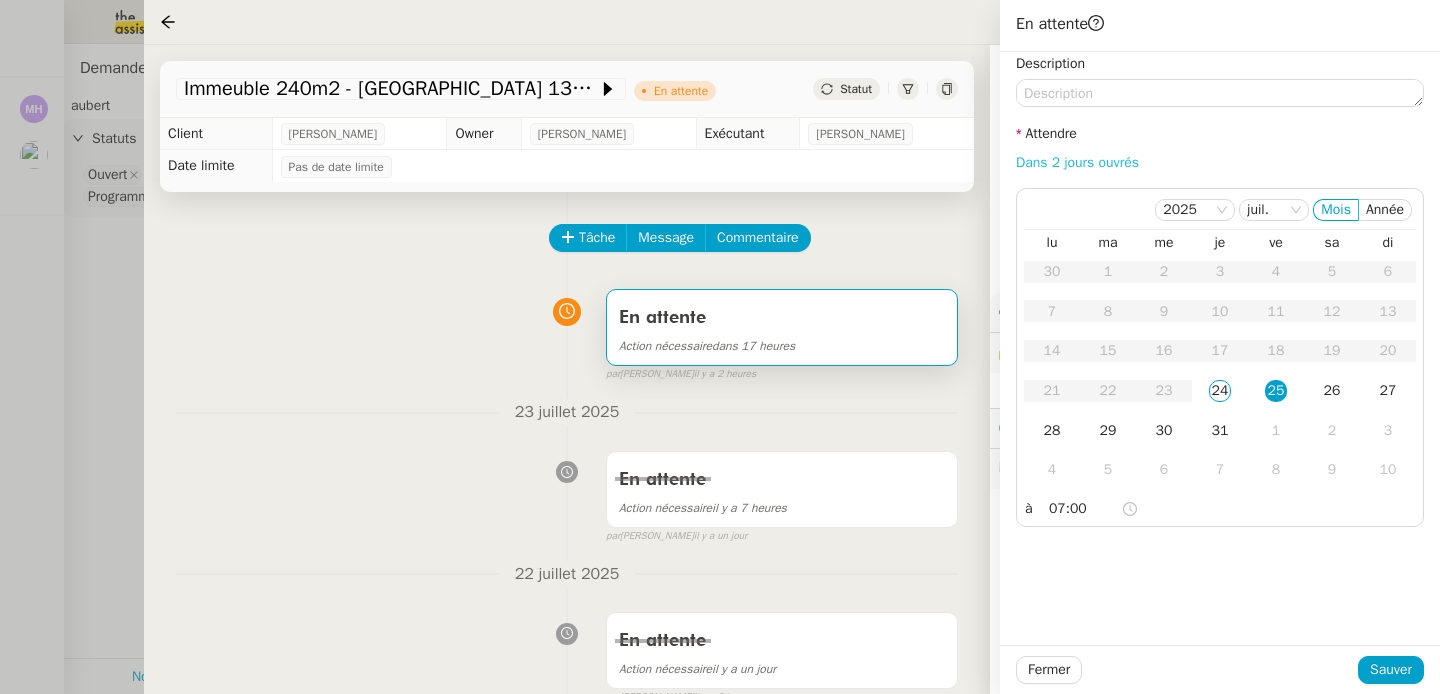 click on "Dans 2 jours ouvrés" 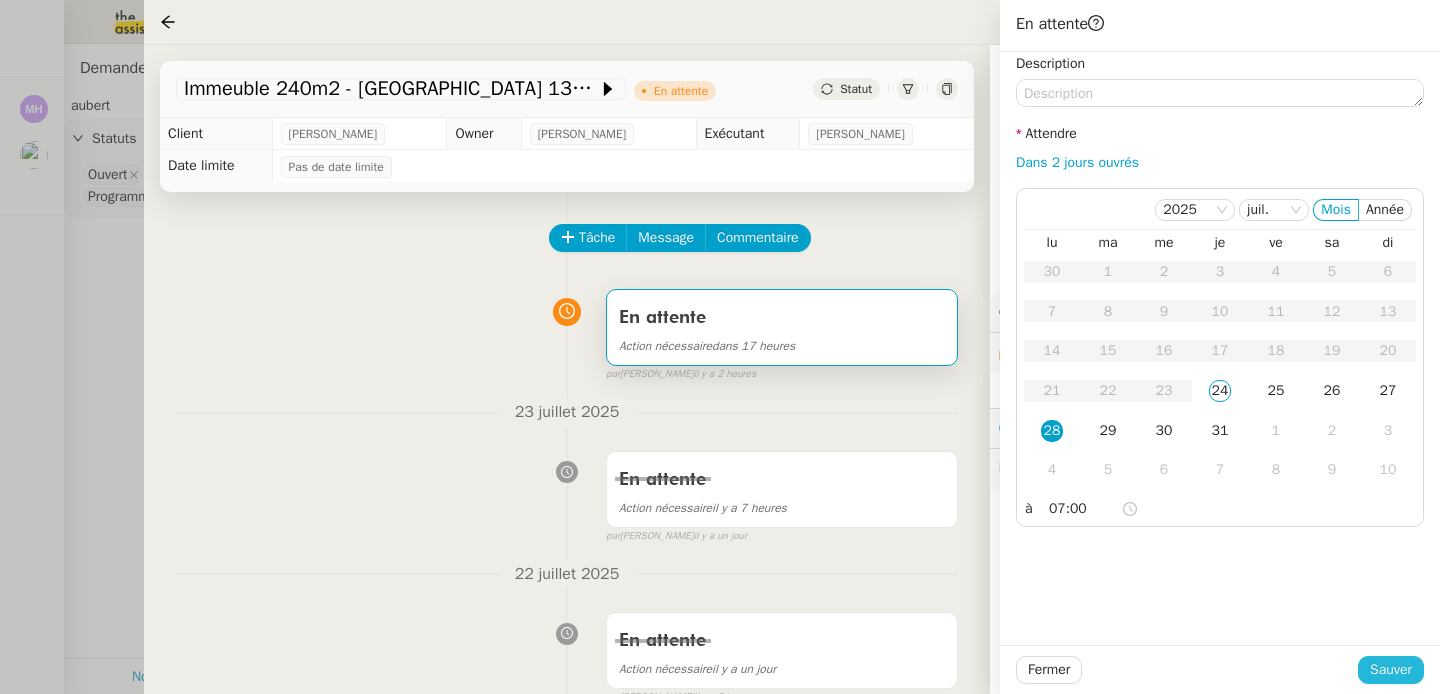 click on "Sauver" 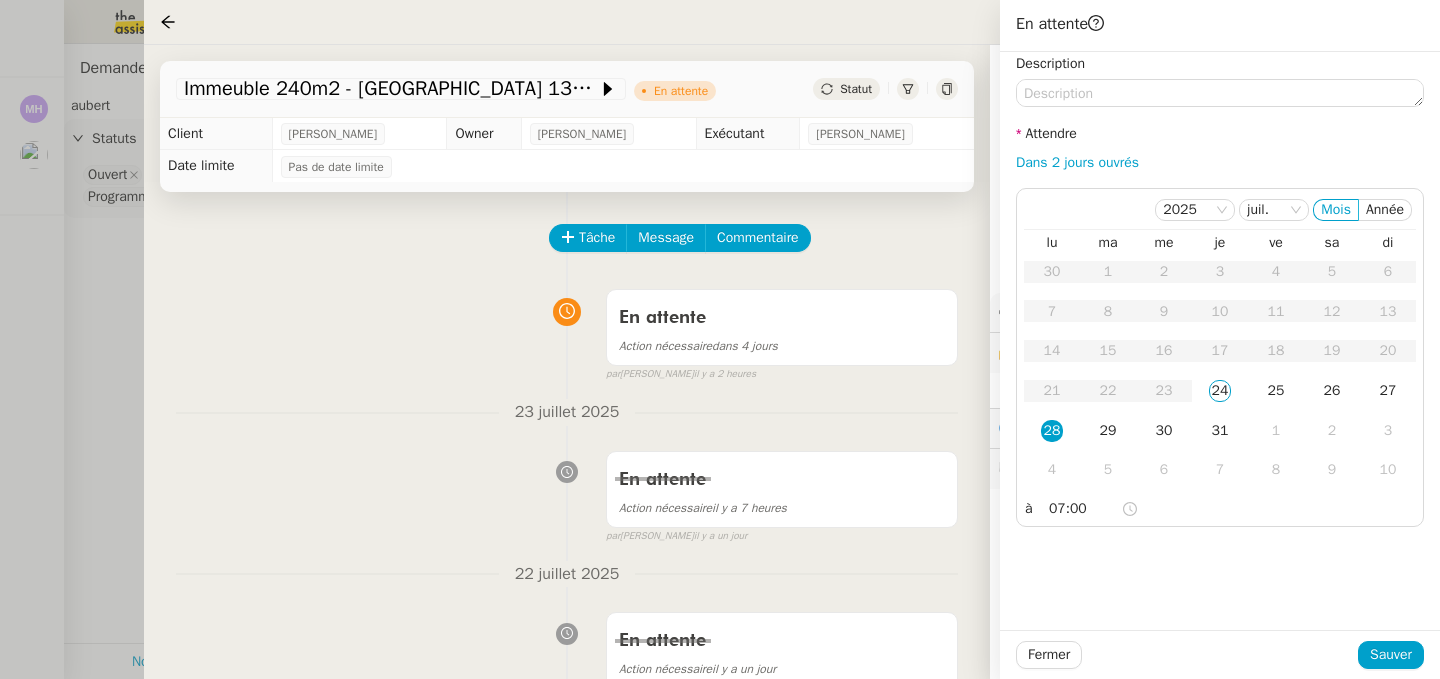 click at bounding box center (720, 339) 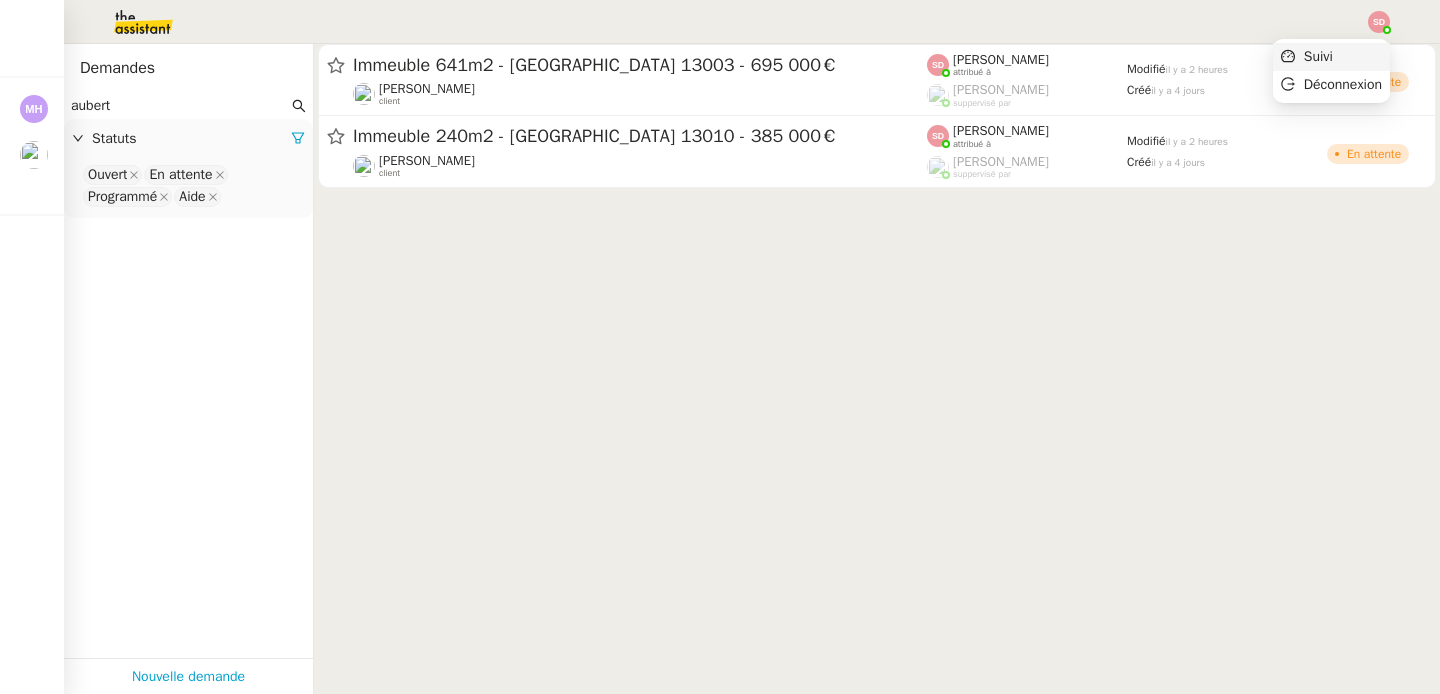 click on "Suivi" at bounding box center [1331, 57] 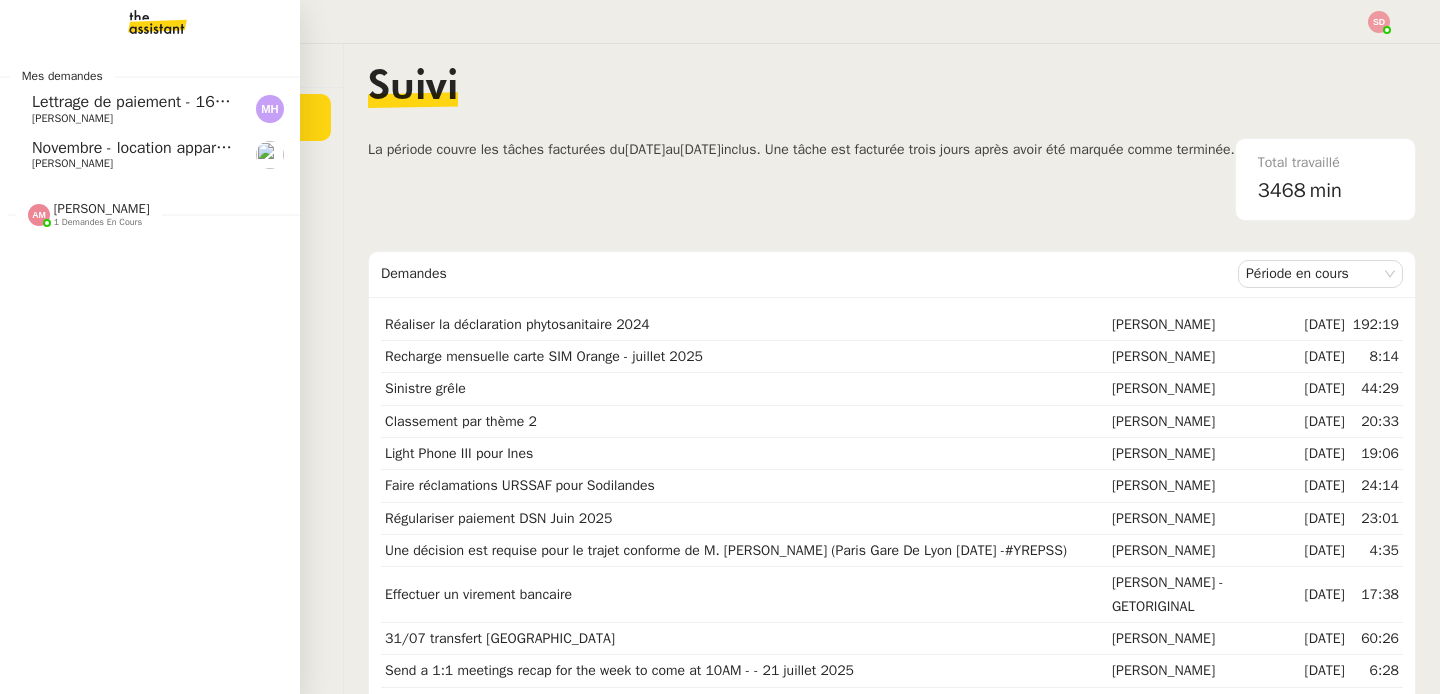 click on "Lettrage de paiement - 16 juillet 2025" 